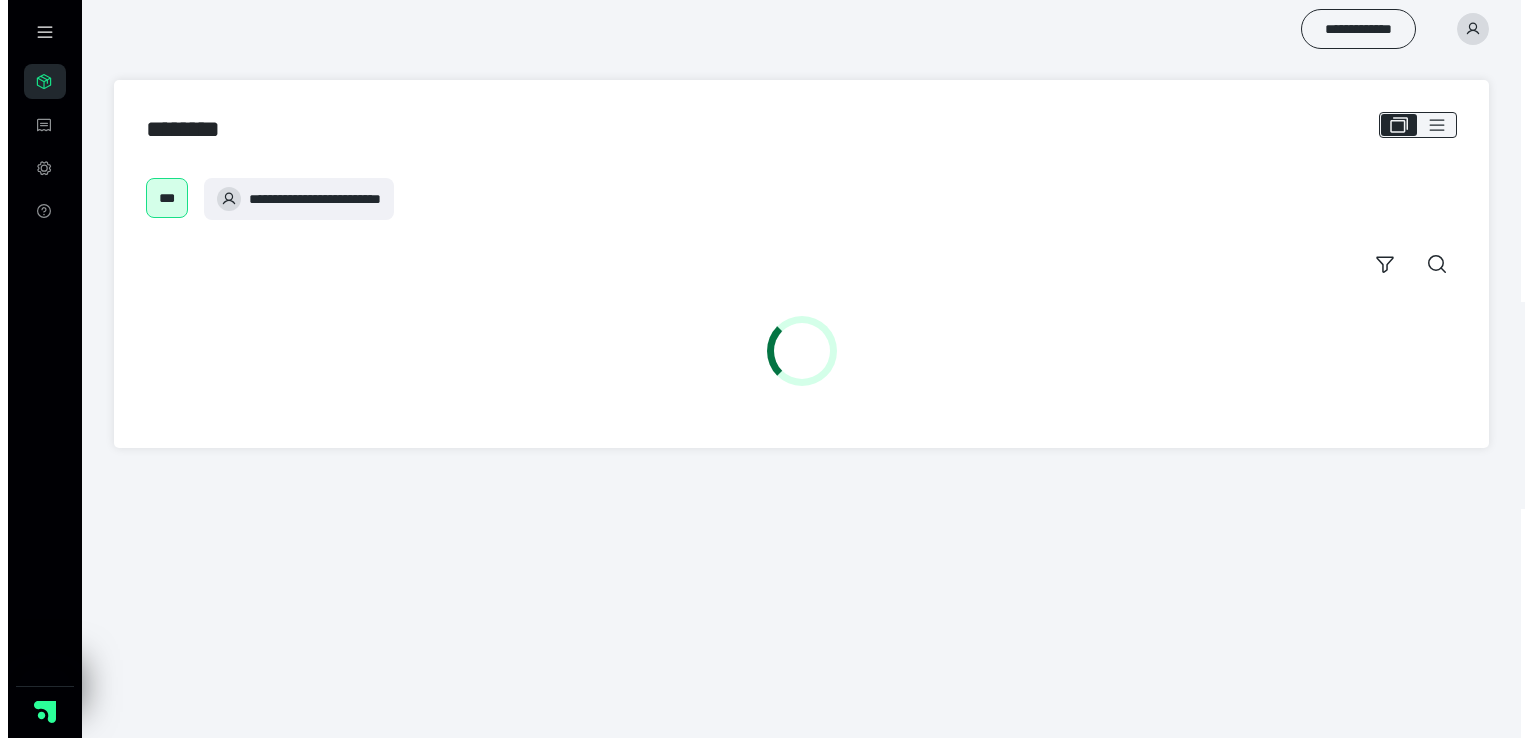 scroll, scrollTop: 0, scrollLeft: 0, axis: both 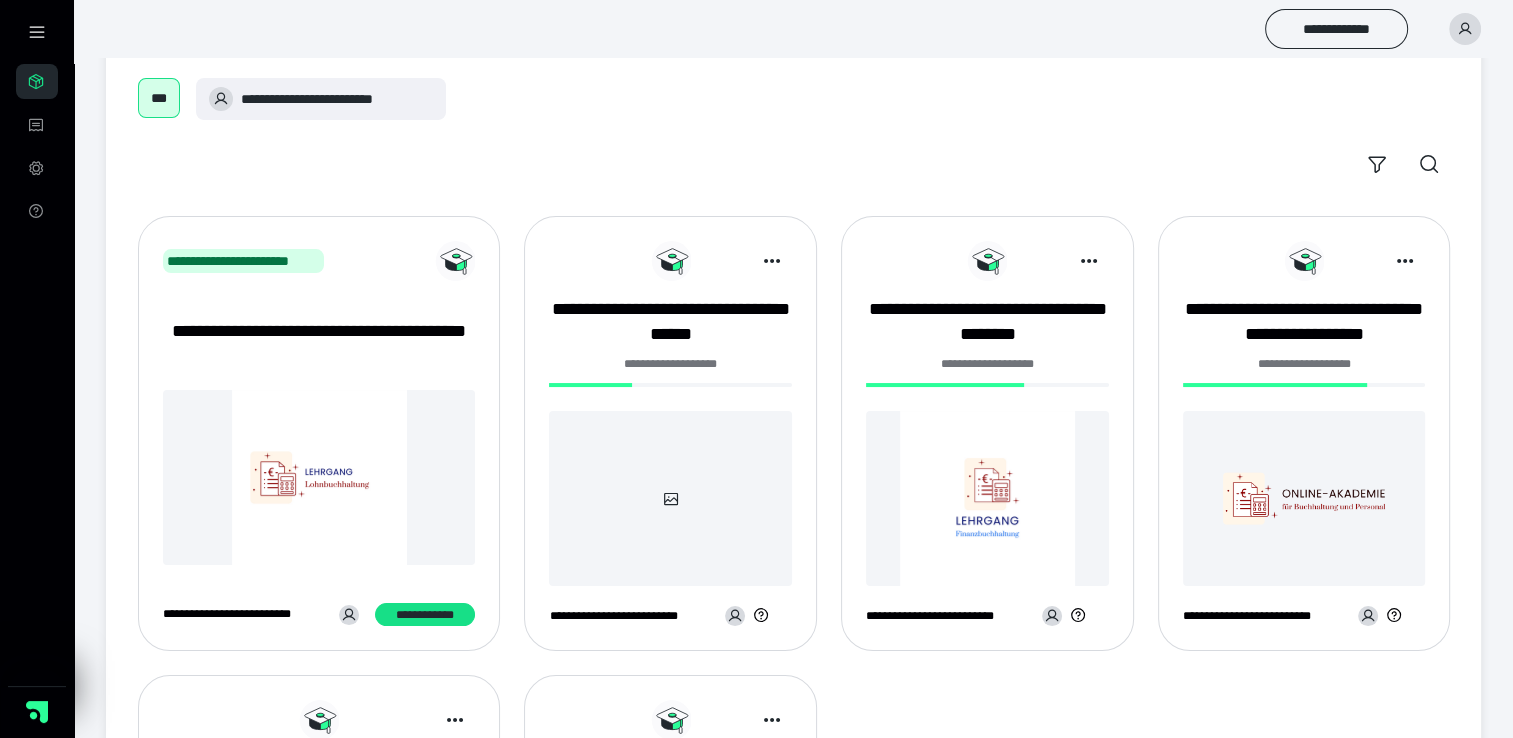 click at bounding box center [987, 498] 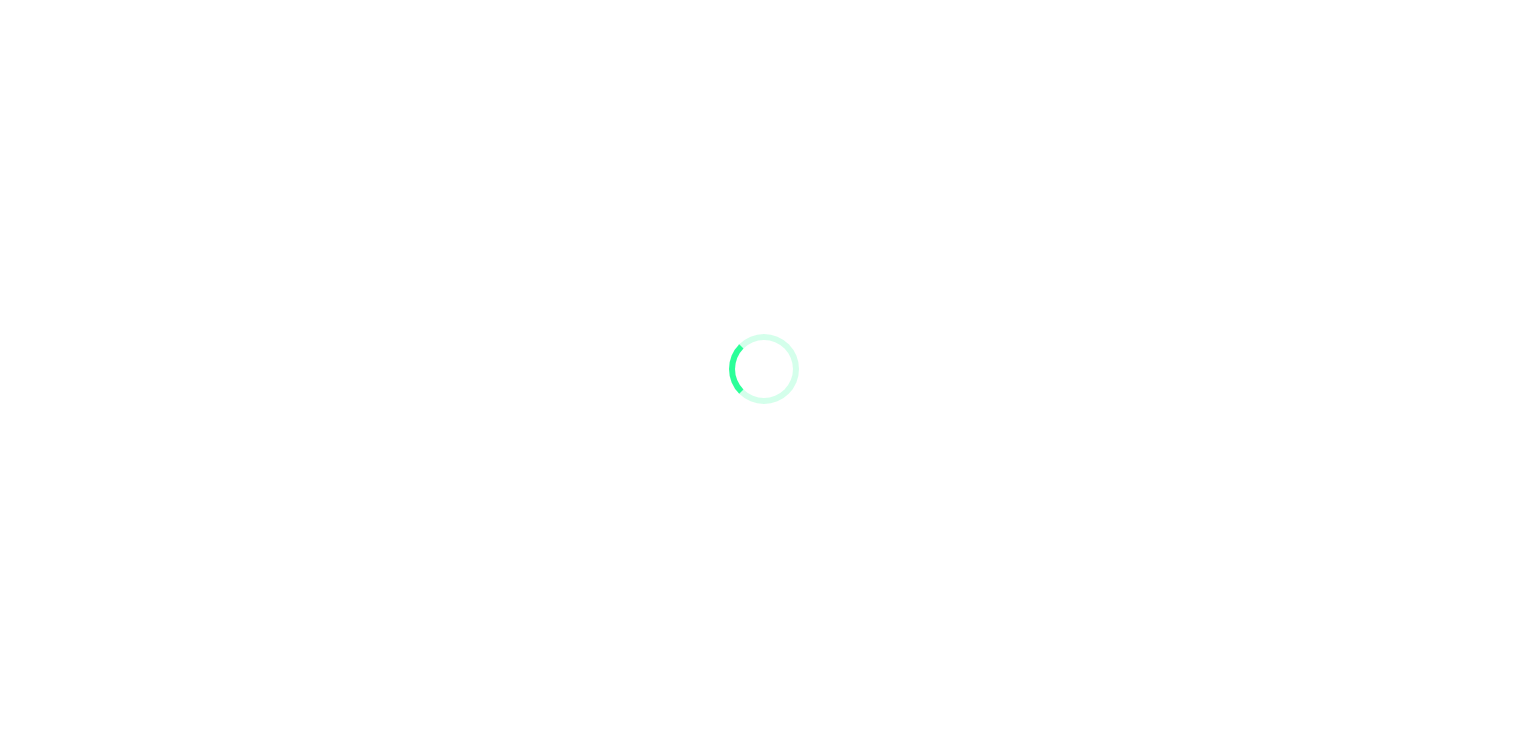 scroll, scrollTop: 0, scrollLeft: 0, axis: both 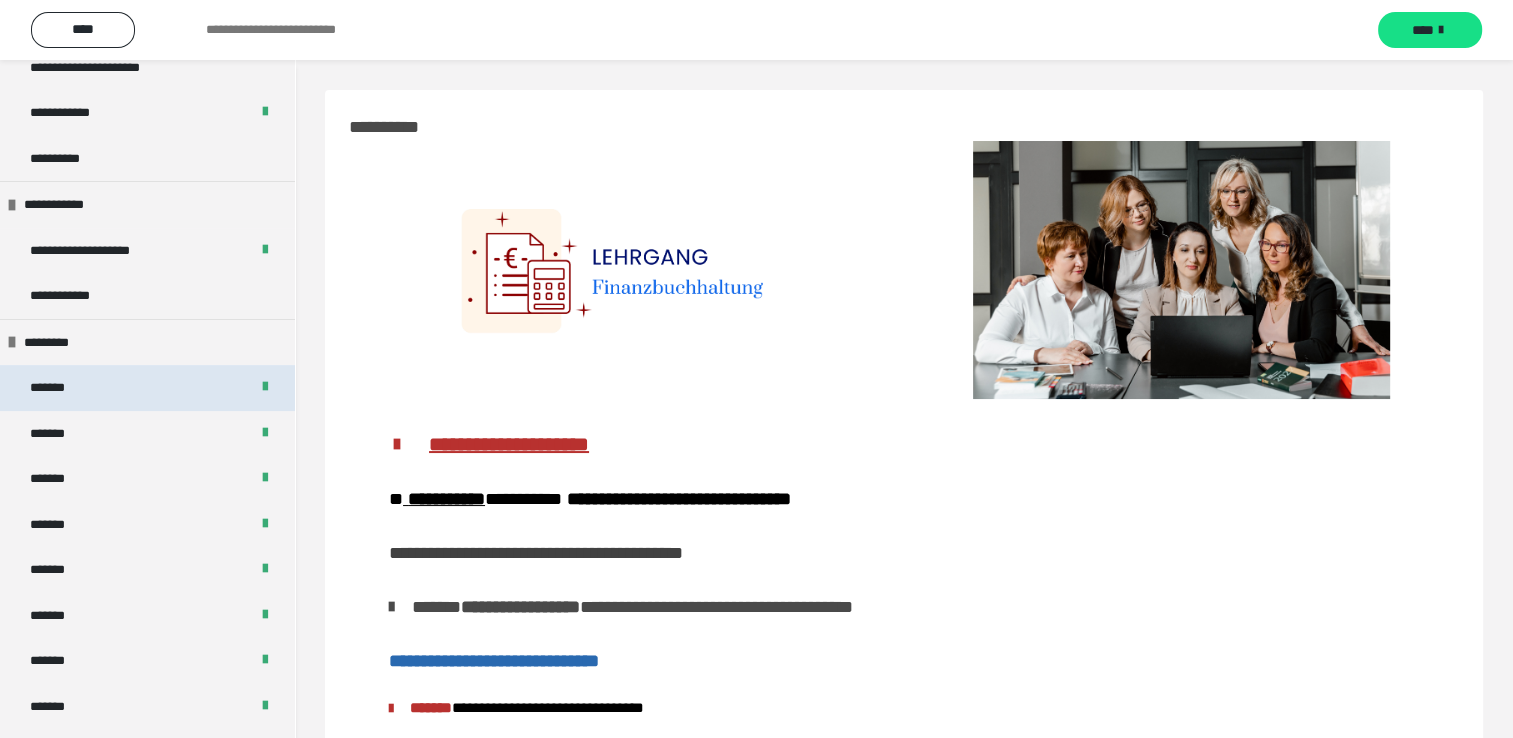 click on "*******" at bounding box center [147, 388] 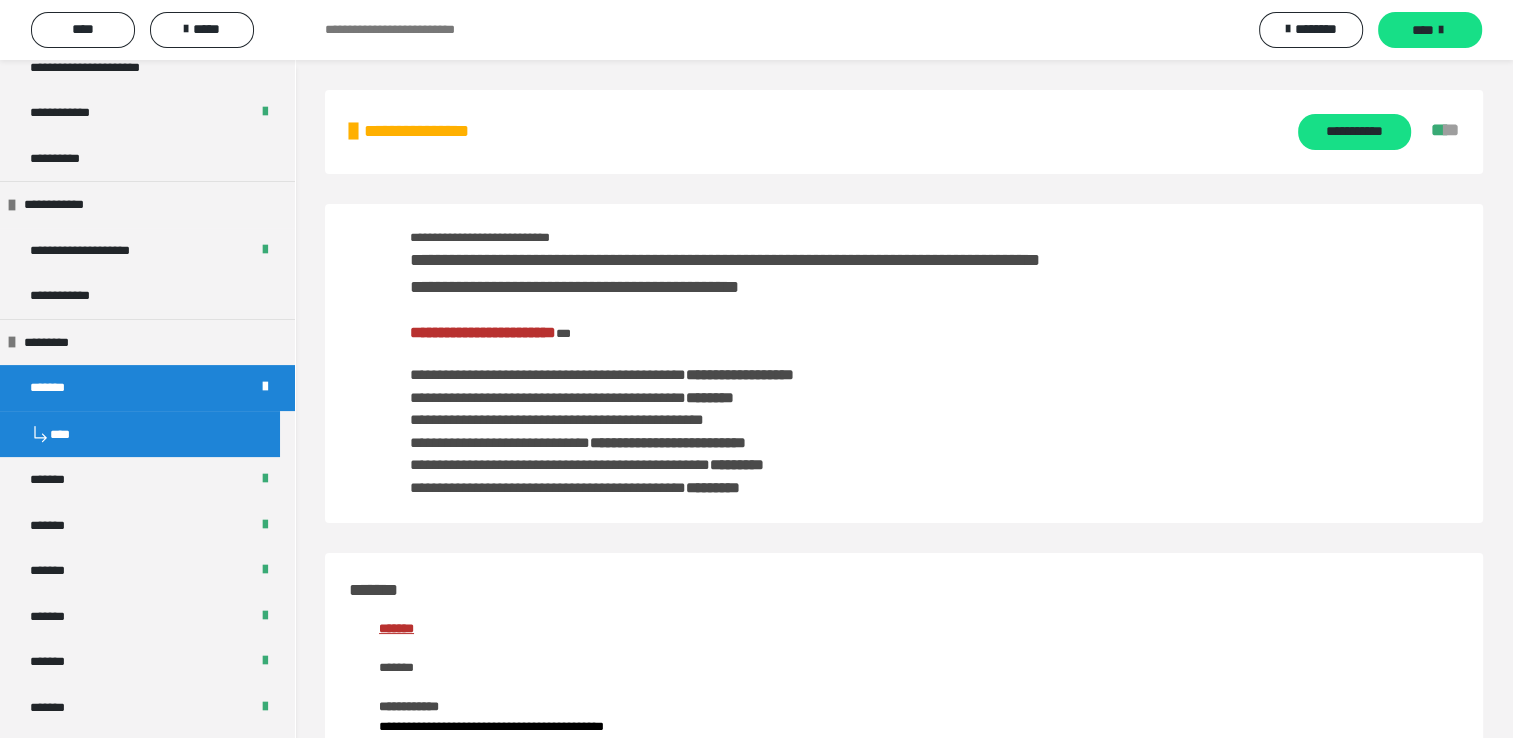 scroll, scrollTop: 100, scrollLeft: 0, axis: vertical 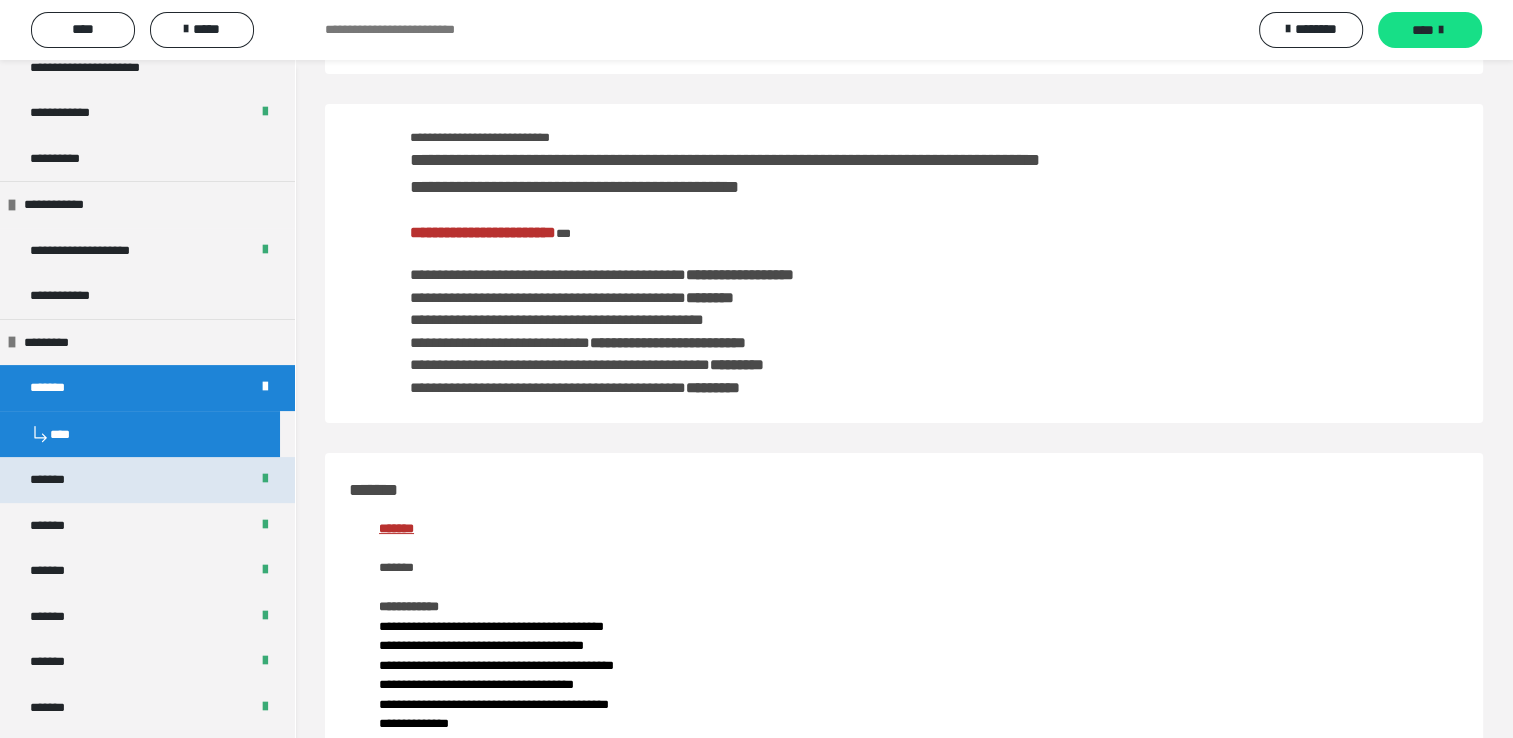 click on "*******" at bounding box center [147, 480] 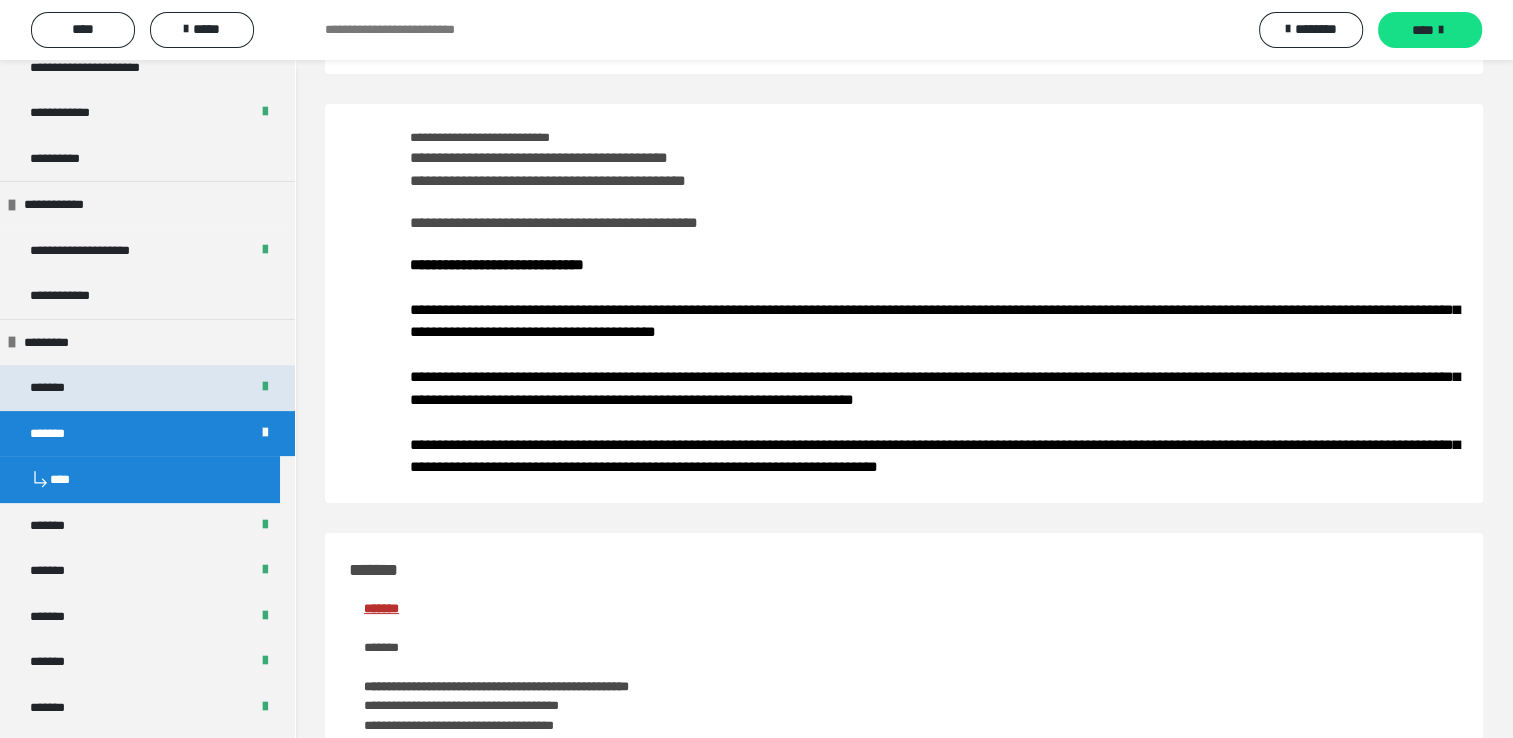 click on "*******" at bounding box center (147, 388) 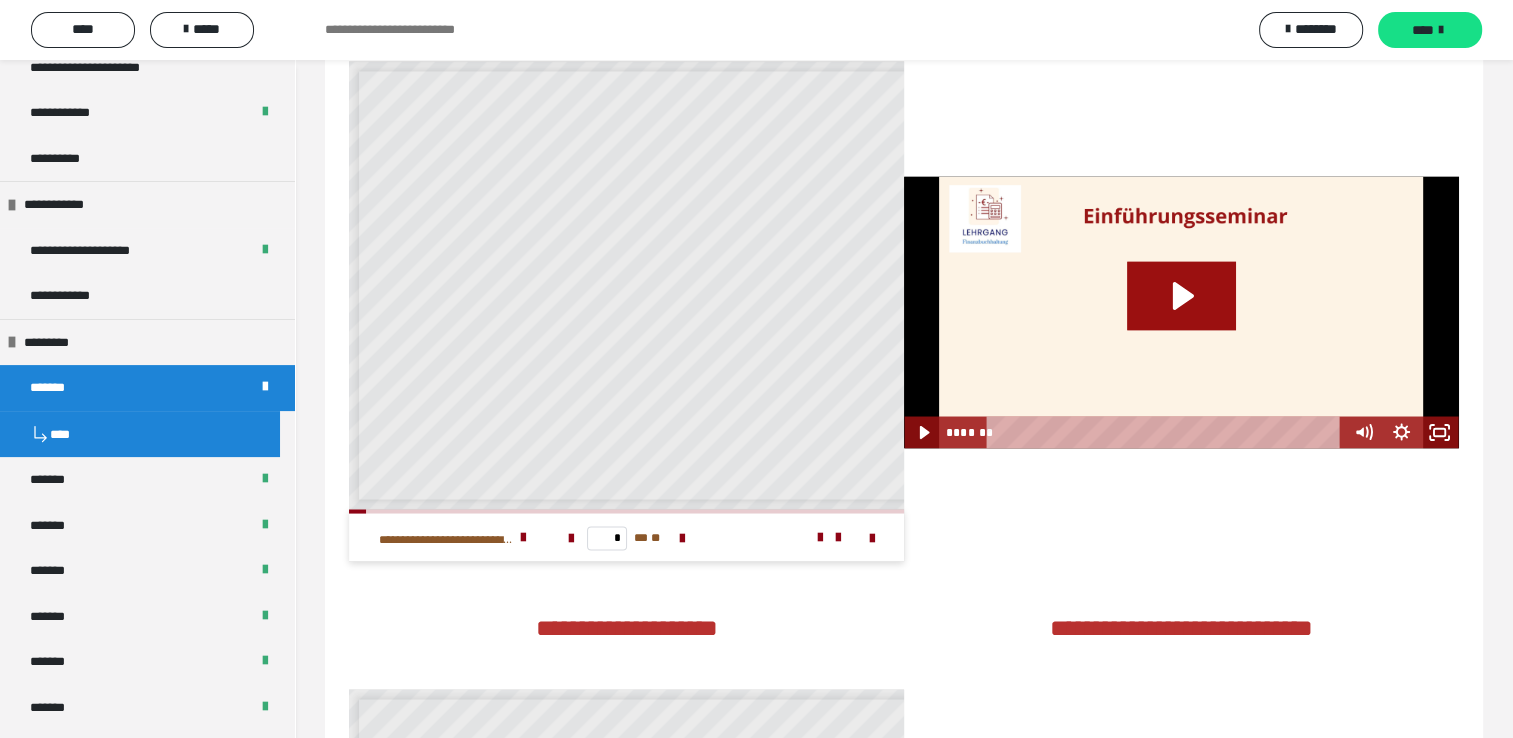 scroll, scrollTop: 3600, scrollLeft: 0, axis: vertical 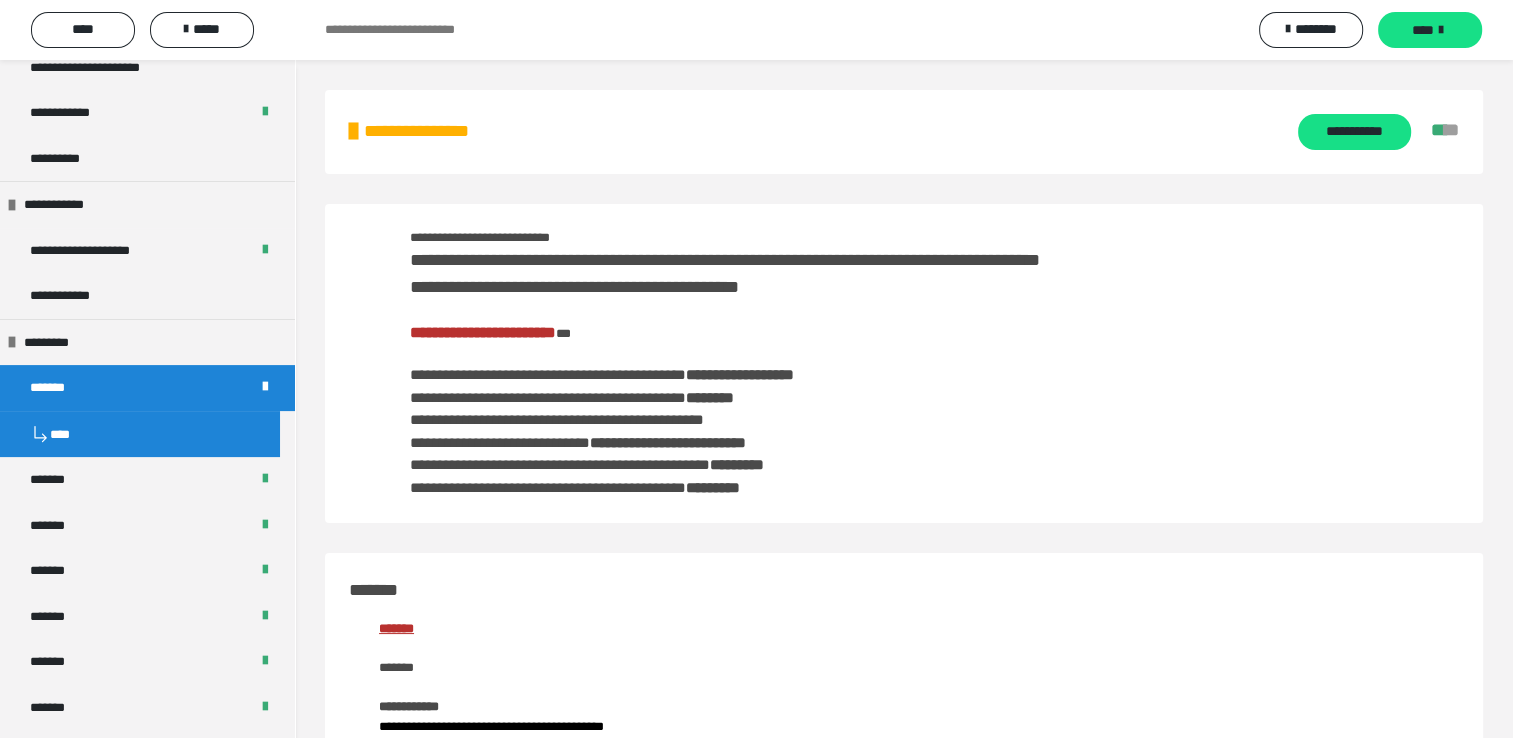 click on "**********" at bounding box center (483, 332) 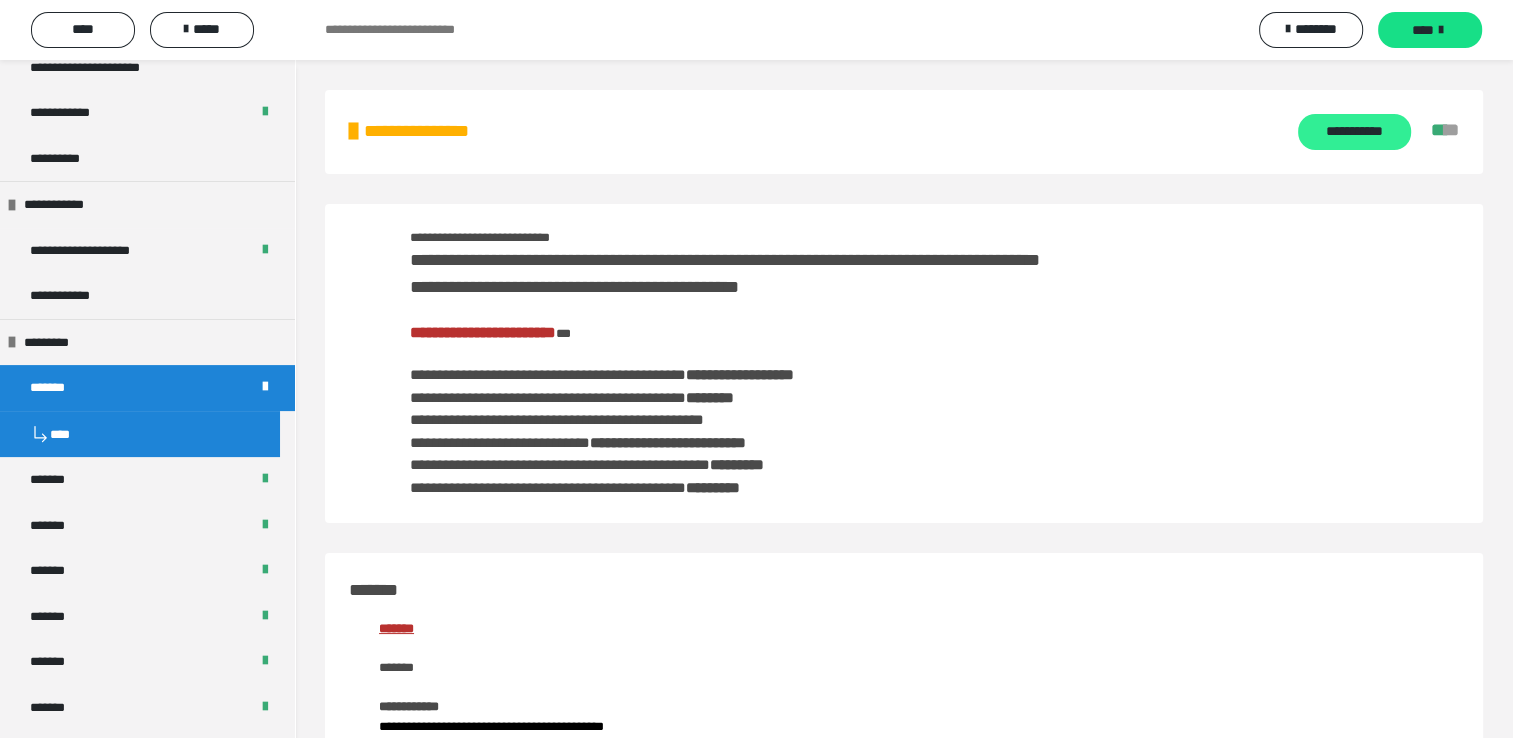 click on "**********" at bounding box center (1354, 132) 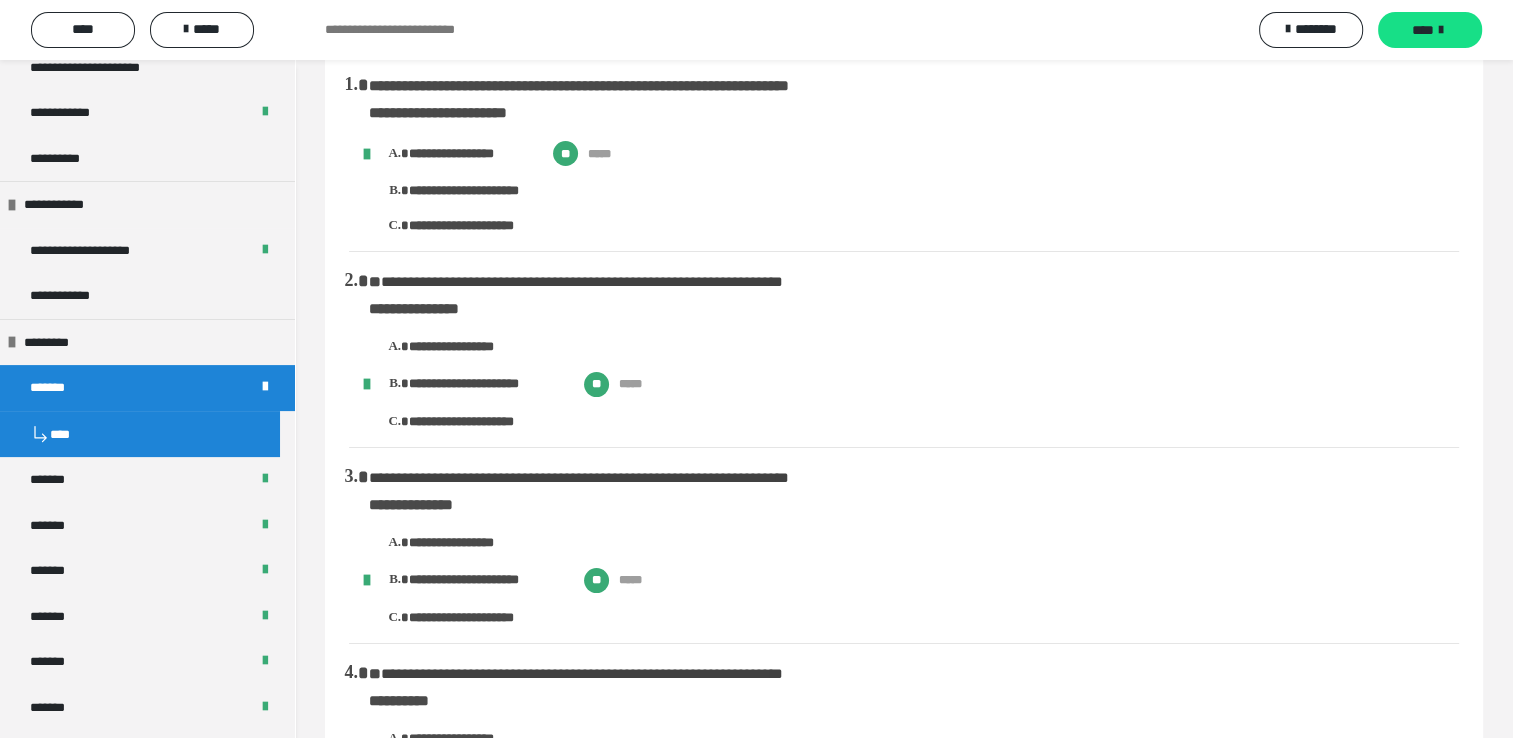 scroll, scrollTop: 0, scrollLeft: 0, axis: both 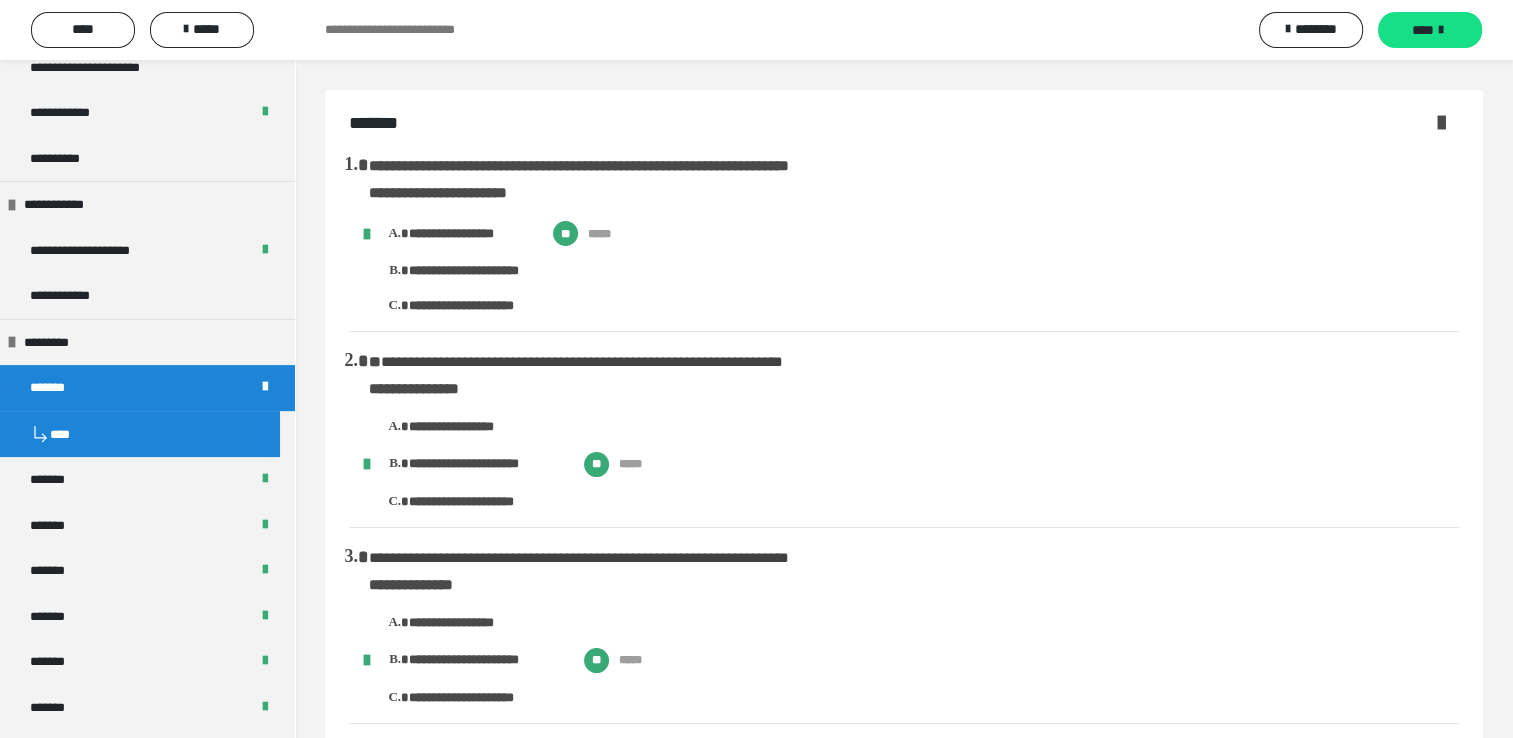 click at bounding box center [1441, 122] 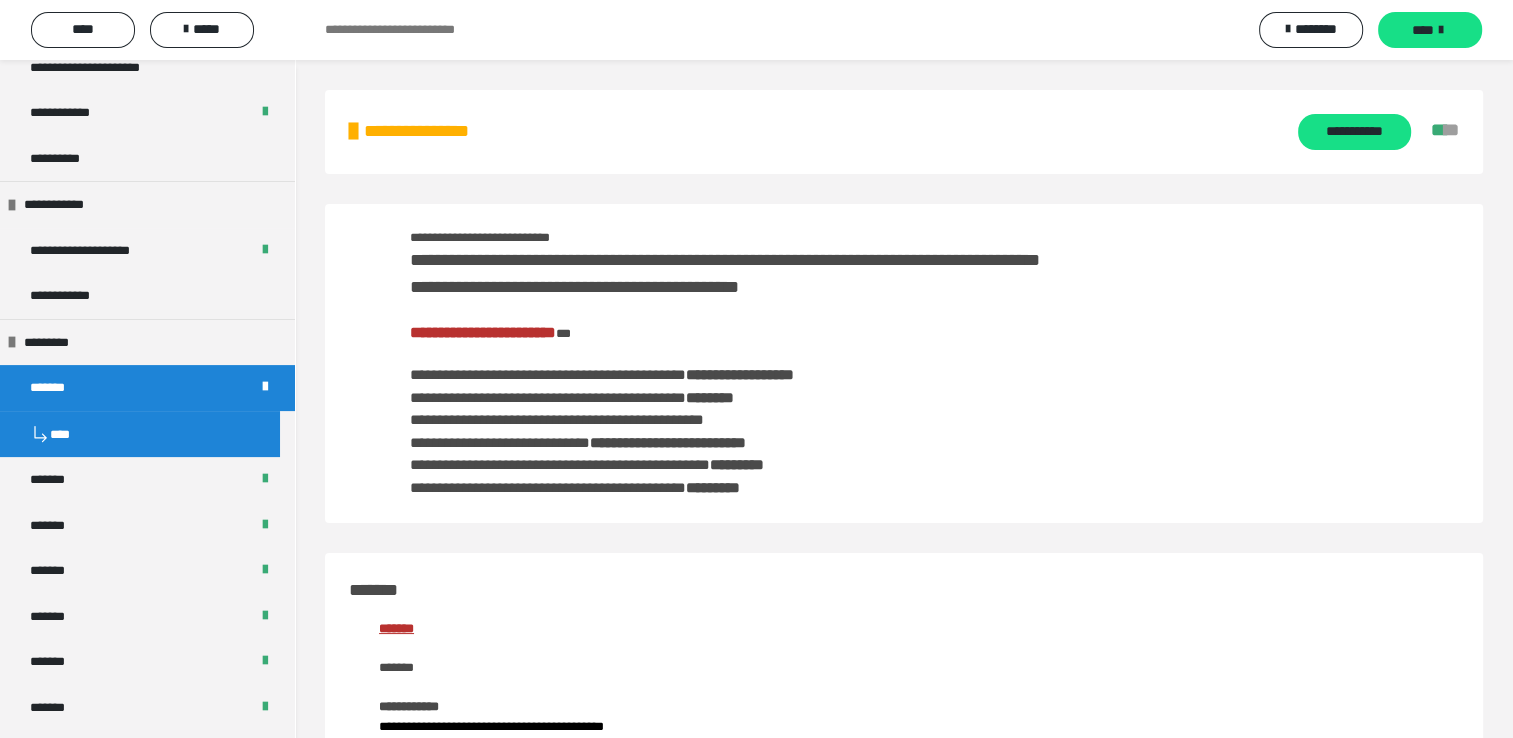 click on "**********" at bounding box center (483, 332) 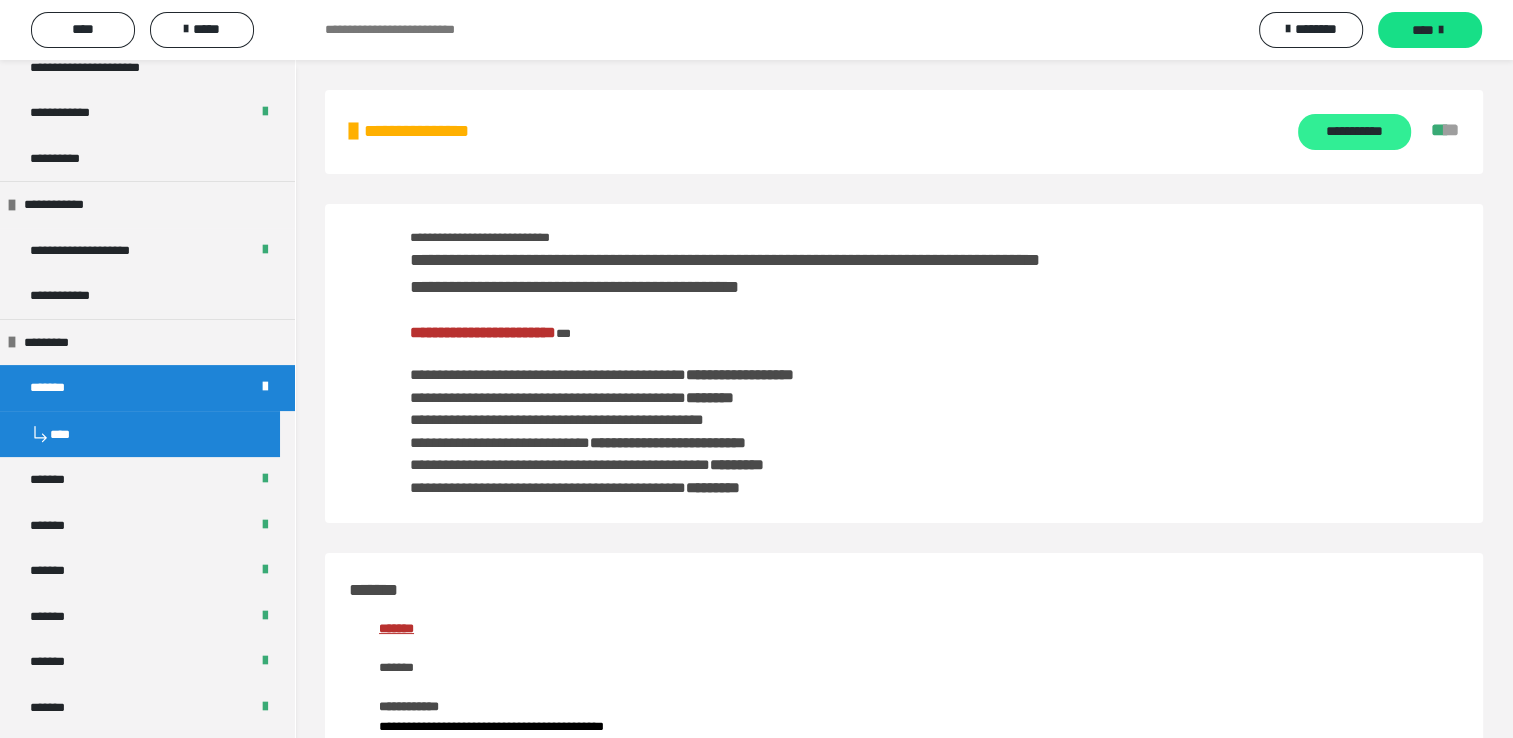 click on "**********" at bounding box center [1354, 132] 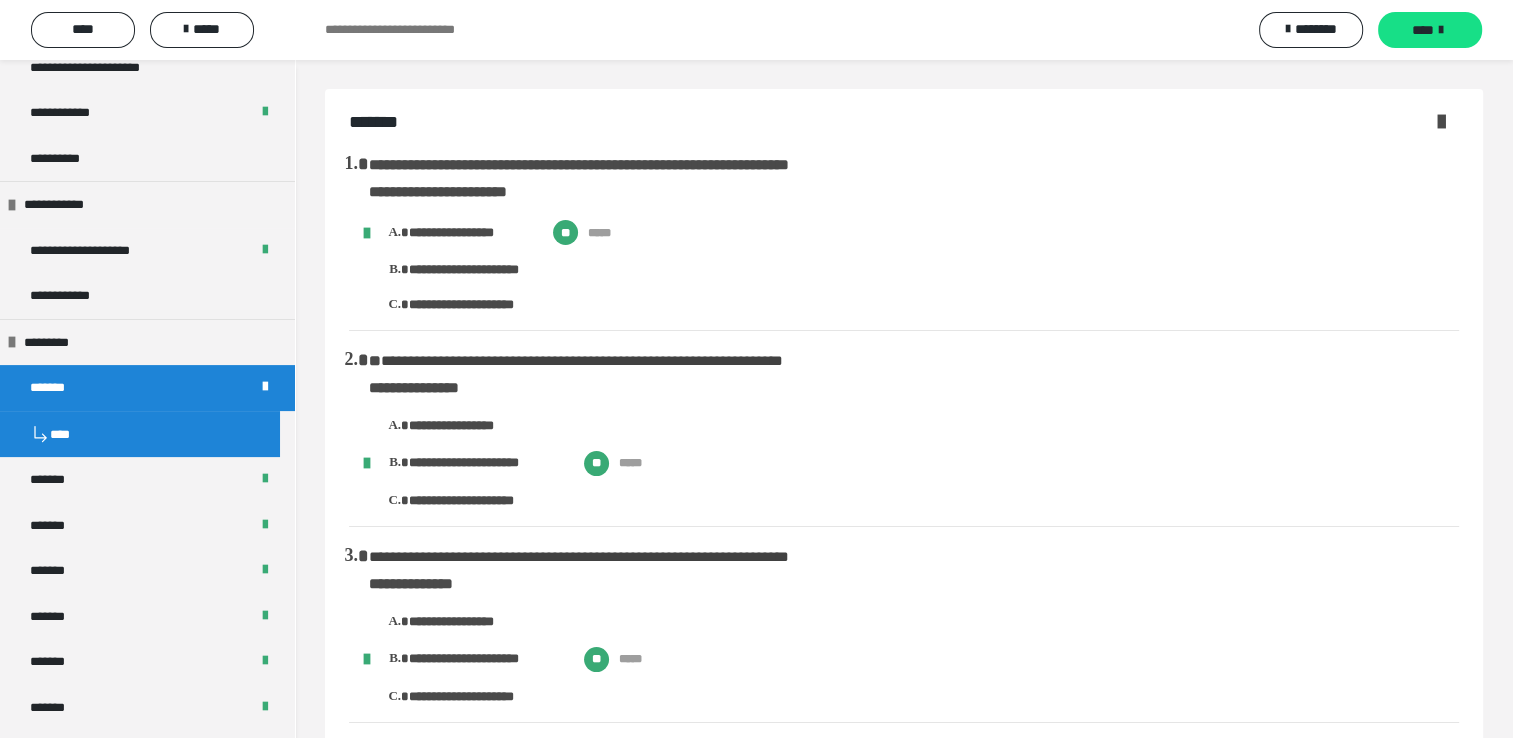 scroll, scrollTop: 0, scrollLeft: 0, axis: both 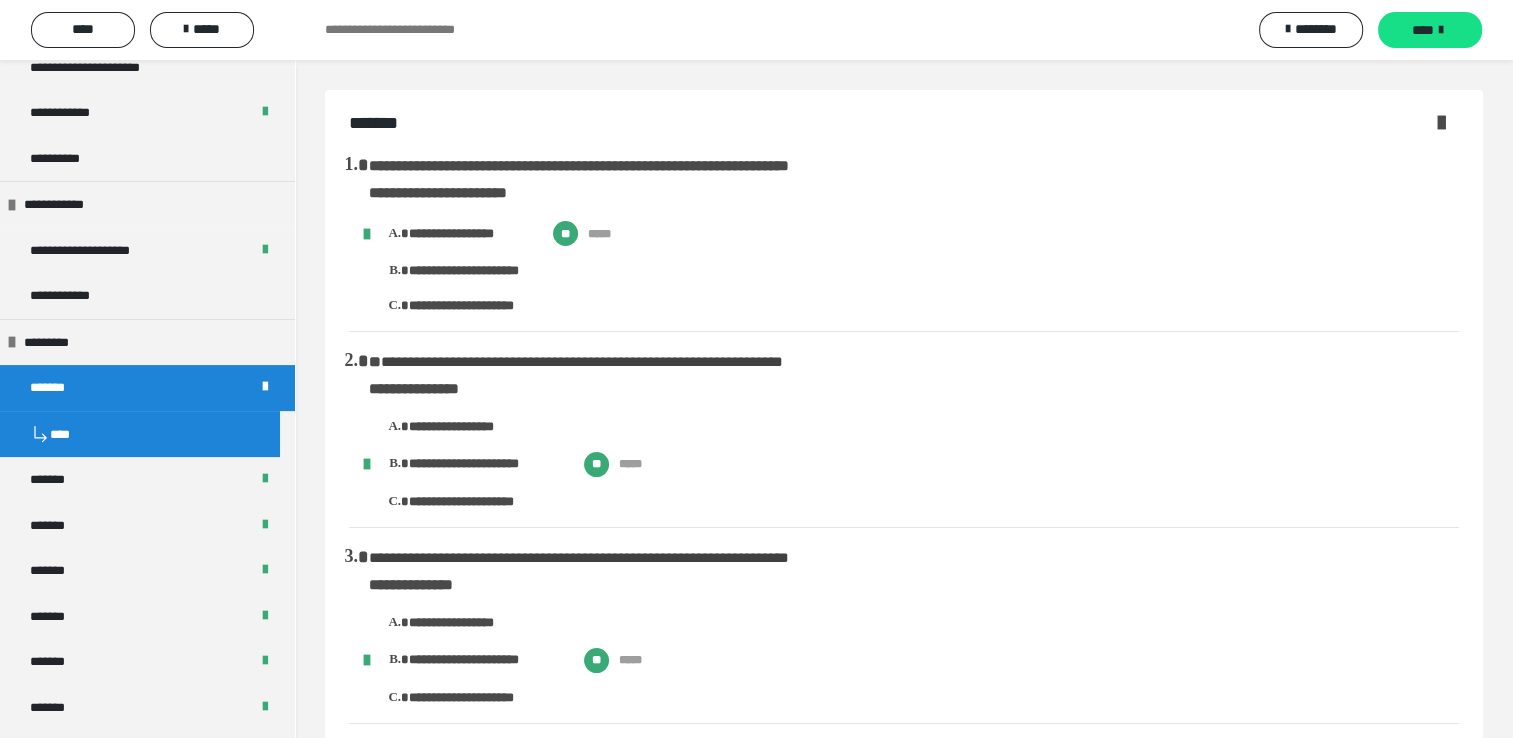 click at bounding box center [1441, 122] 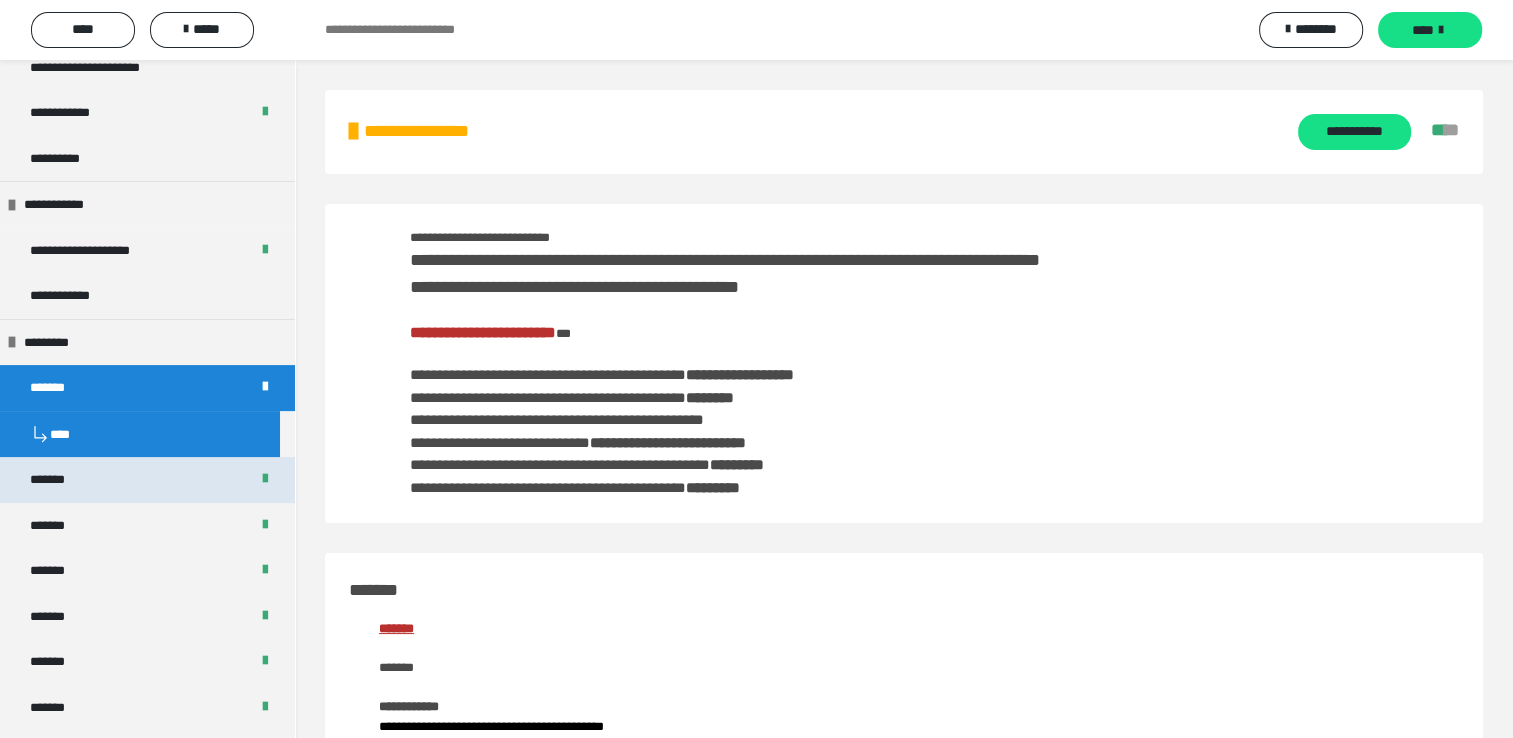 click on "*******" at bounding box center [147, 480] 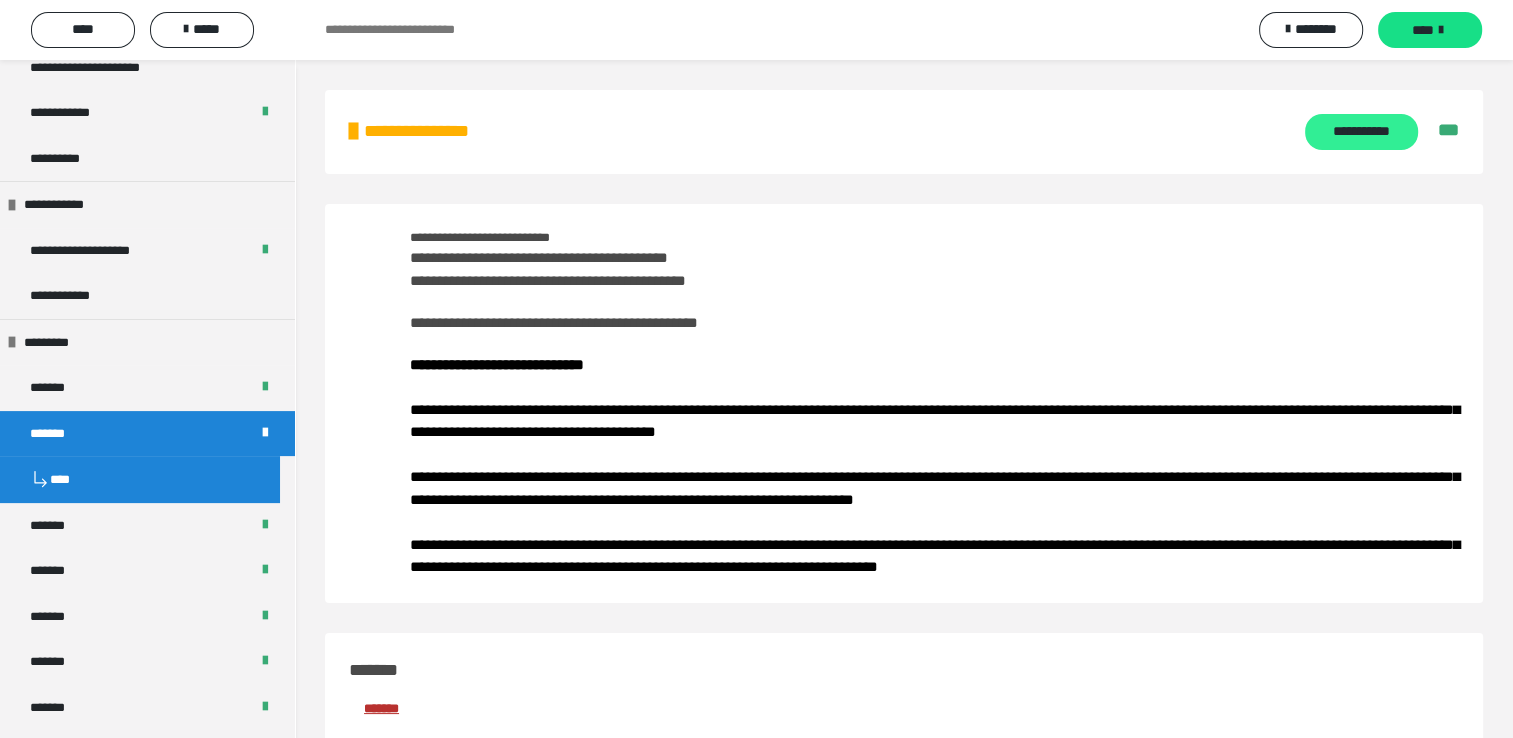 click on "**********" at bounding box center (1361, 132) 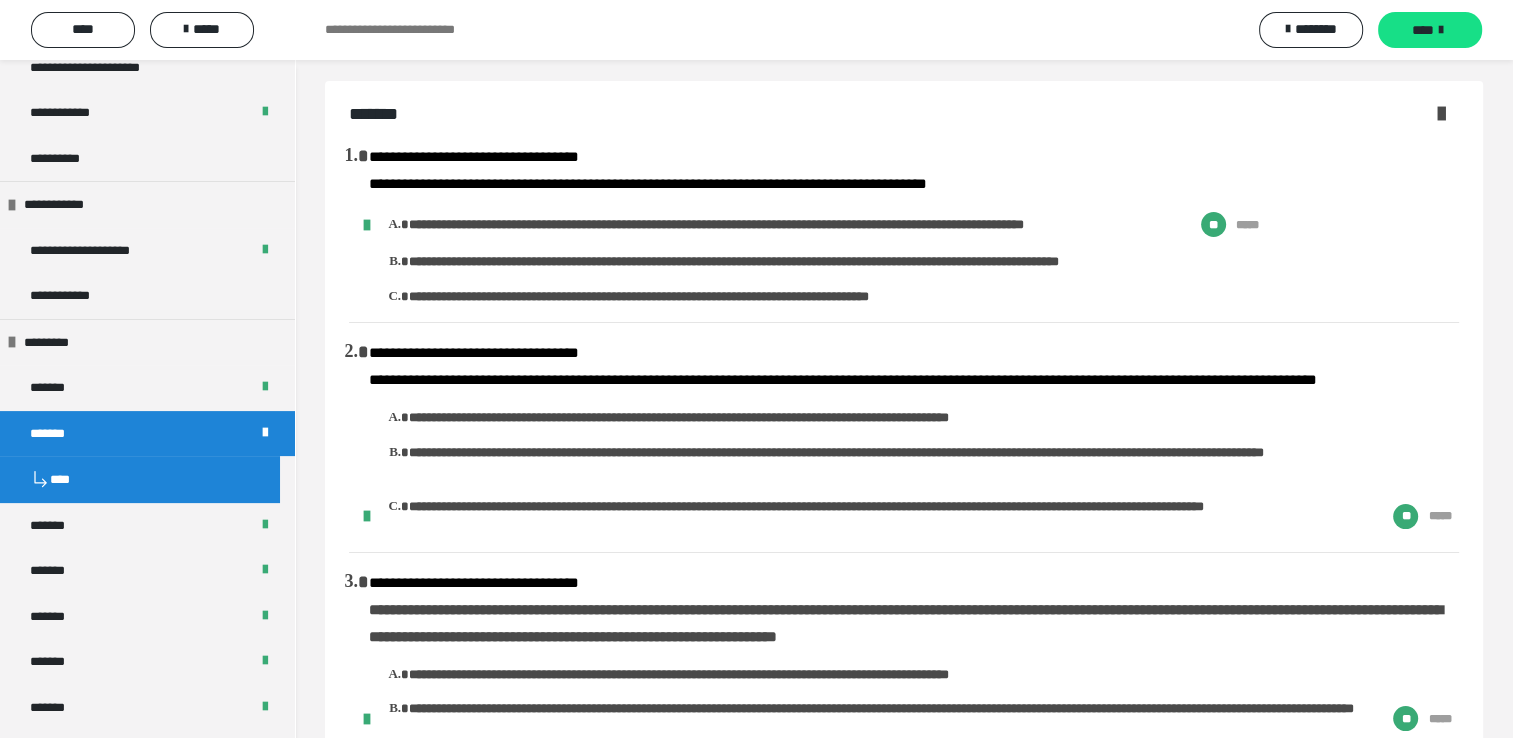 scroll, scrollTop: 0, scrollLeft: 0, axis: both 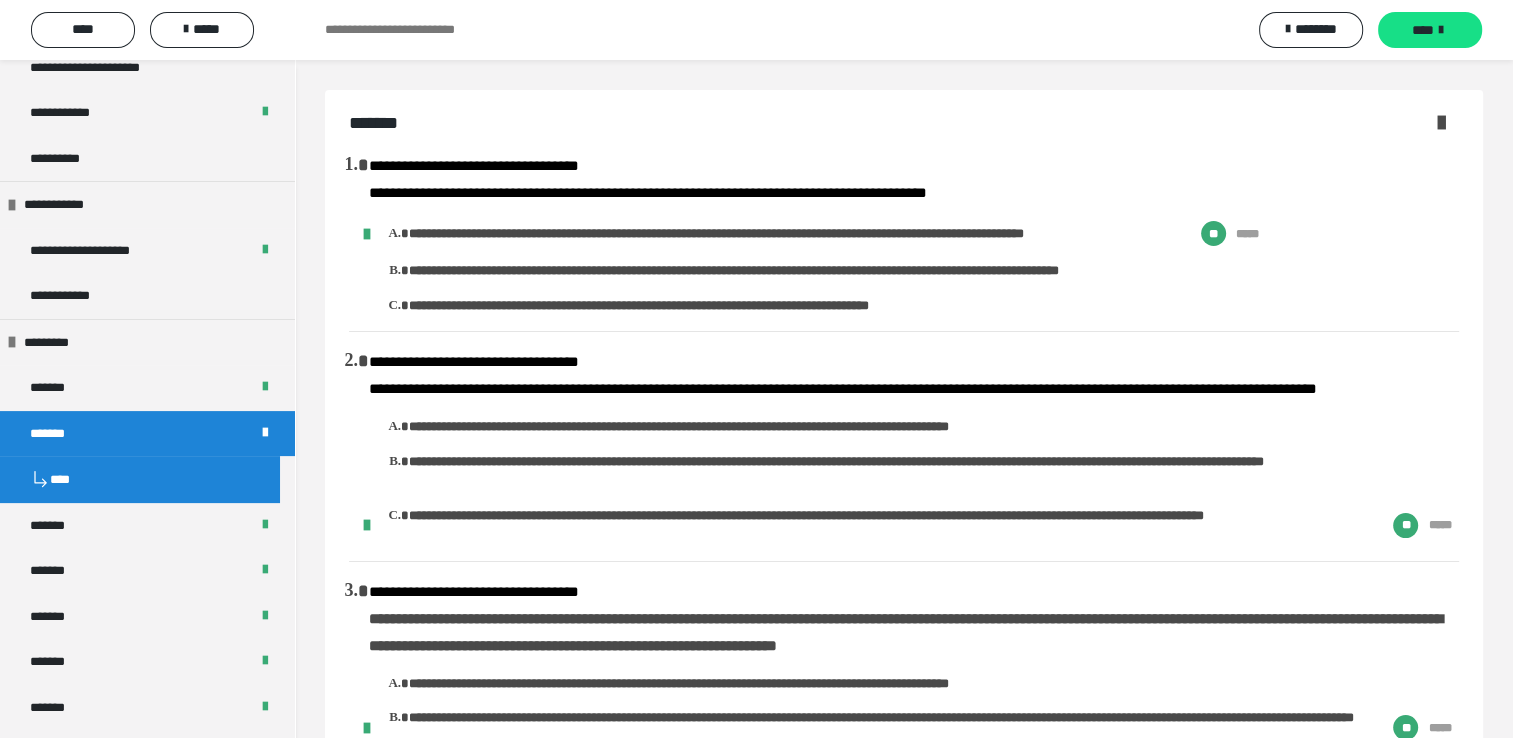 click at bounding box center (1441, 122) 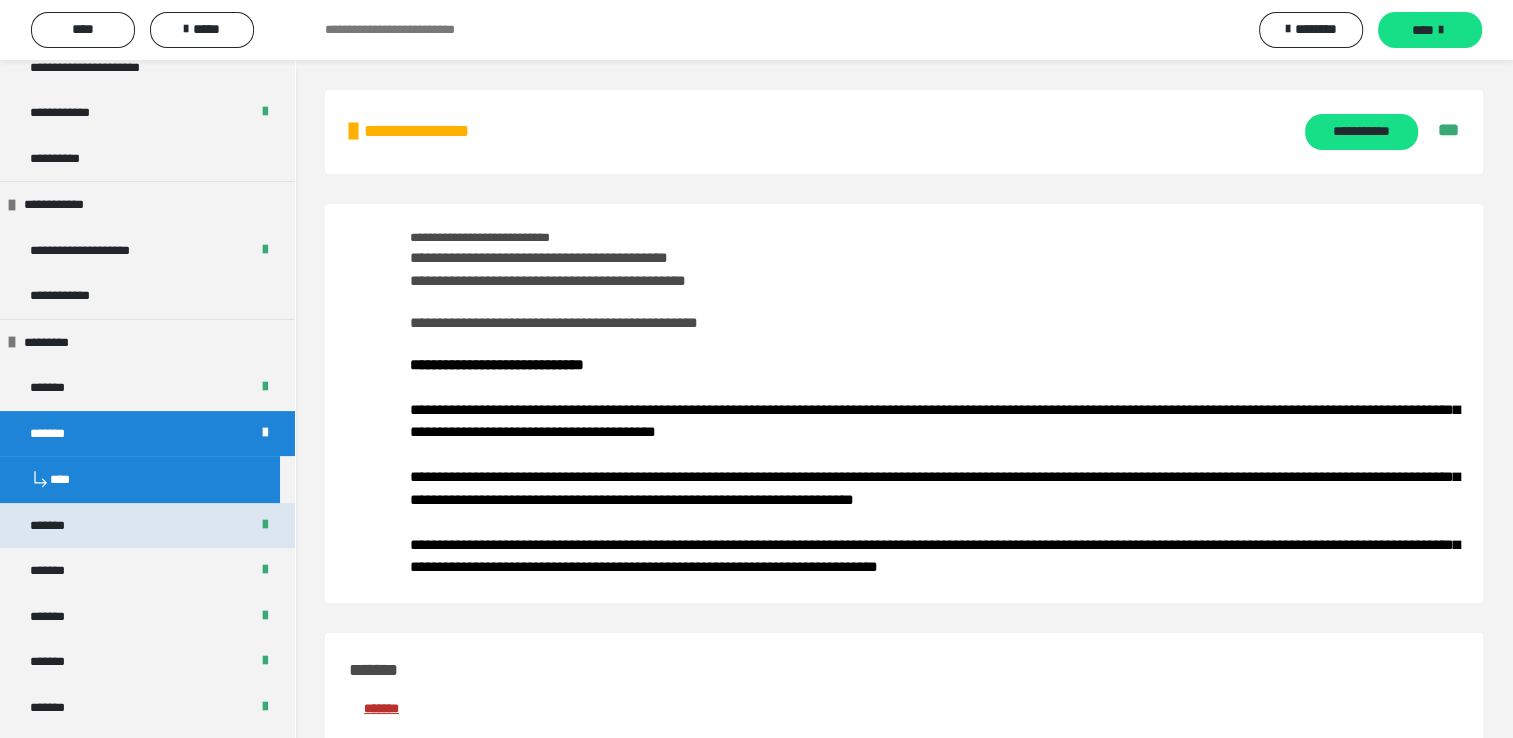 click on "*******" at bounding box center (147, 526) 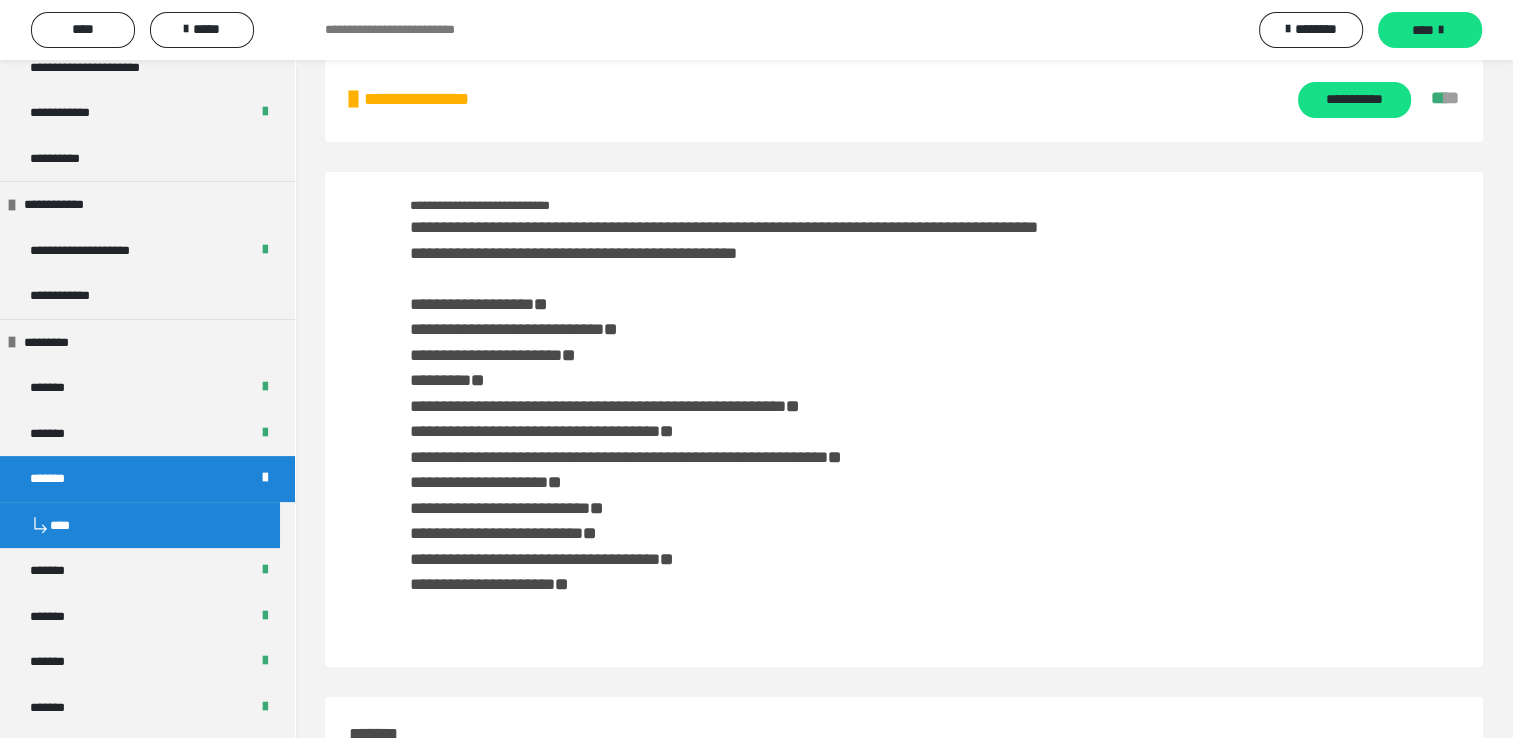 scroll, scrollTop: 0, scrollLeft: 0, axis: both 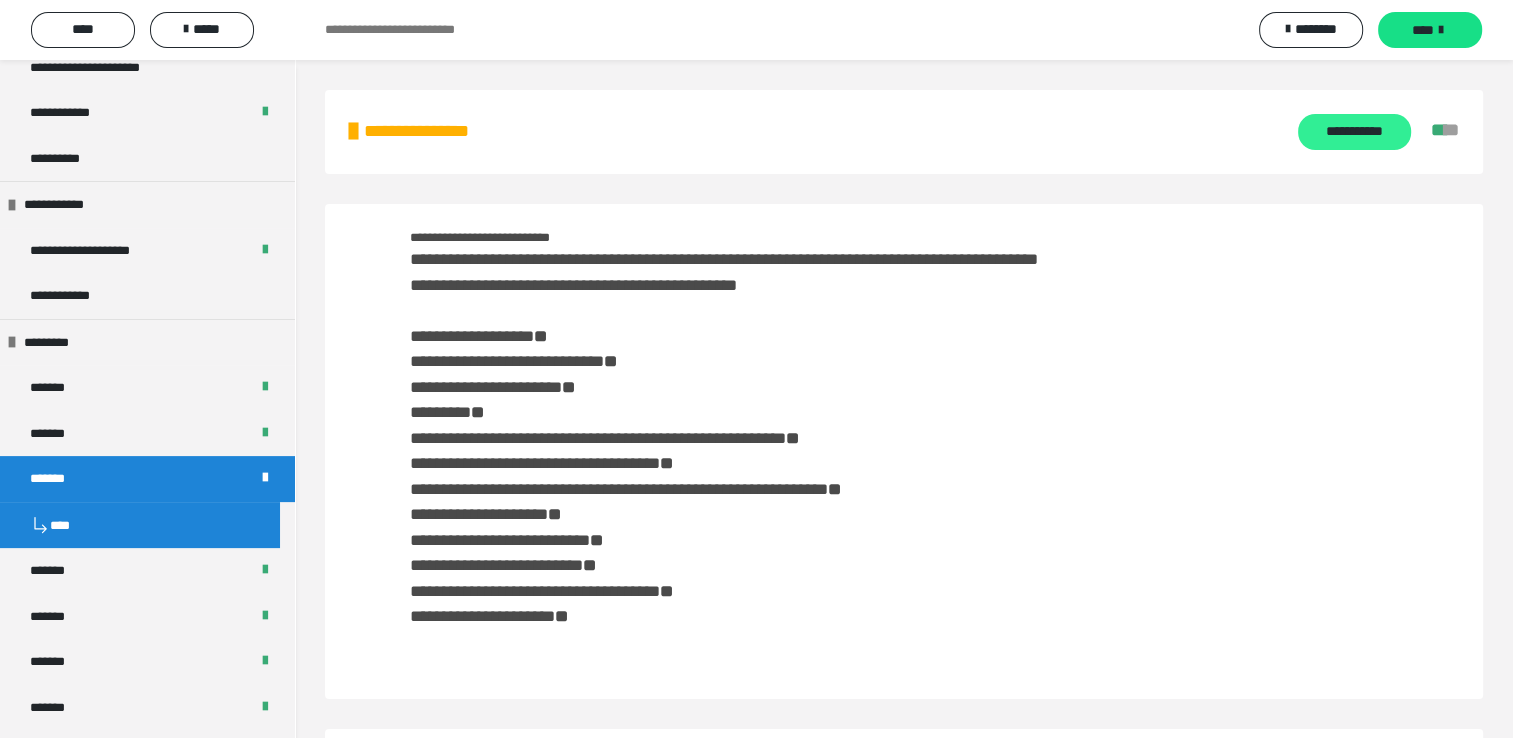 click on "**********" at bounding box center (1354, 132) 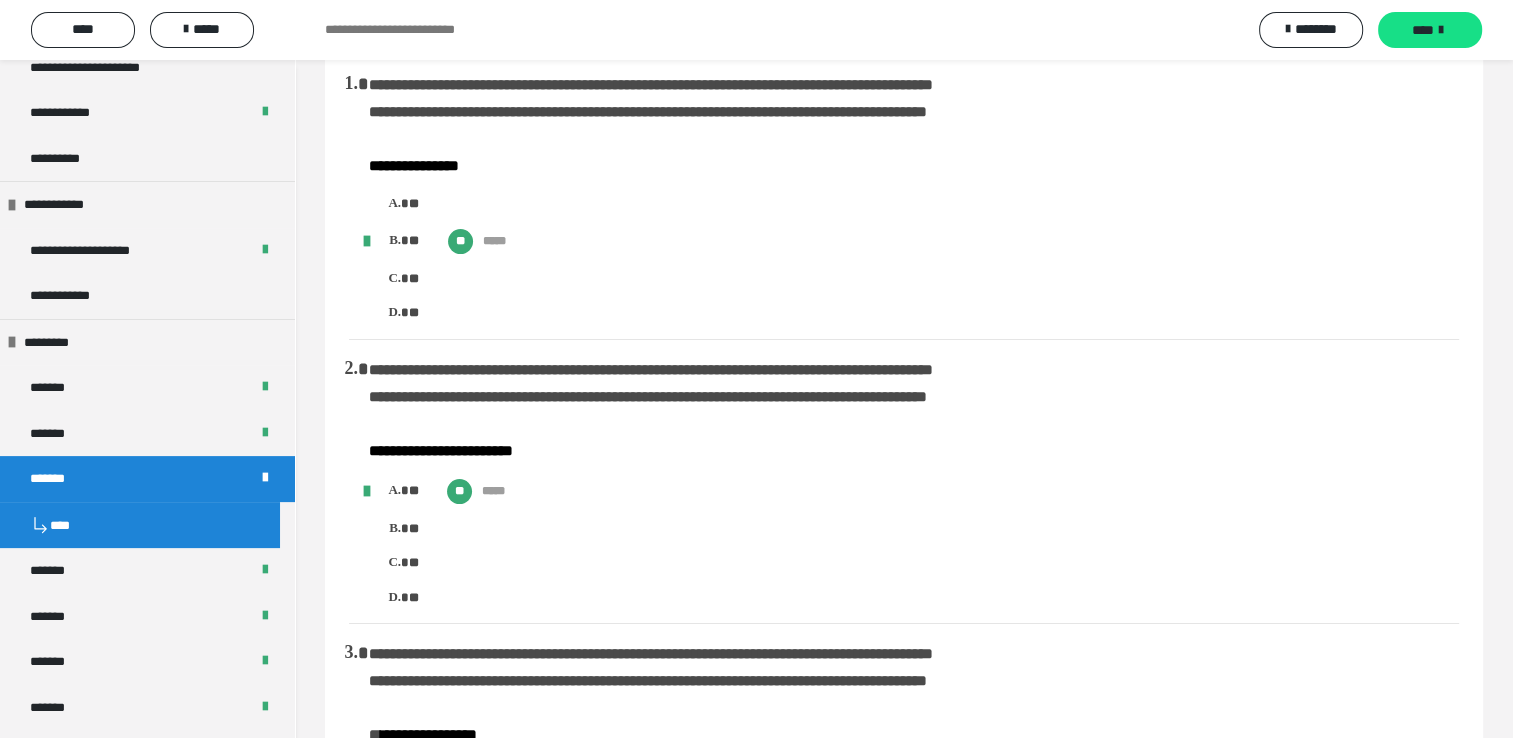 scroll, scrollTop: 0, scrollLeft: 0, axis: both 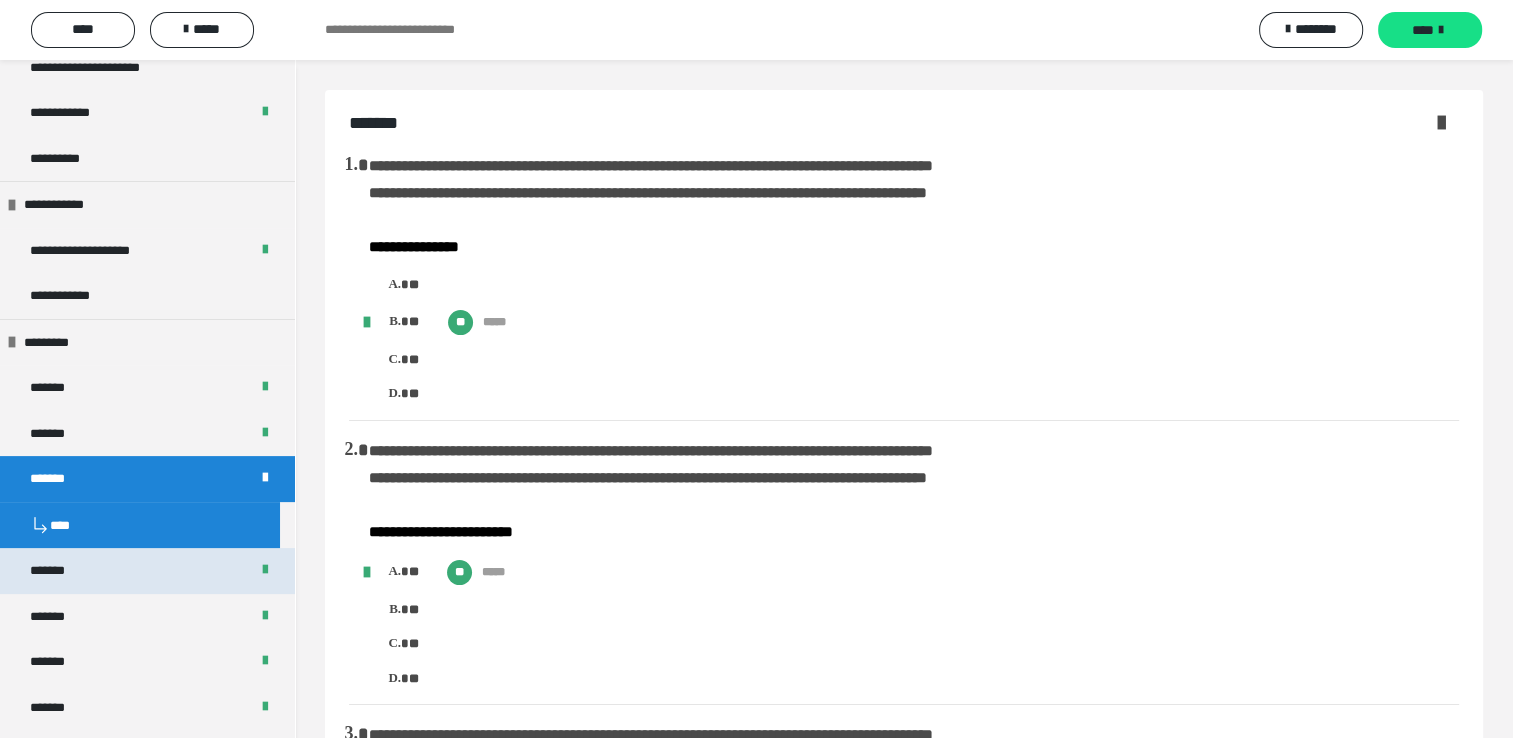 click on "*******" at bounding box center [59, 571] 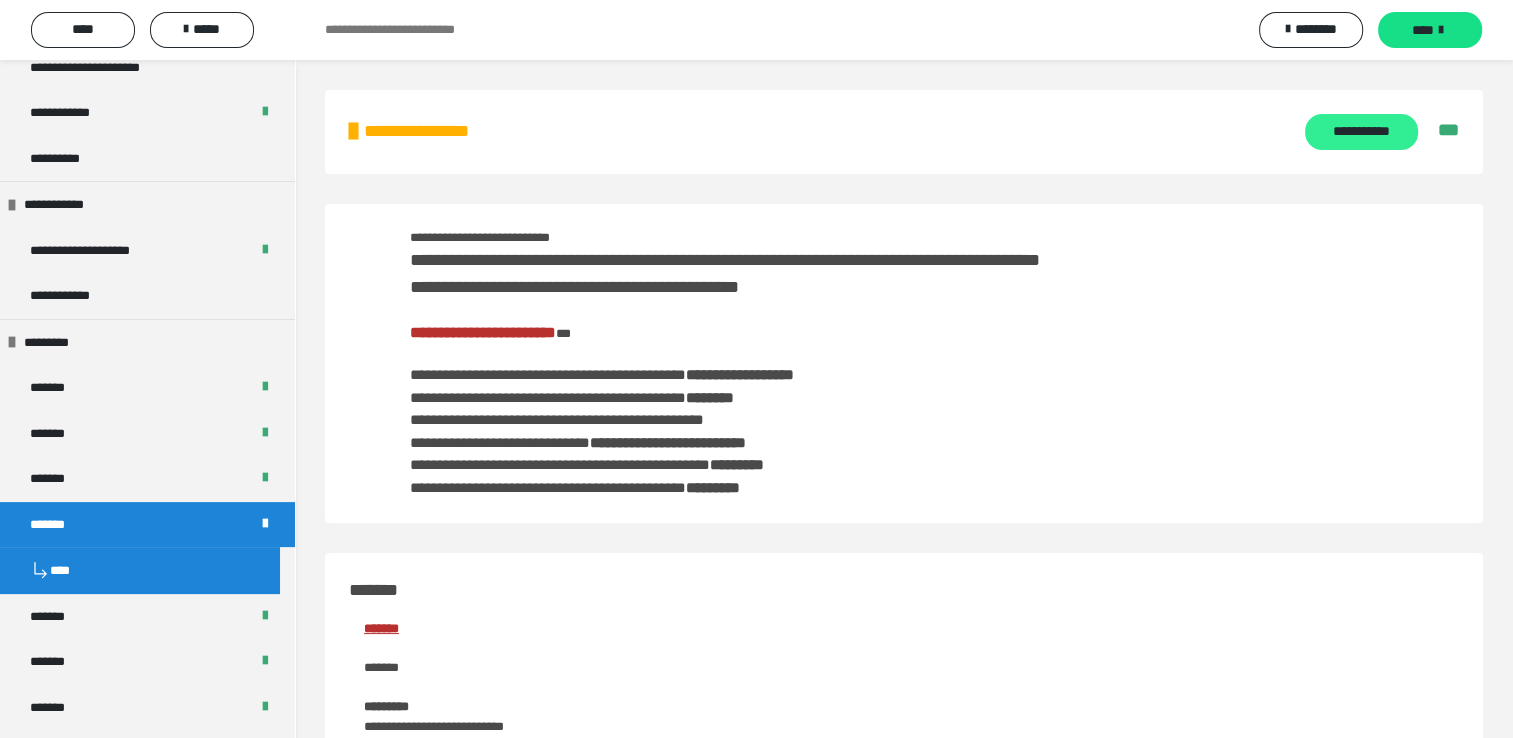 click on "**********" at bounding box center [1361, 132] 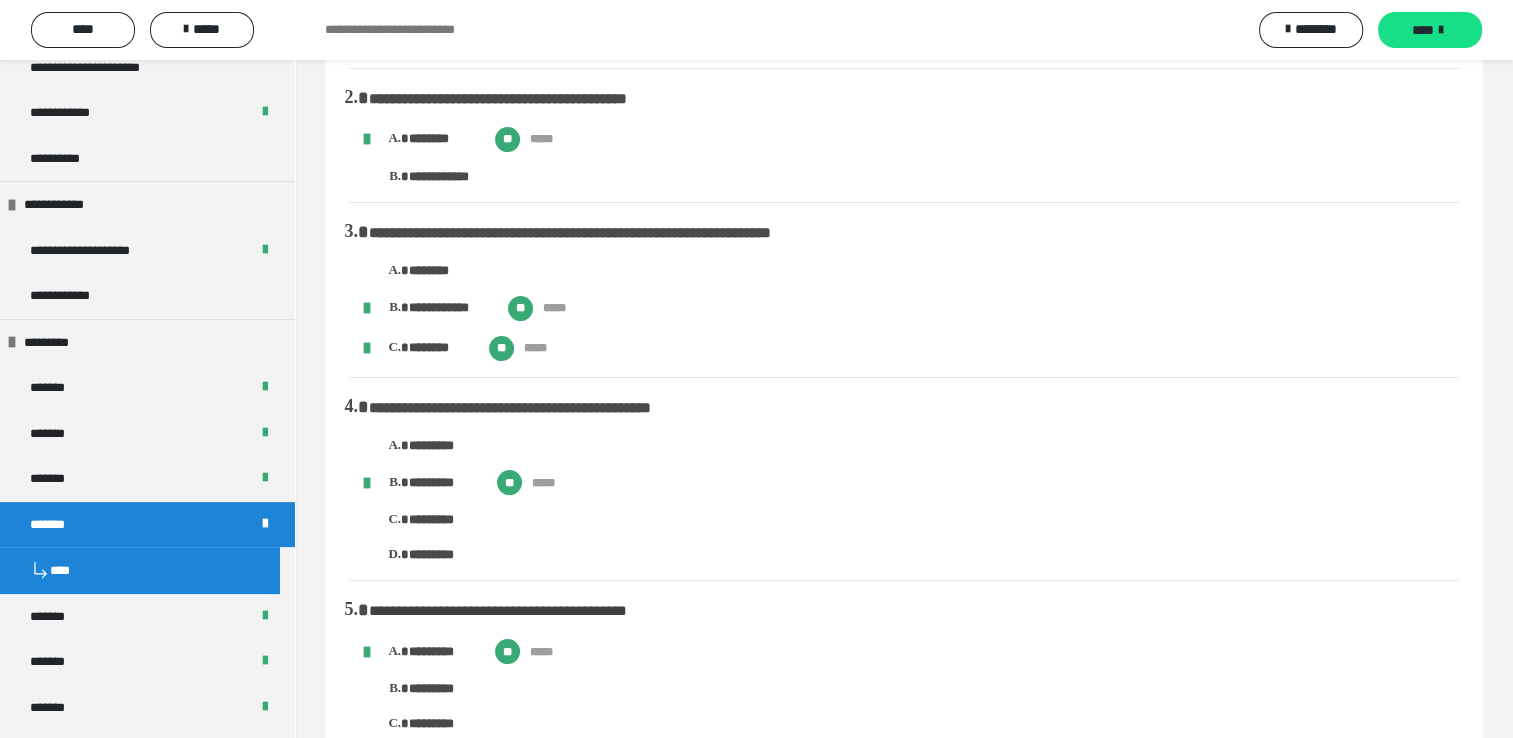 scroll, scrollTop: 200, scrollLeft: 0, axis: vertical 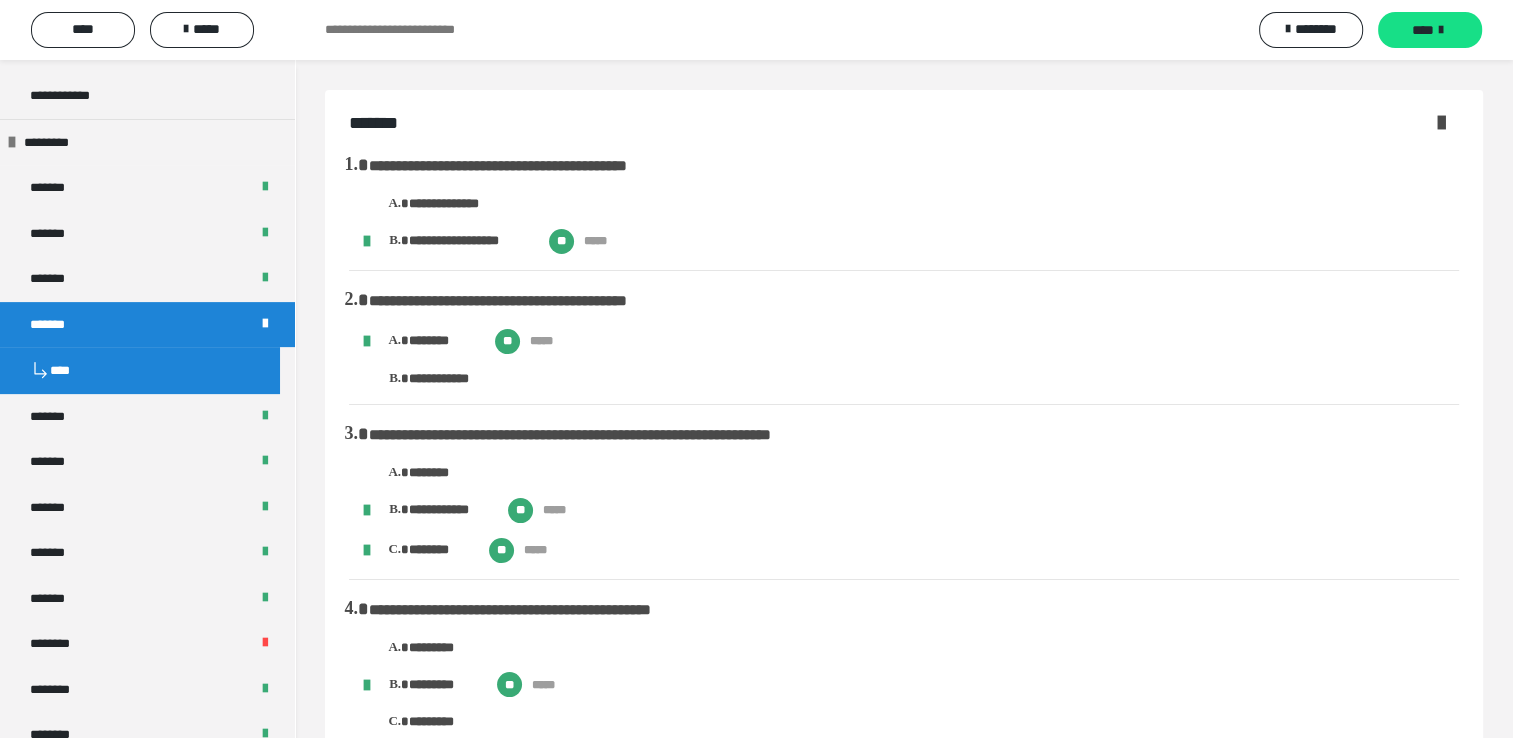 click at bounding box center [1441, 122] 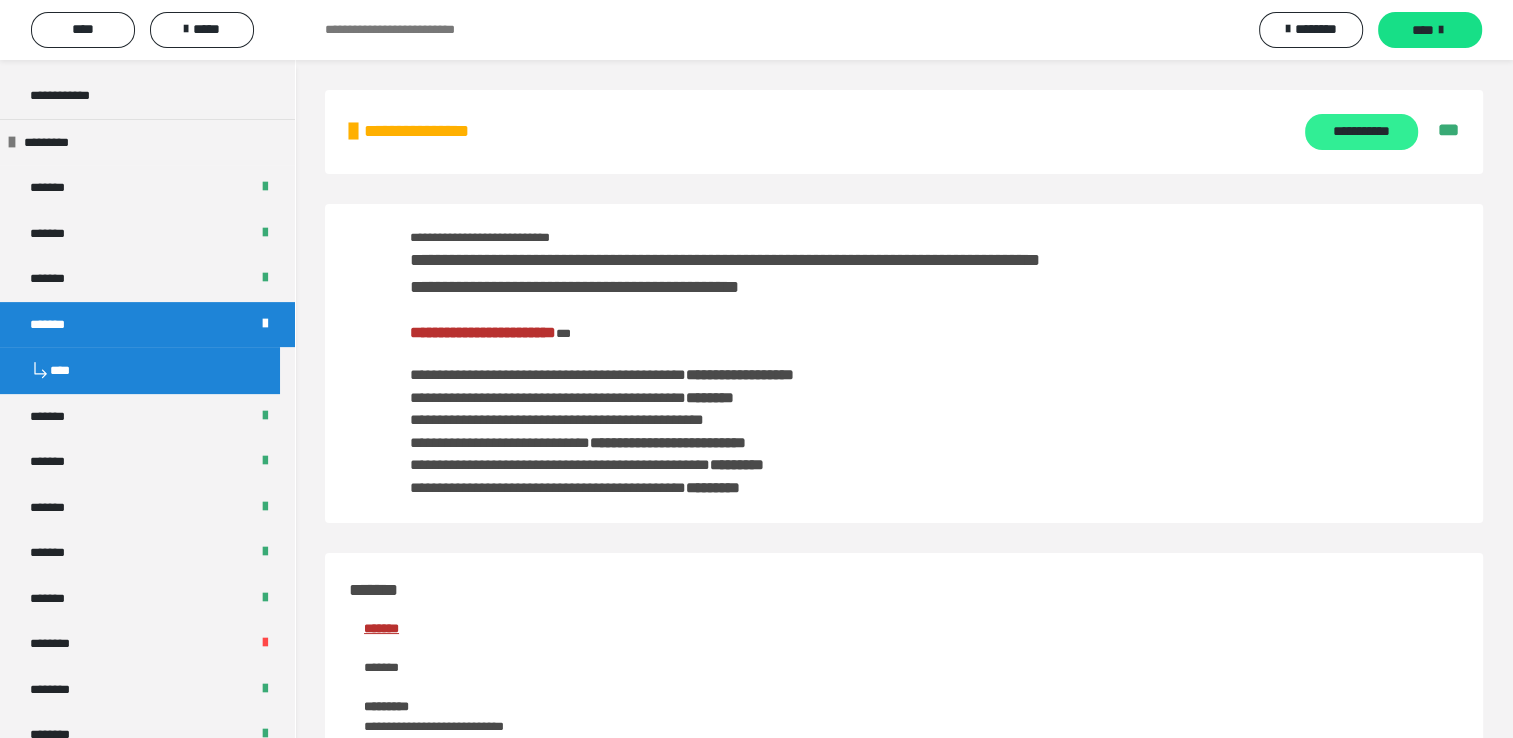 click on "**********" at bounding box center (1361, 132) 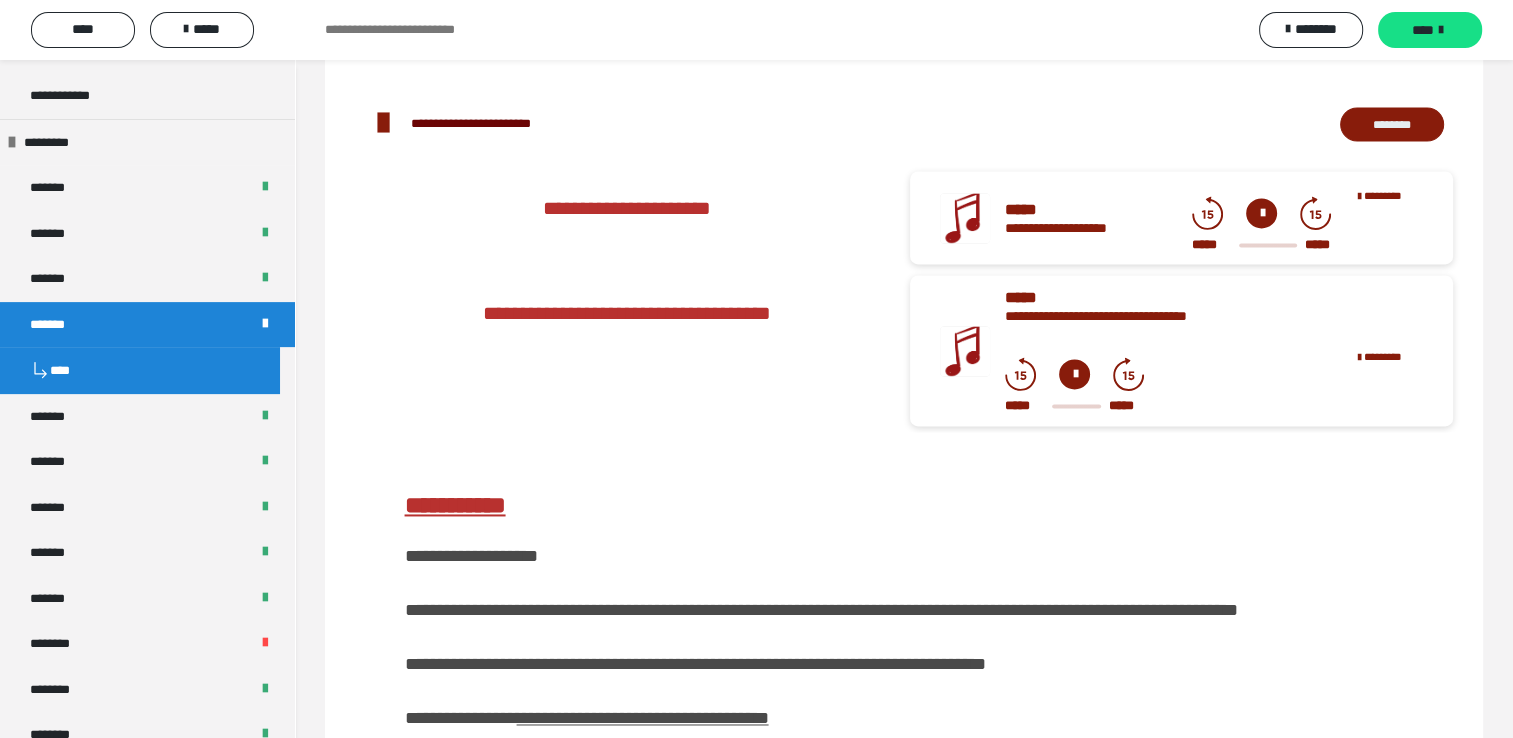 scroll, scrollTop: 2700, scrollLeft: 0, axis: vertical 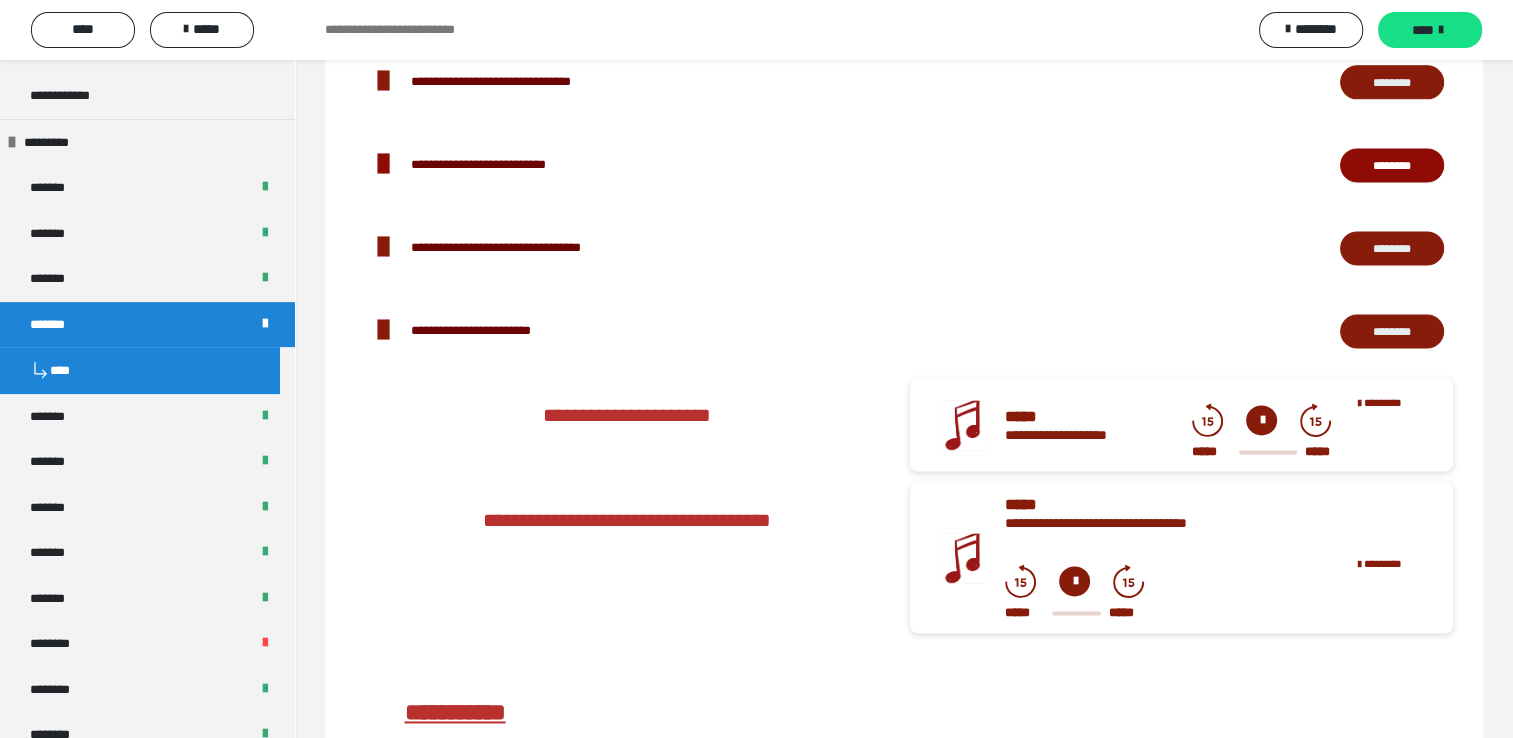 click on "********" at bounding box center (1392, 331) 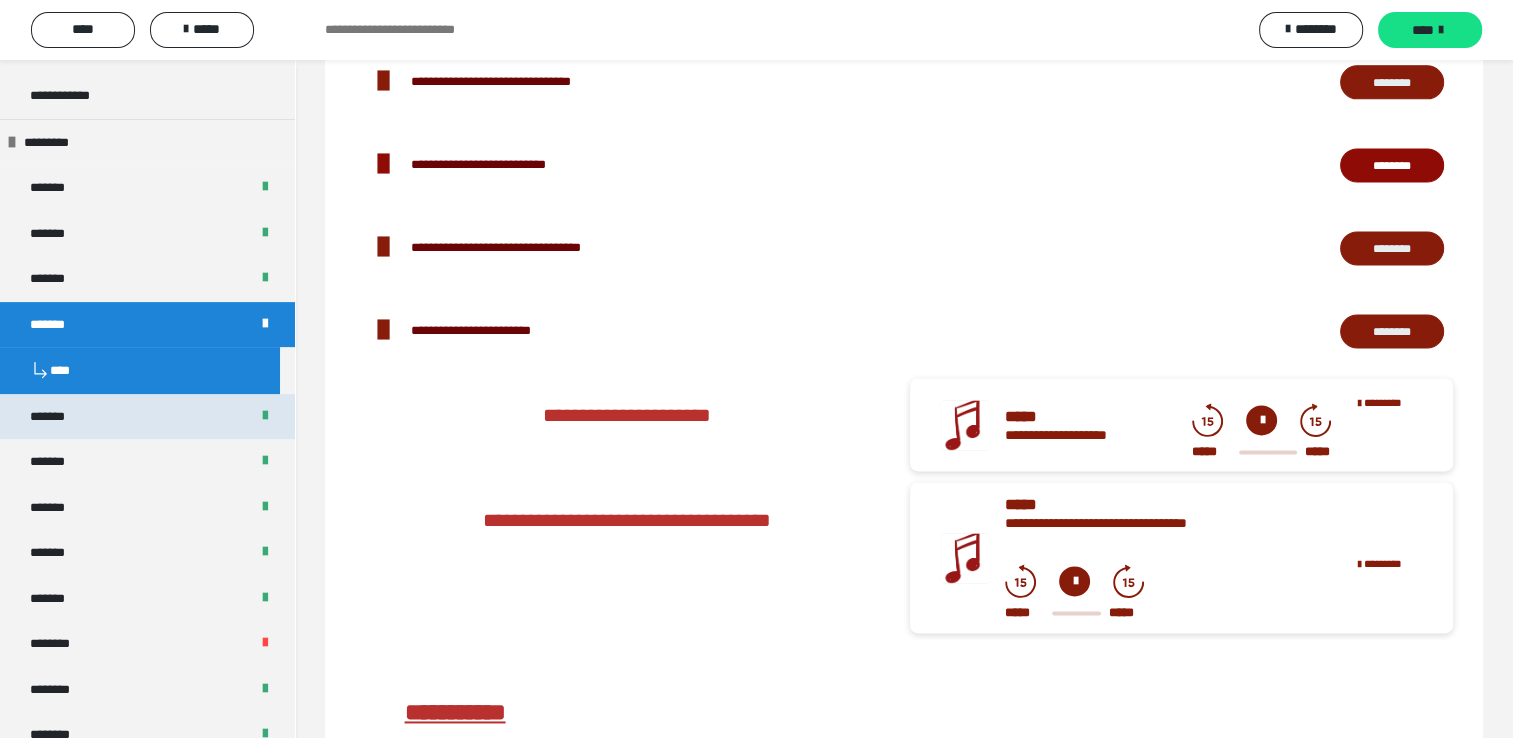 click on "*******" at bounding box center (58, 417) 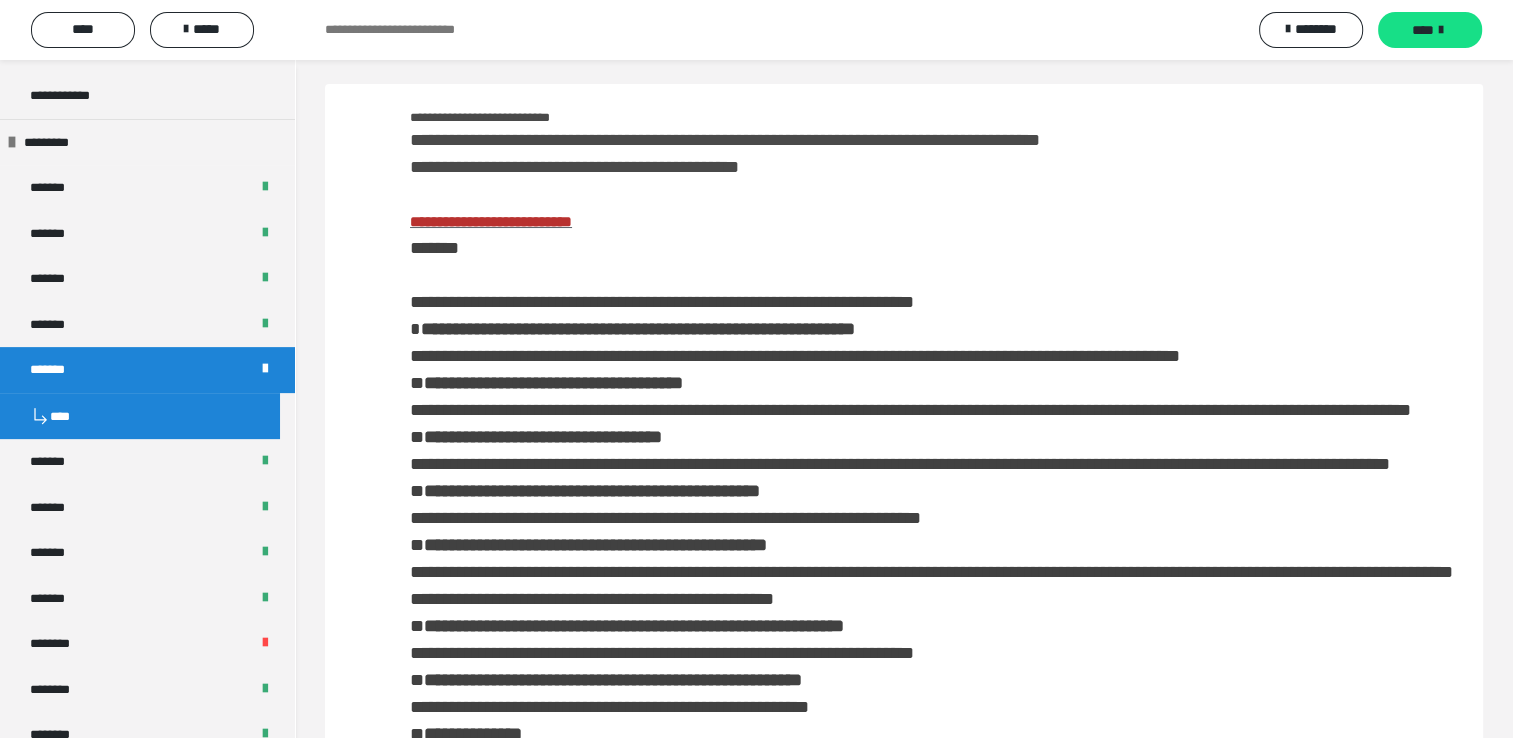 scroll, scrollTop: 156, scrollLeft: 0, axis: vertical 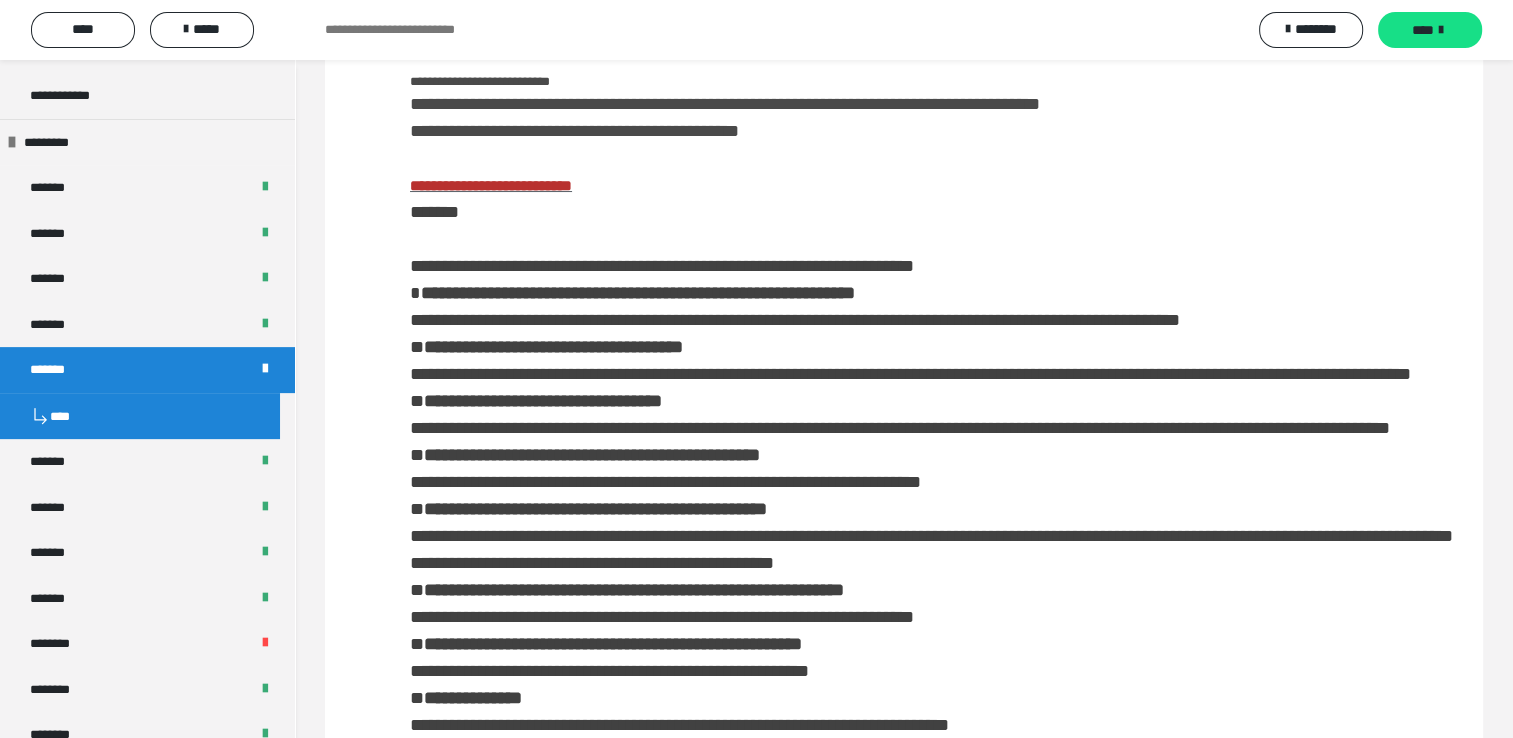 click on "**********" at bounding box center [491, 185] 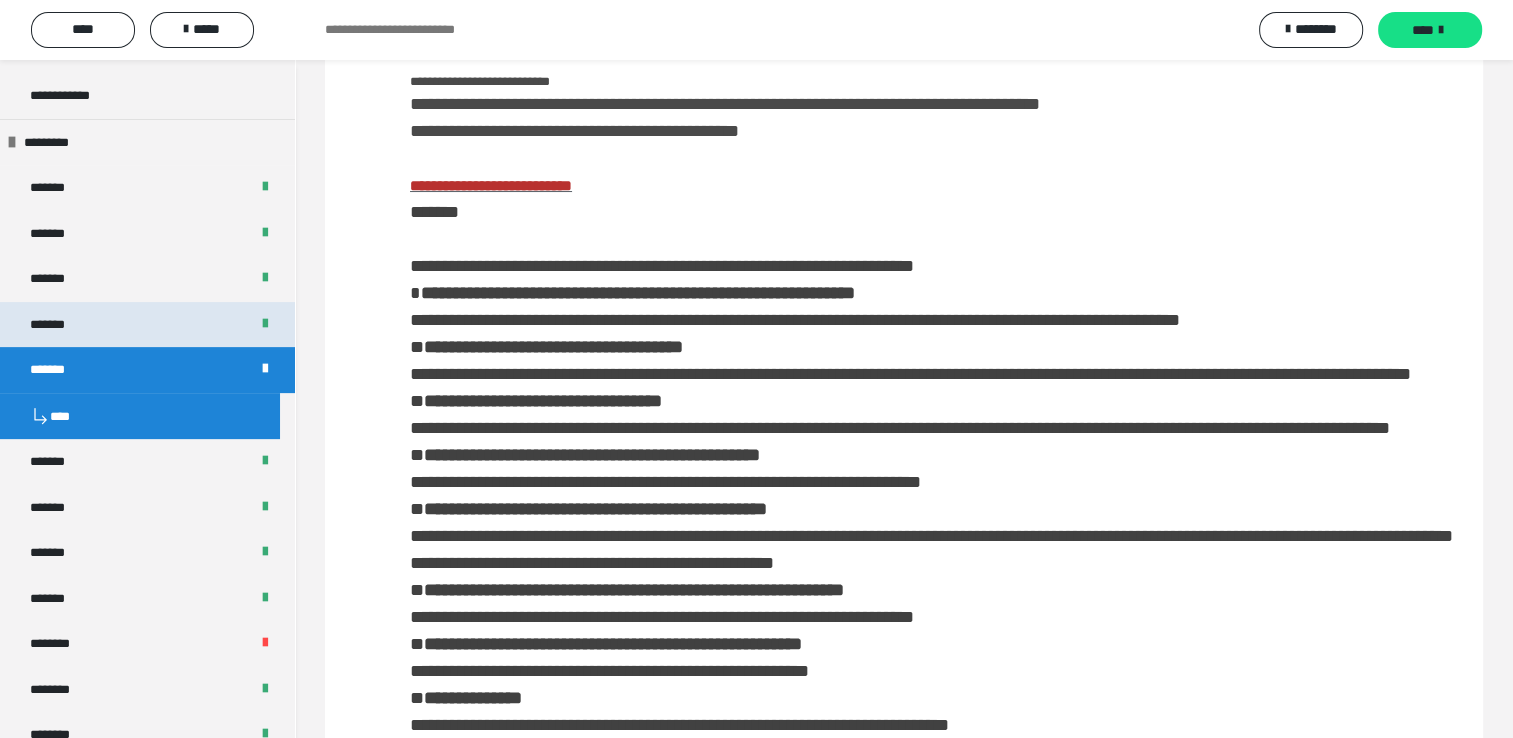 click on "*******" at bounding box center (147, 325) 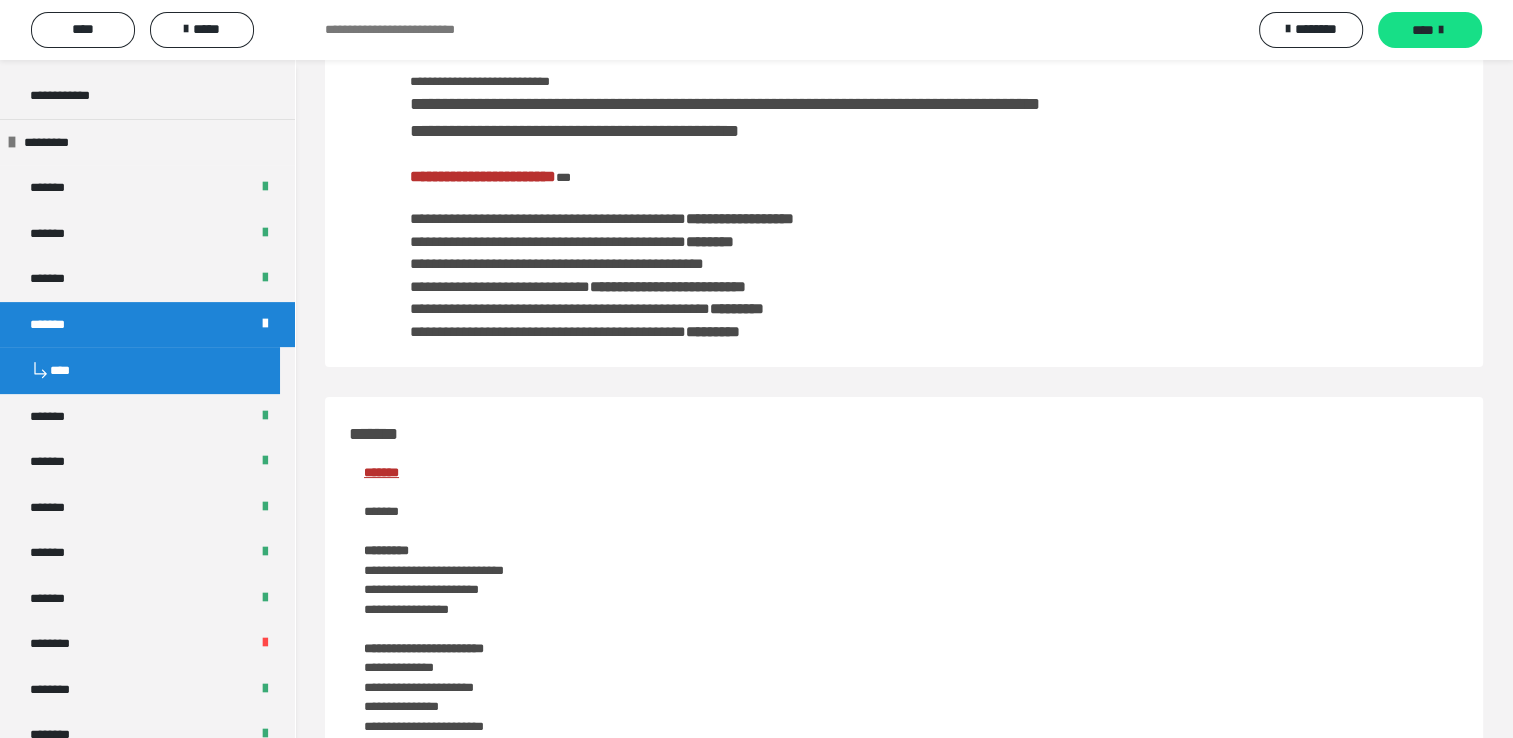 scroll, scrollTop: 56, scrollLeft: 0, axis: vertical 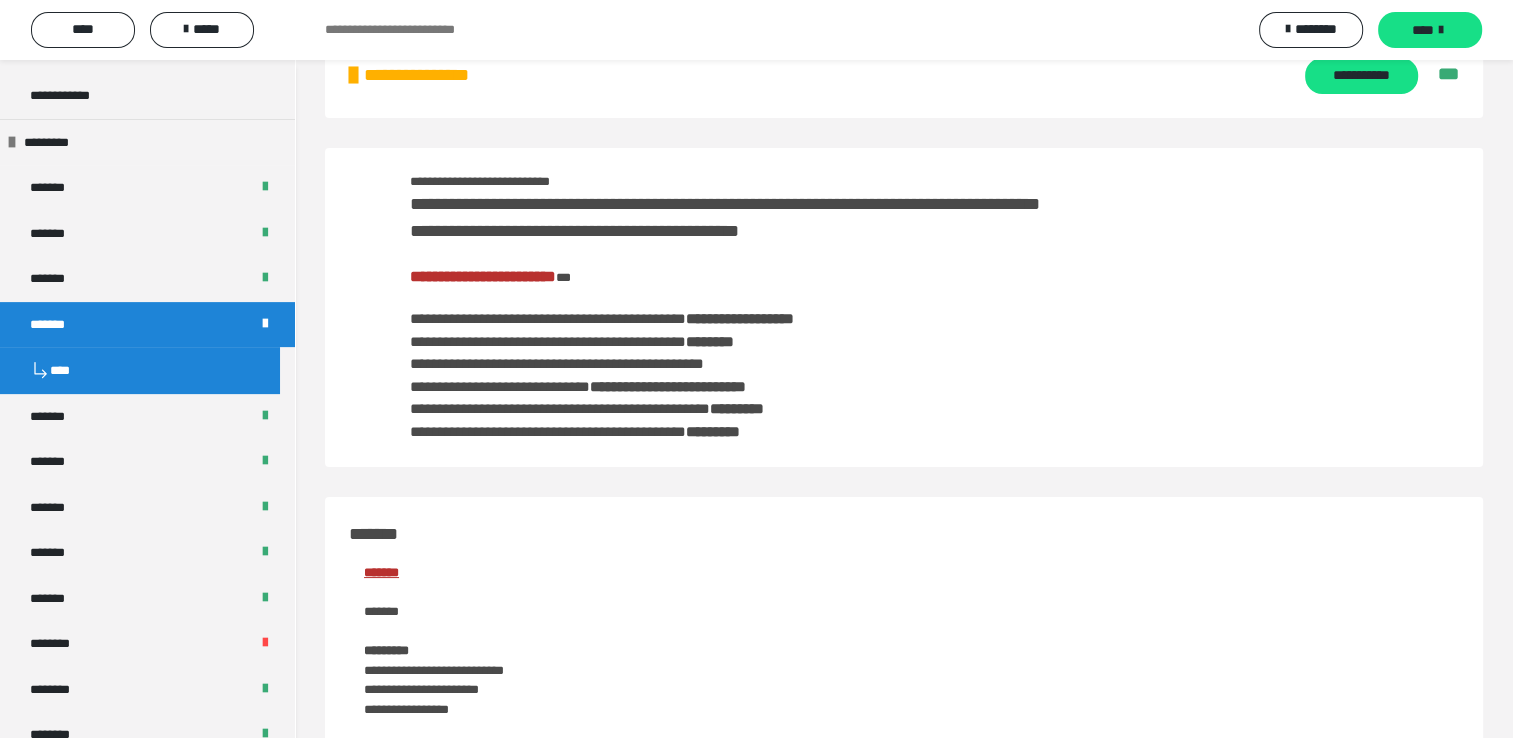 click on "**********" at bounding box center [483, 276] 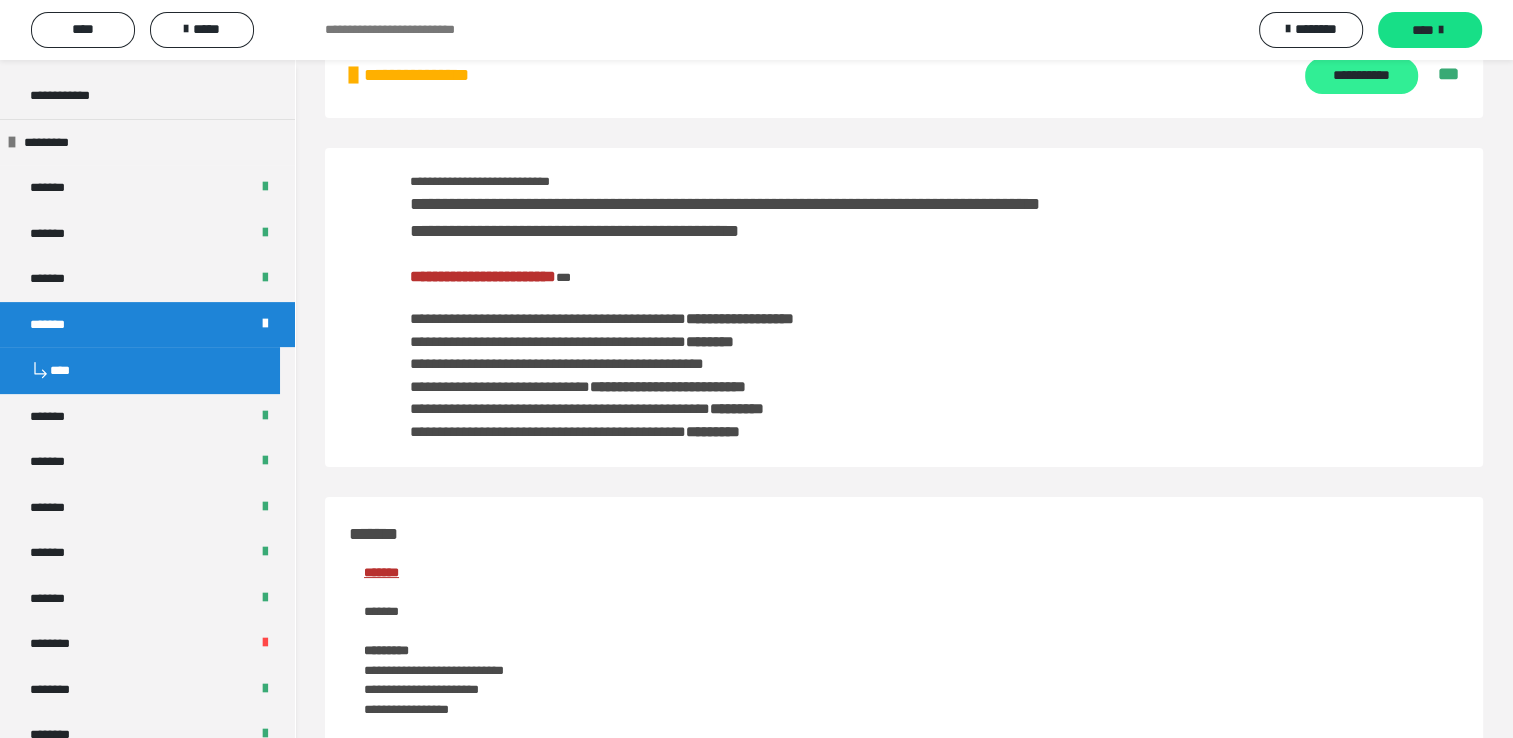 click on "**********" at bounding box center (1361, 76) 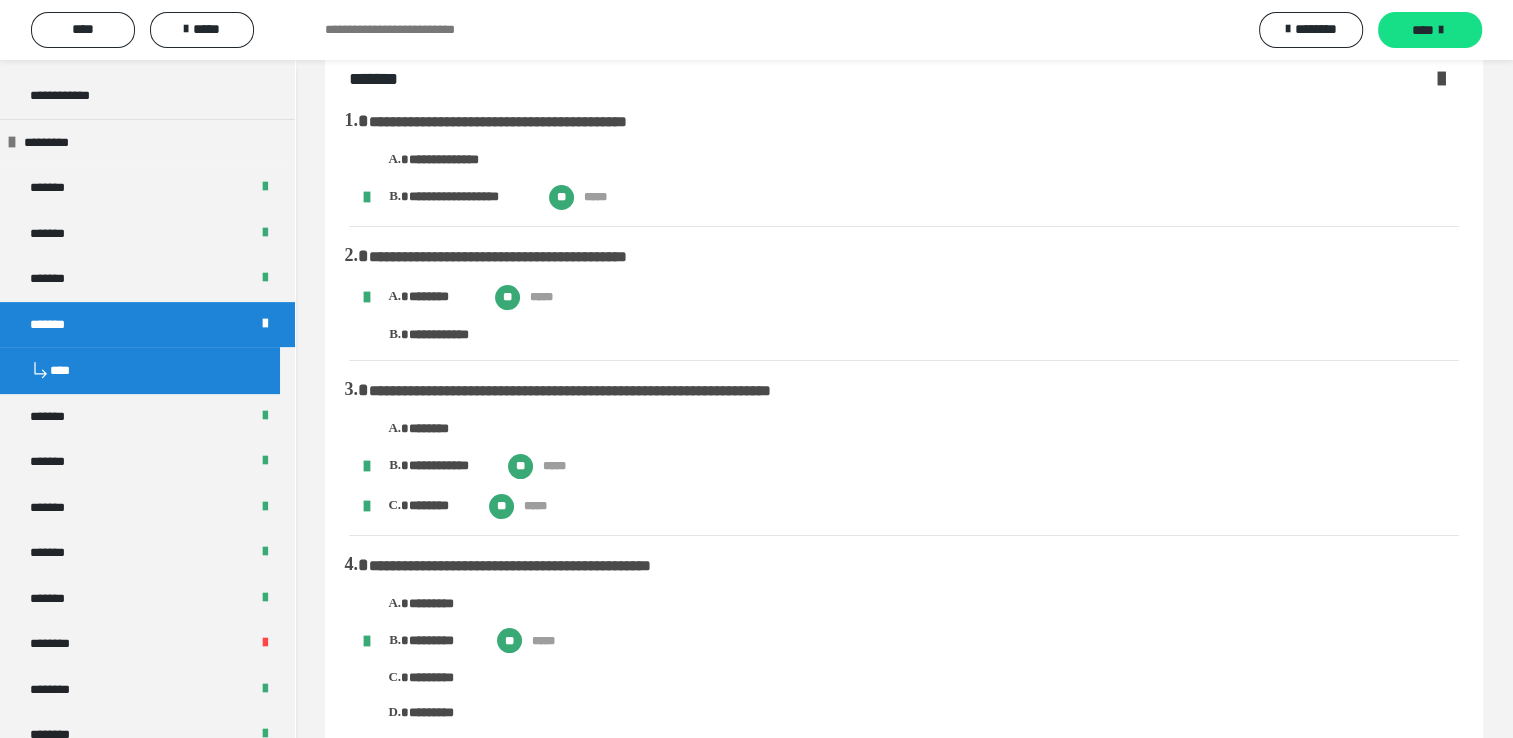 scroll, scrollTop: 0, scrollLeft: 0, axis: both 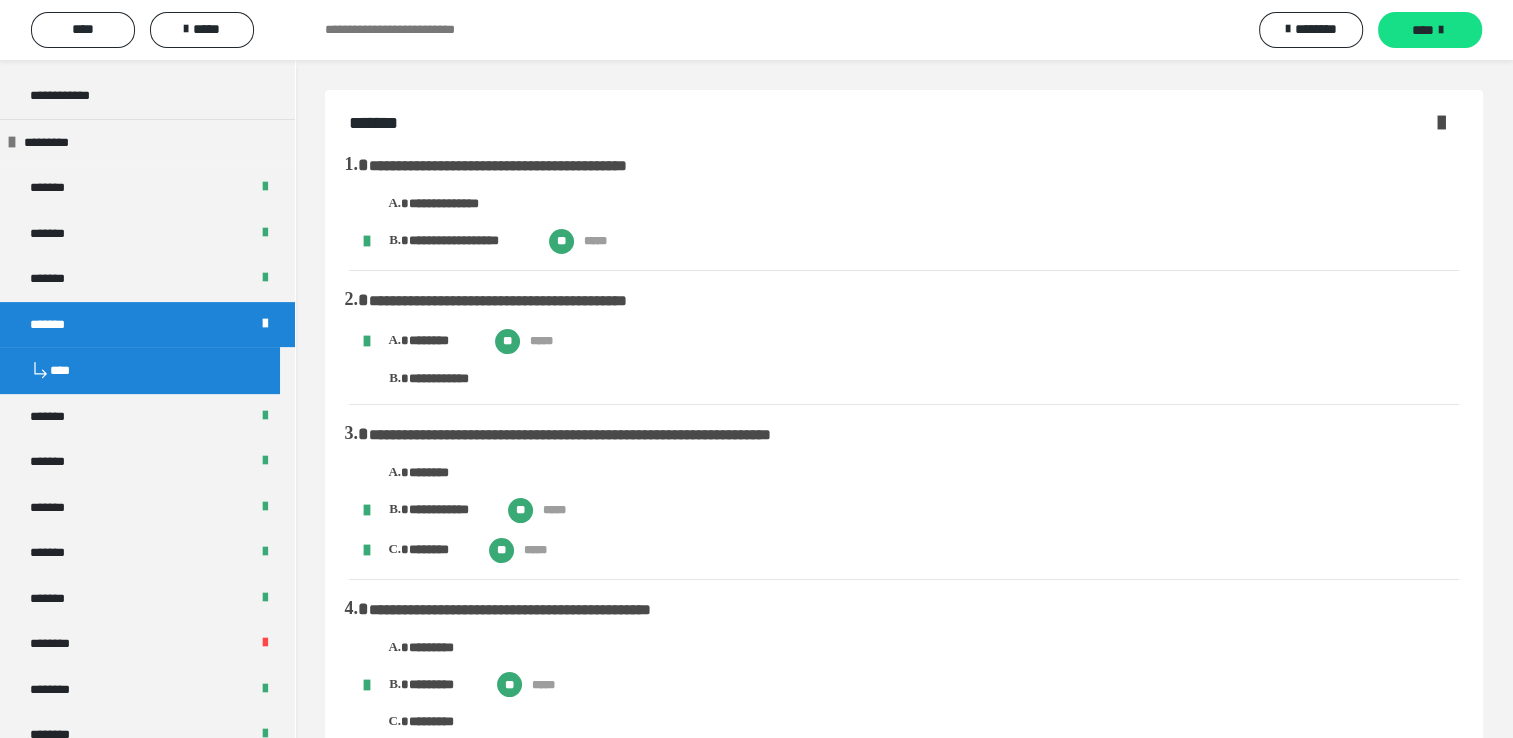 click at bounding box center [1441, 122] 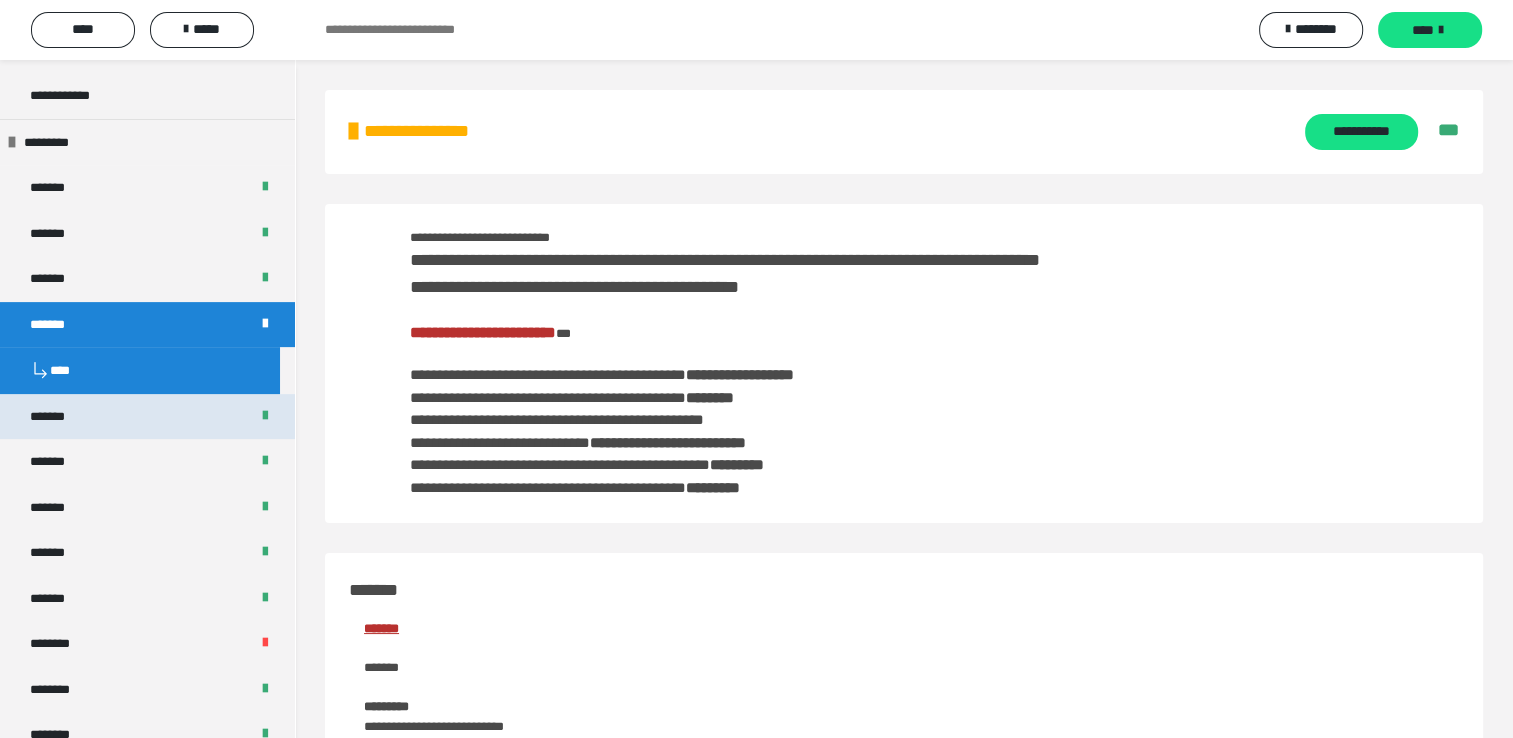 click on "*******" at bounding box center (58, 417) 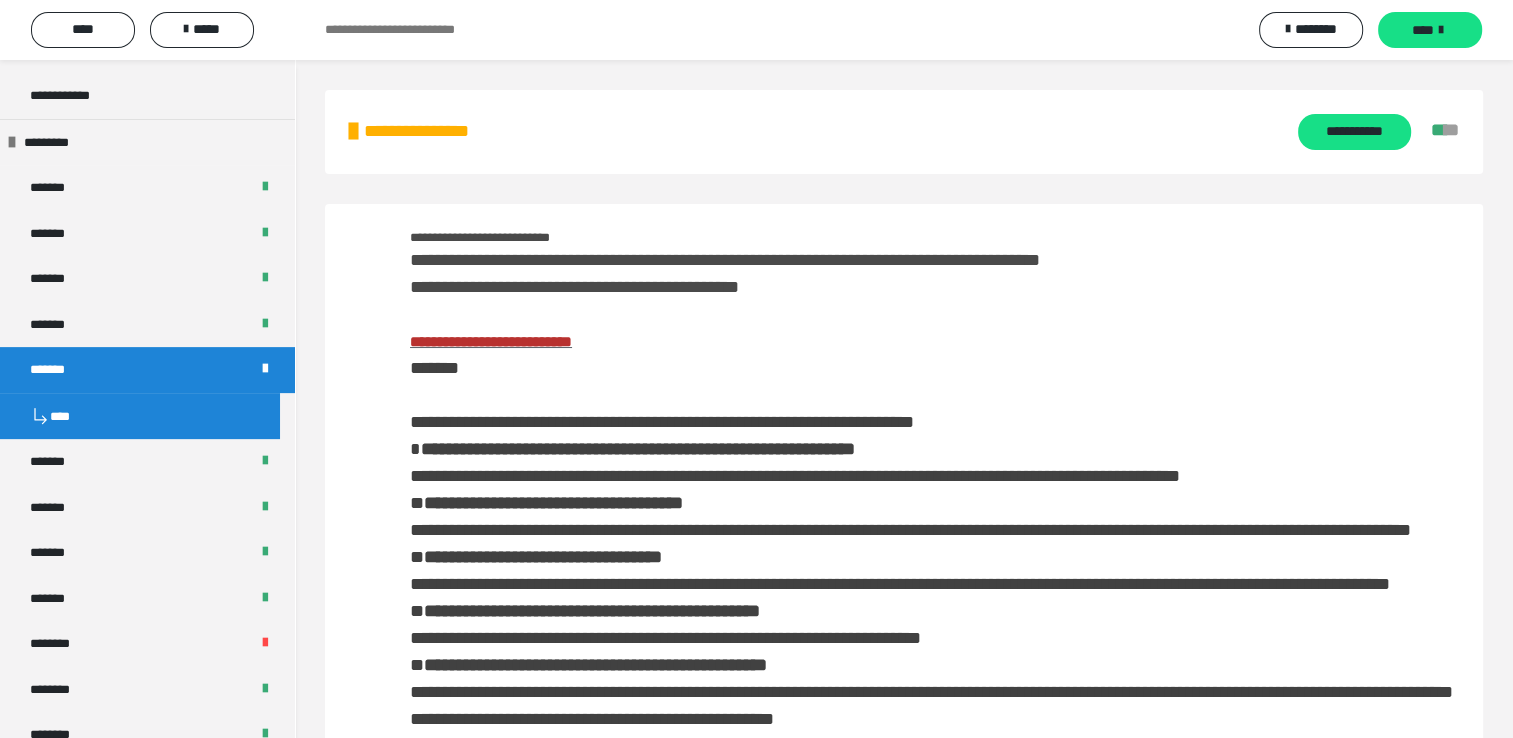 click on "**********" at bounding box center [491, 341] 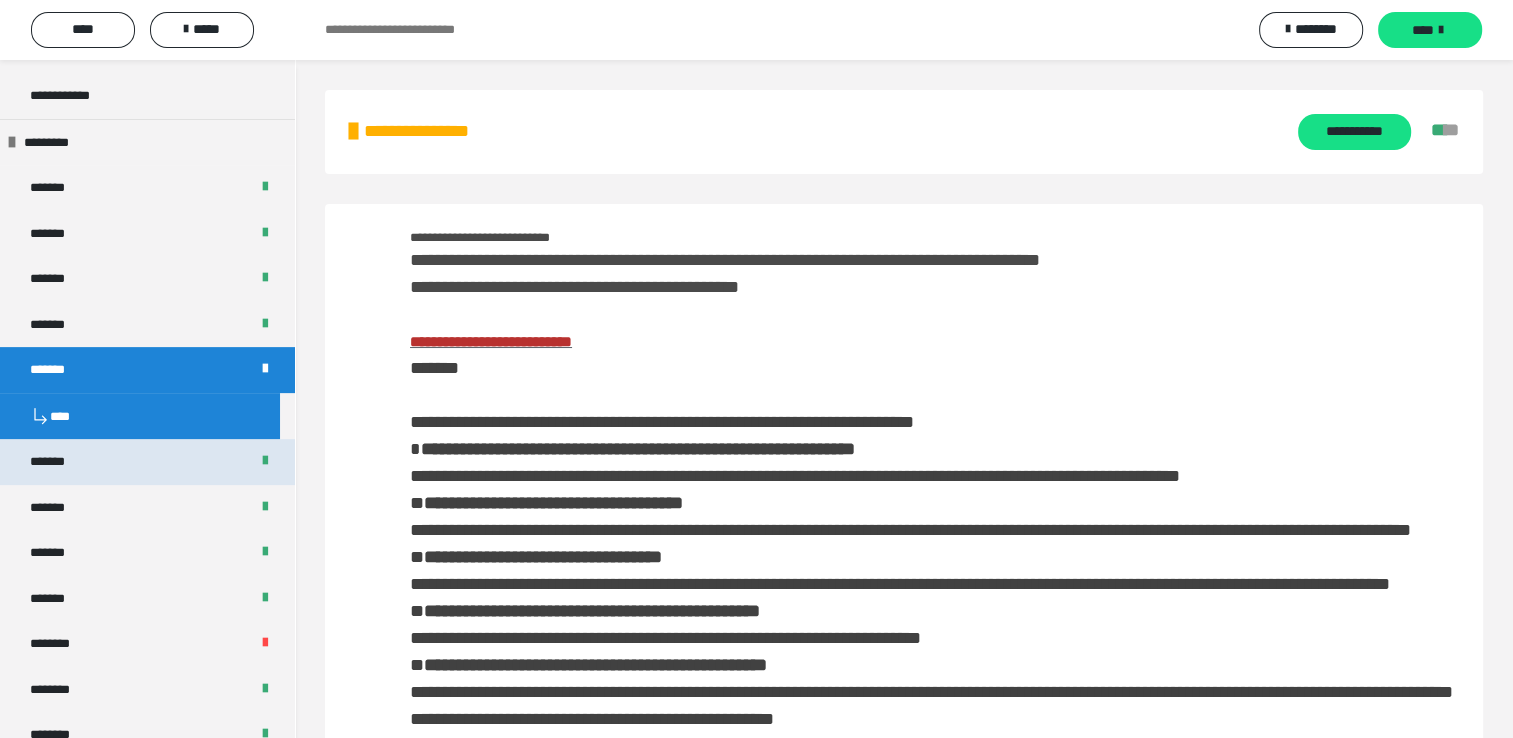 click on "*******" at bounding box center [147, 462] 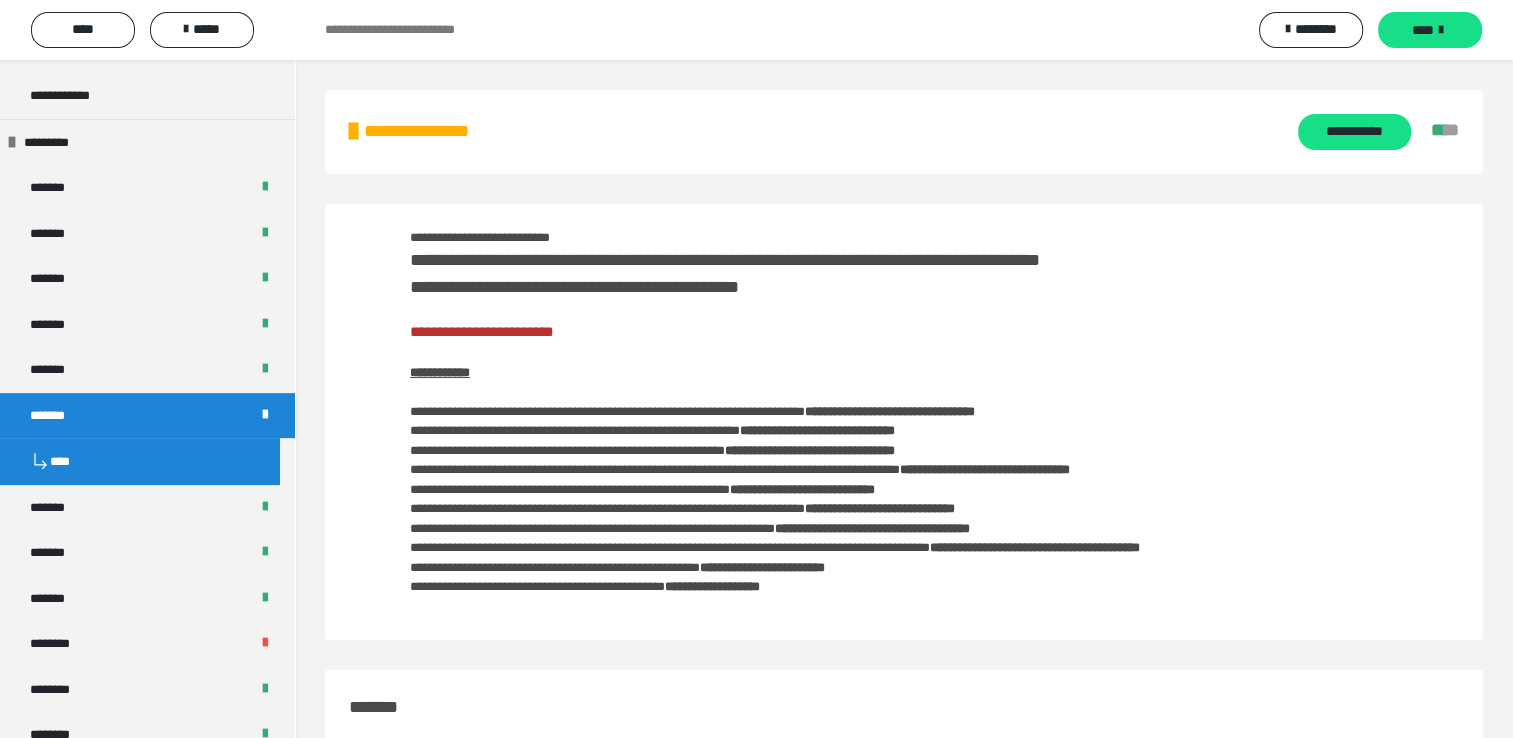click on "**********" at bounding box center [482, 331] 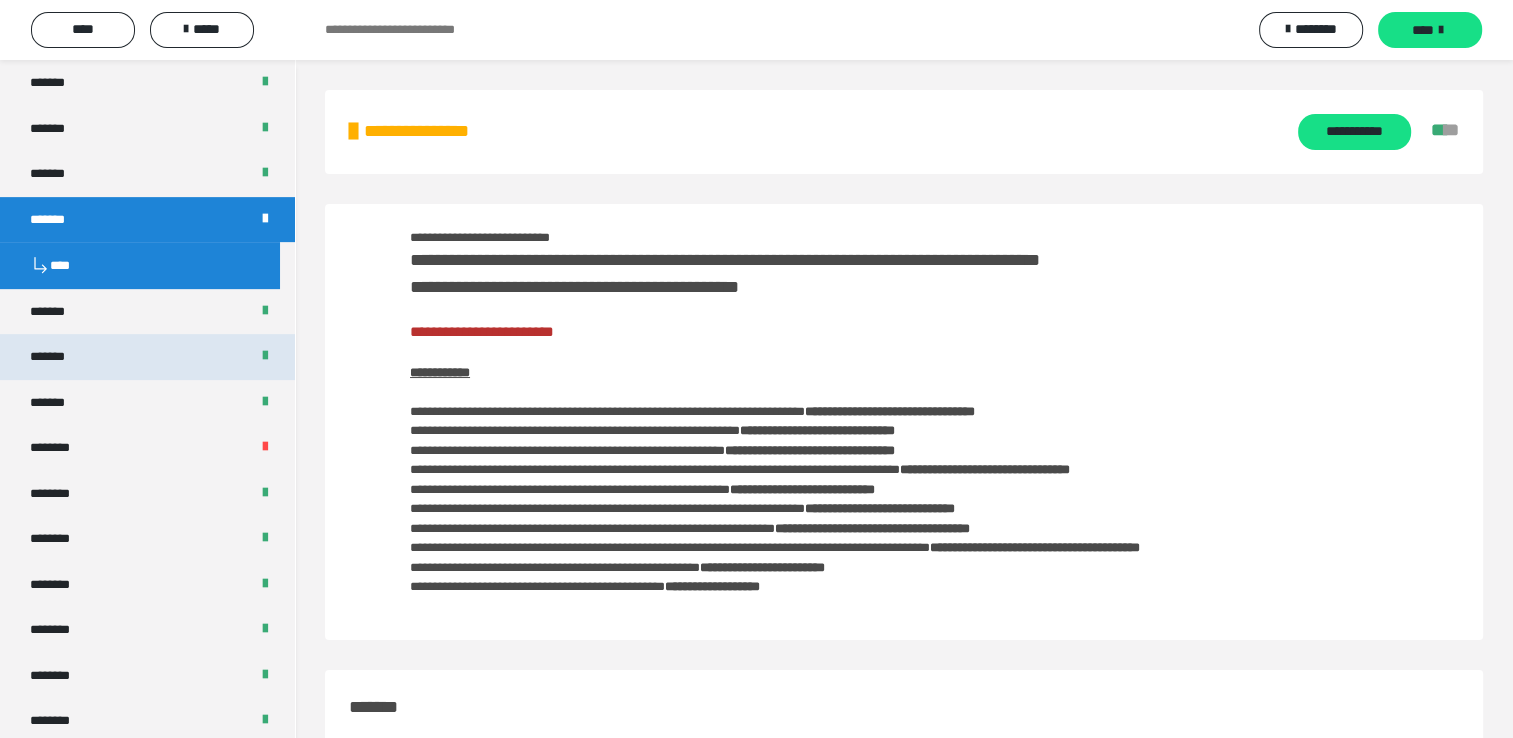 scroll, scrollTop: 800, scrollLeft: 0, axis: vertical 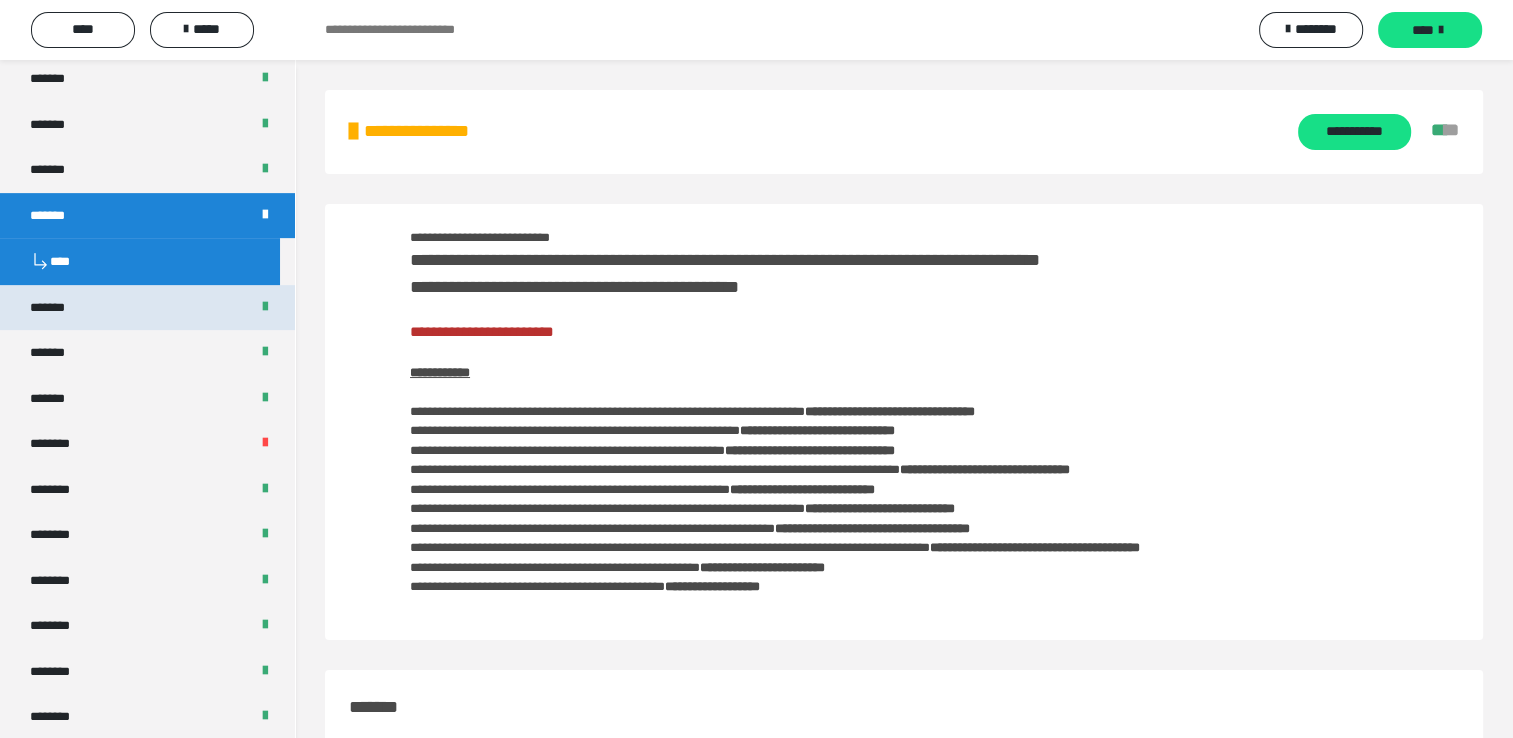 click on "*******" at bounding box center [58, 308] 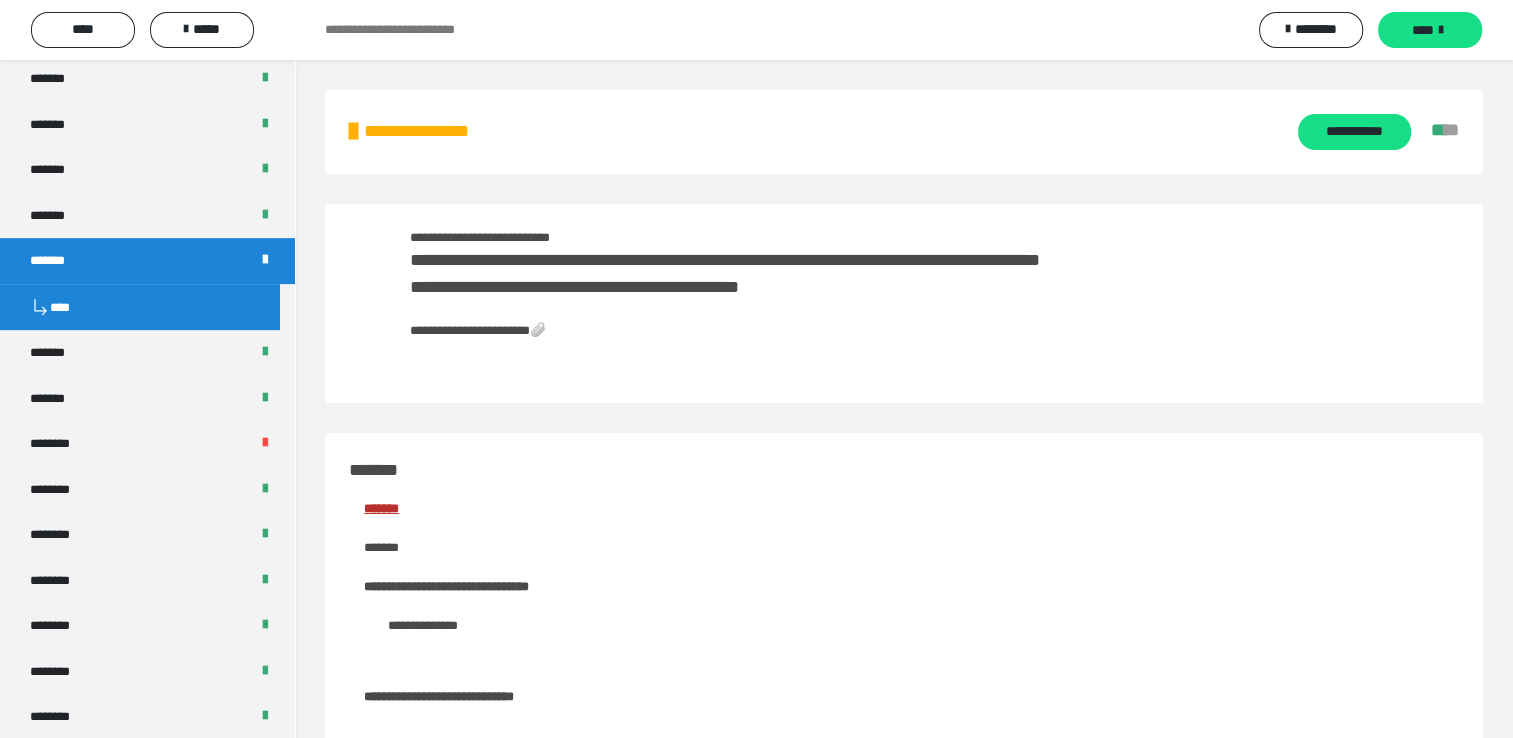 click on "**********" at bounding box center (478, 330) 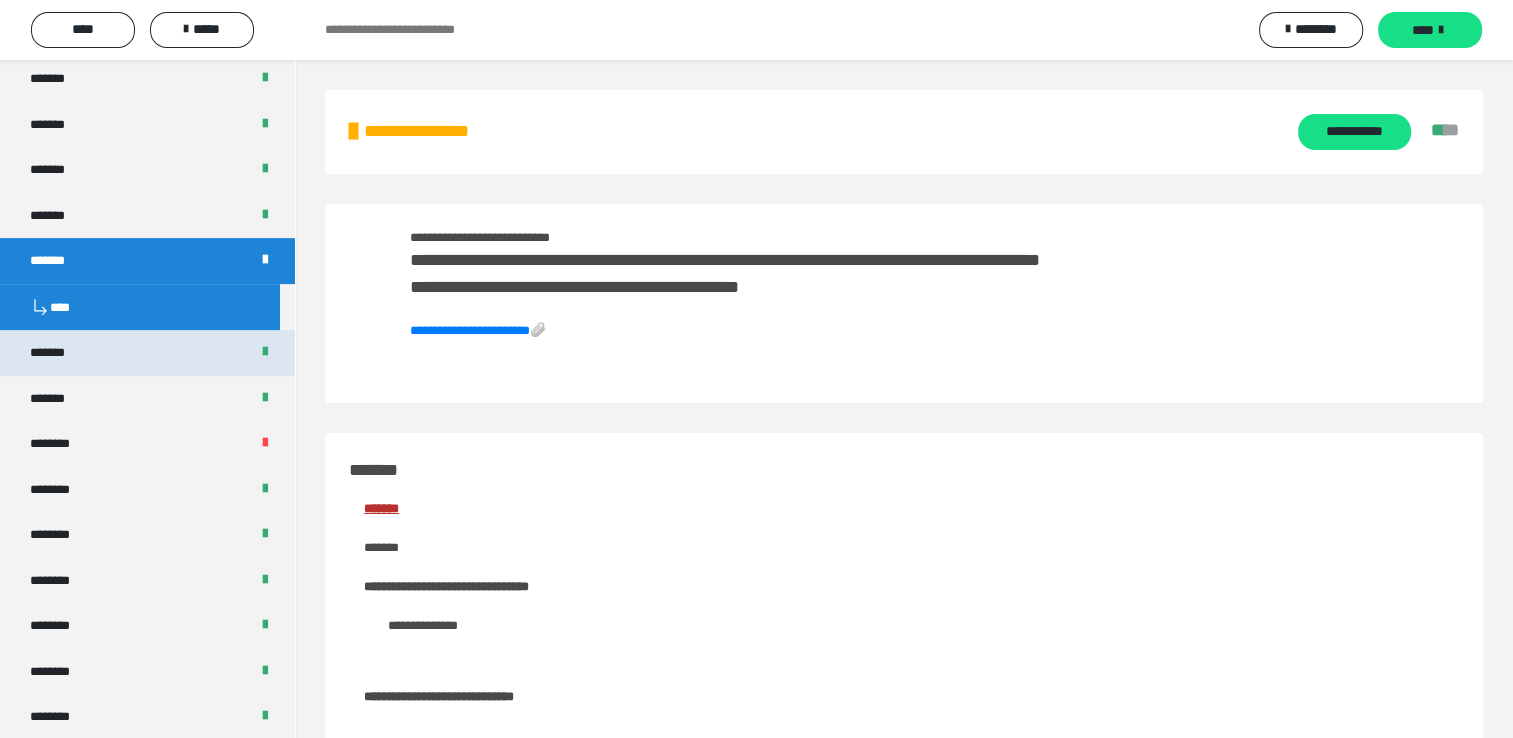 click on "*******" at bounding box center (58, 353) 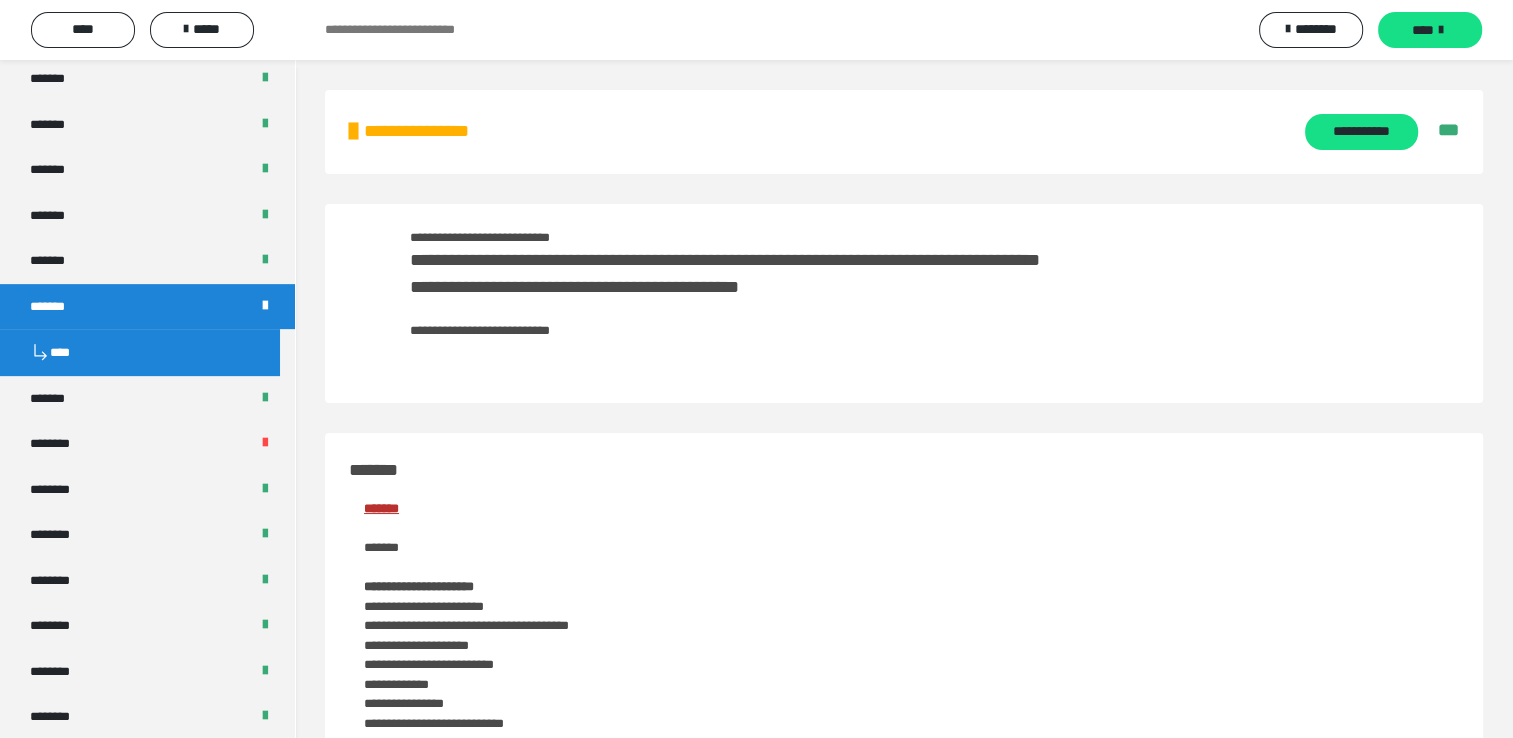 click on "**********" at bounding box center (477, 330) 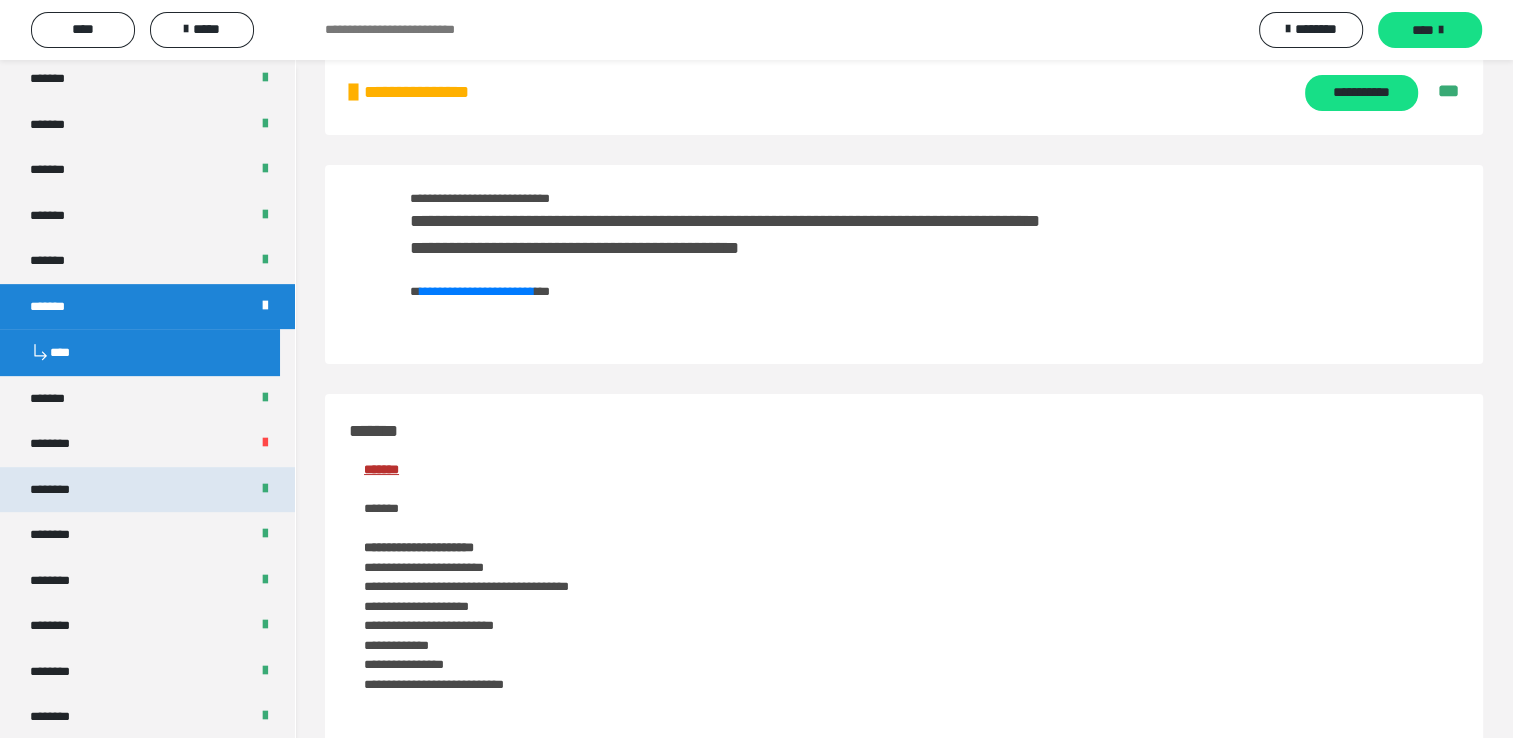 scroll, scrollTop: 100, scrollLeft: 0, axis: vertical 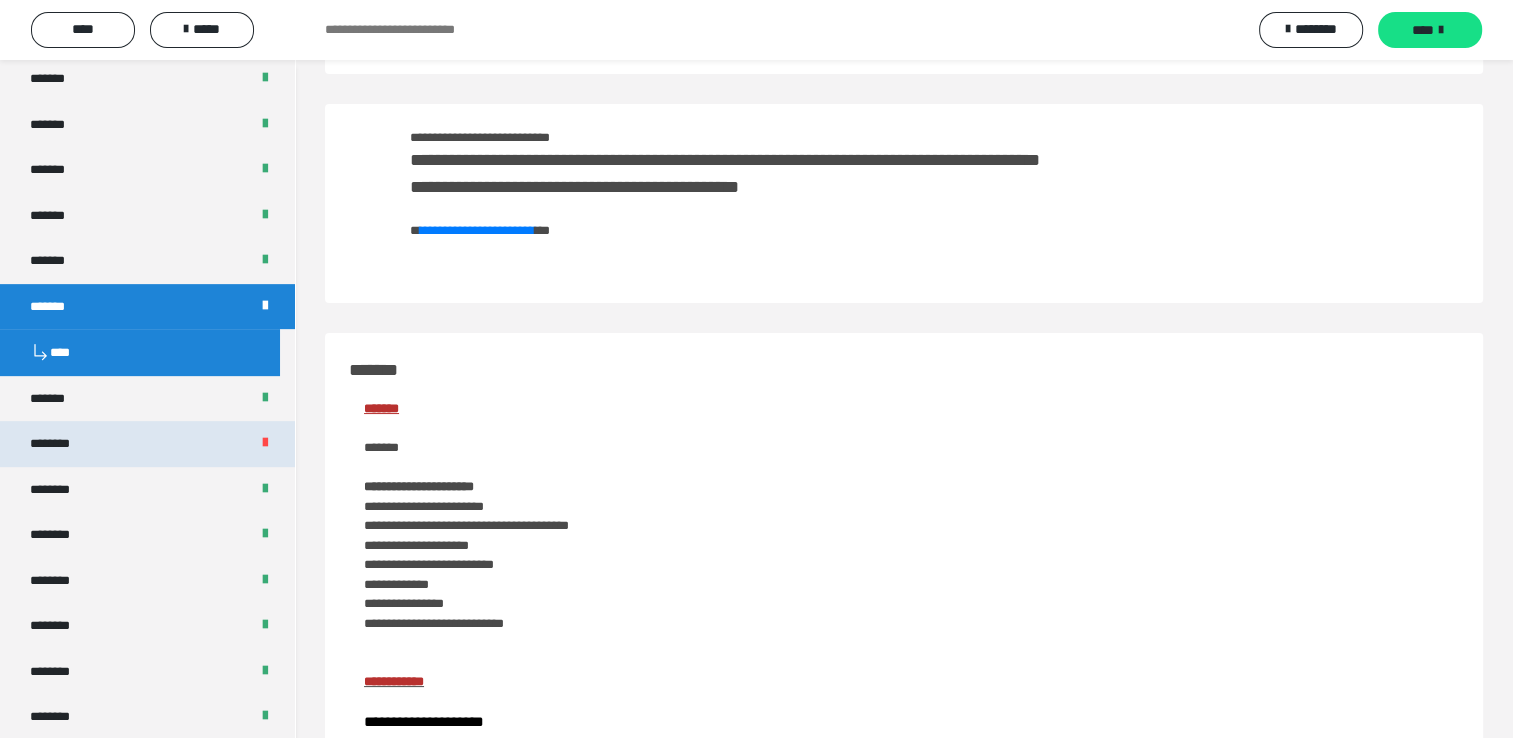 click on "********" at bounding box center [147, 444] 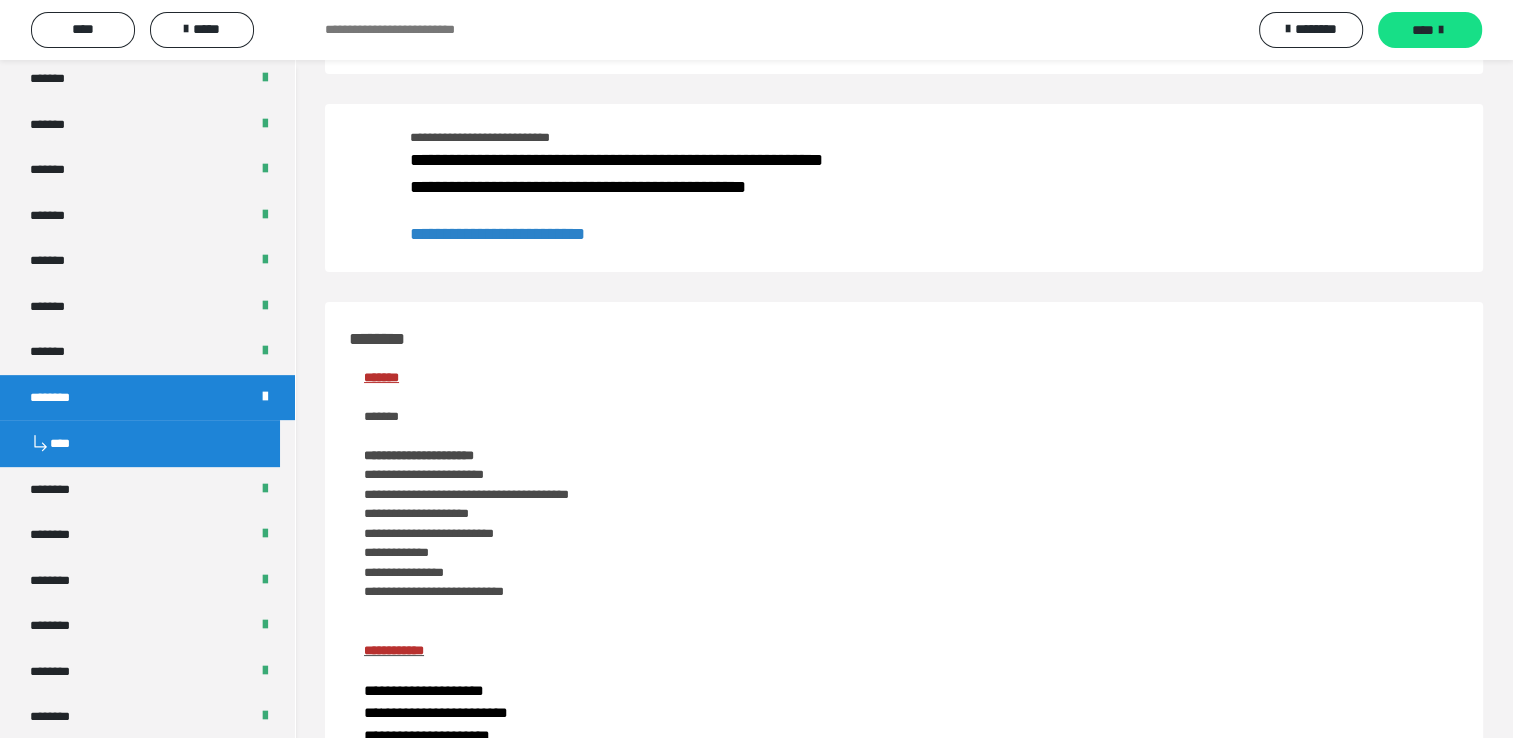 scroll, scrollTop: 68, scrollLeft: 0, axis: vertical 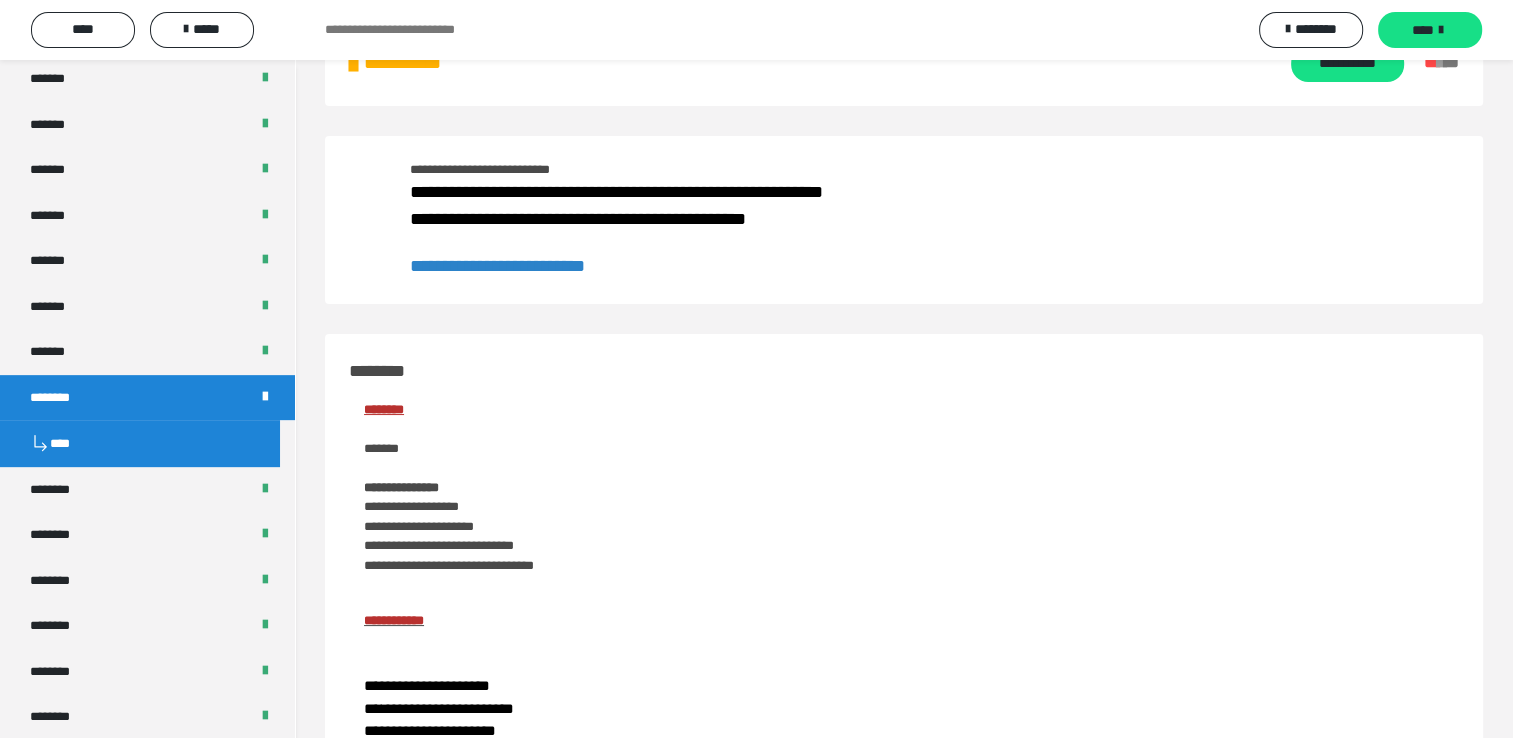 click on "**********" at bounding box center (497, 266) 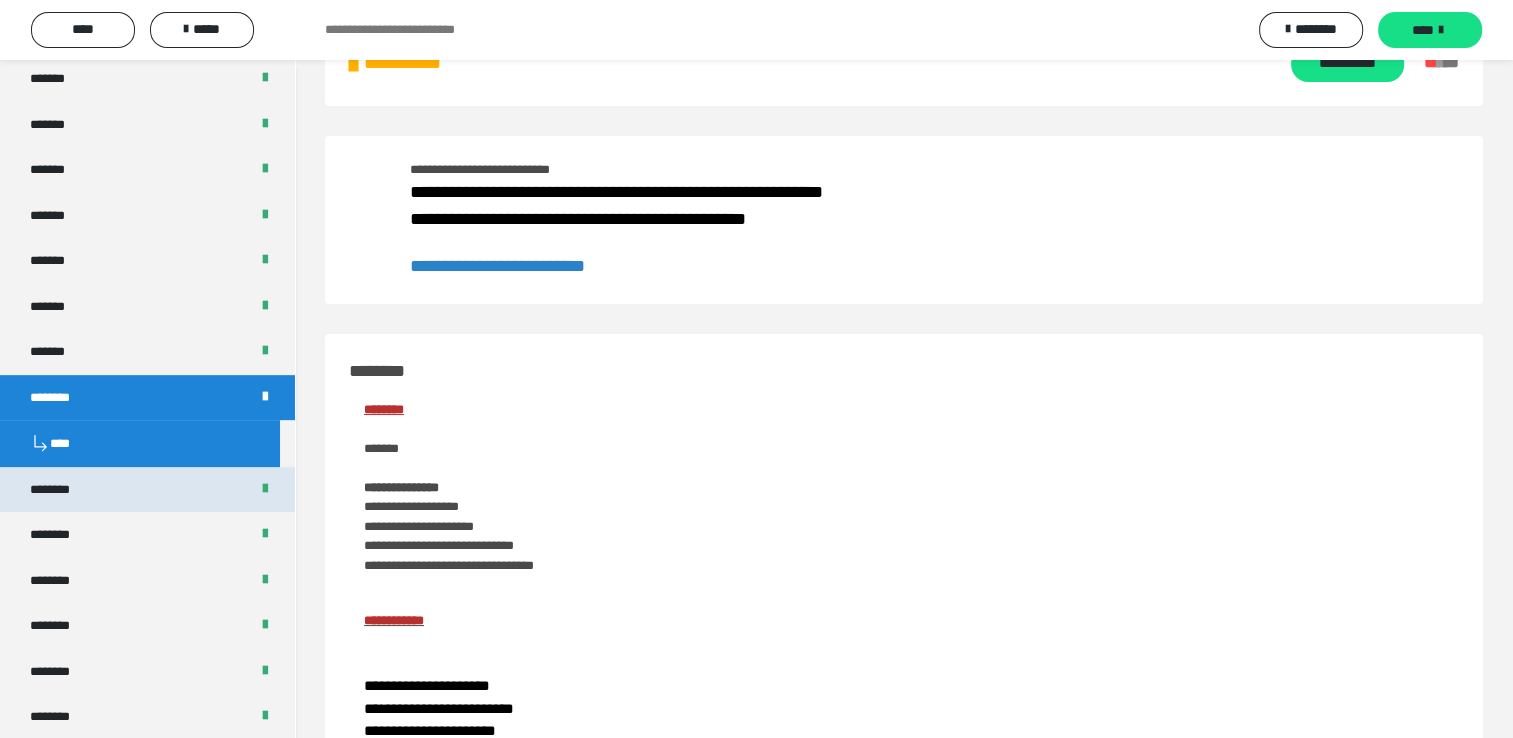 click on "********" at bounding box center (147, 490) 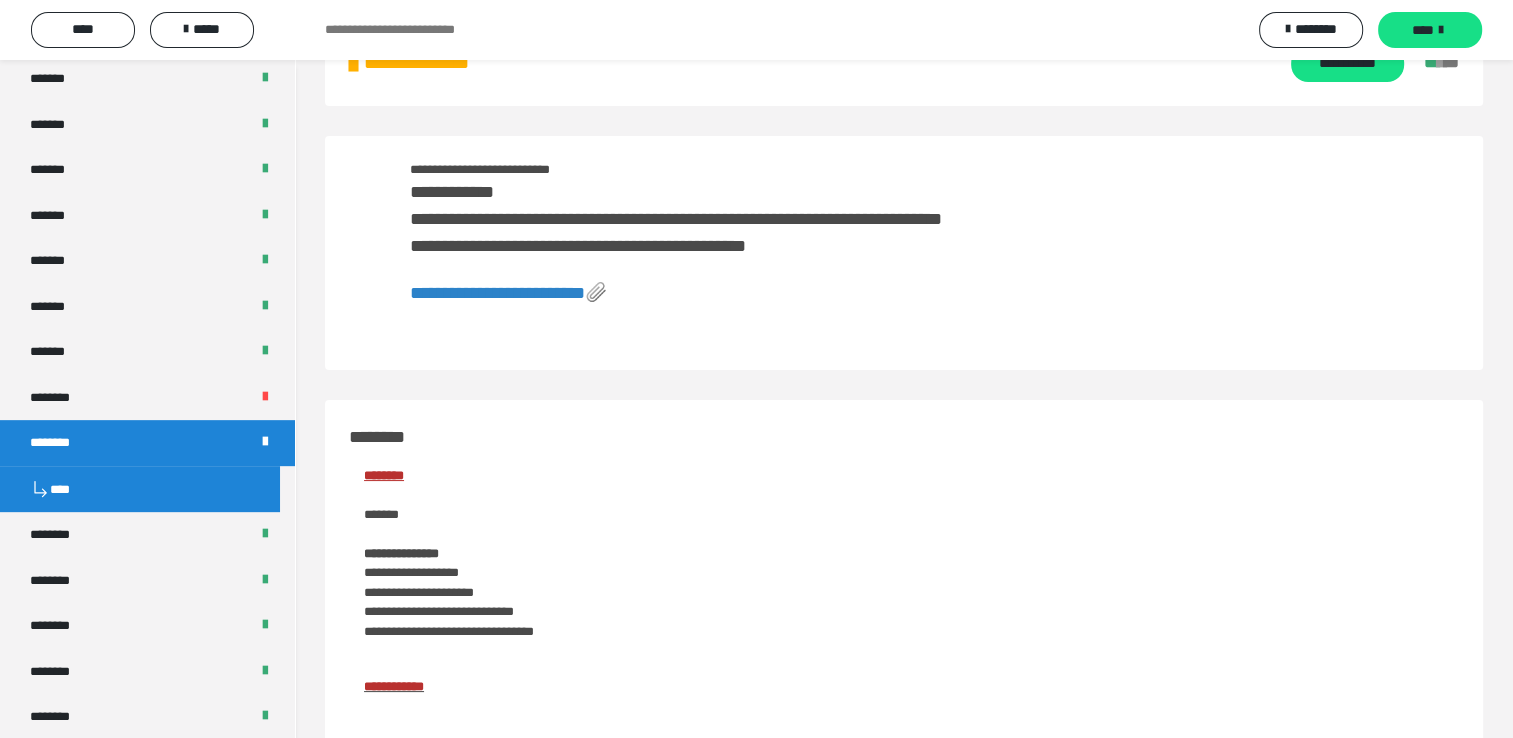 scroll, scrollTop: 135, scrollLeft: 0, axis: vertical 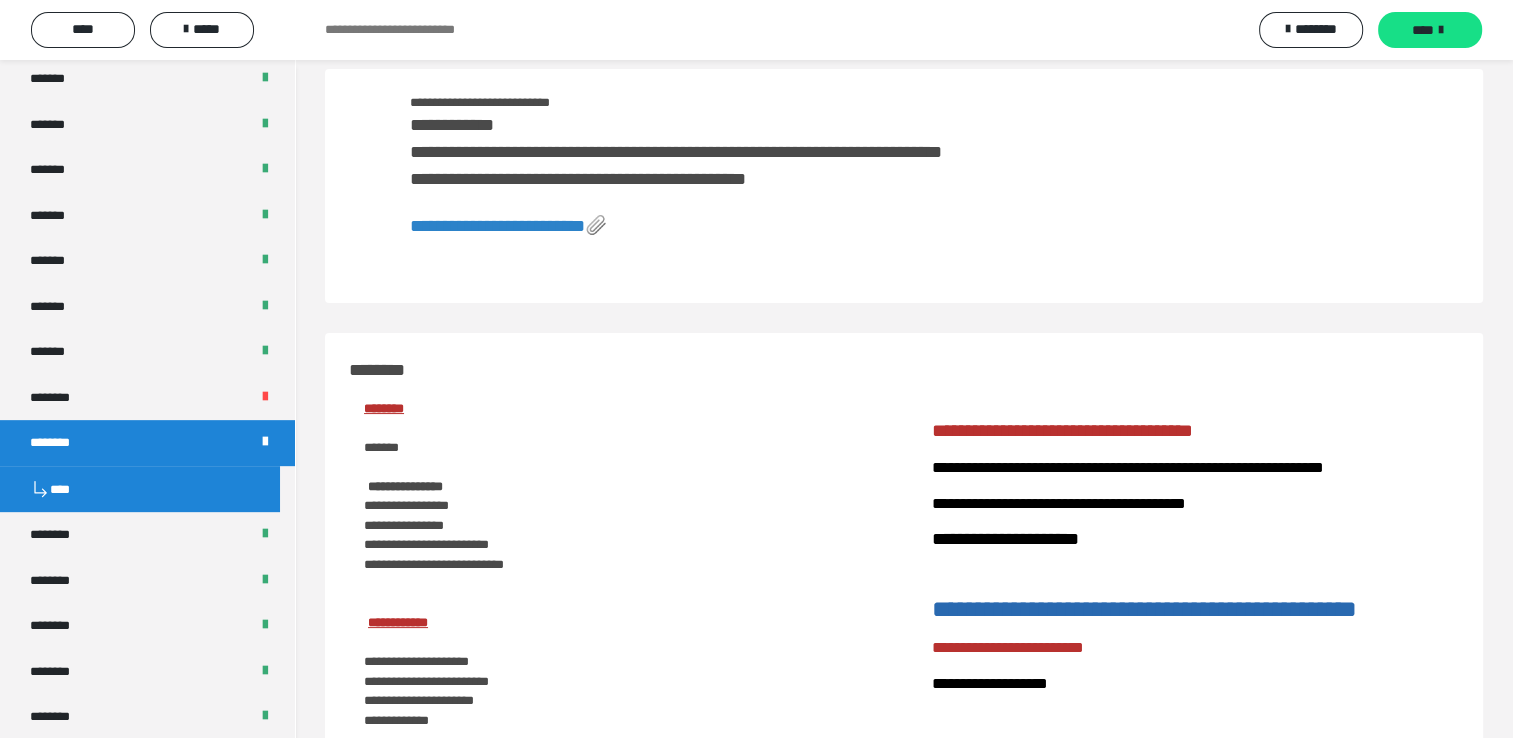 click on "**********" at bounding box center [497, 226] 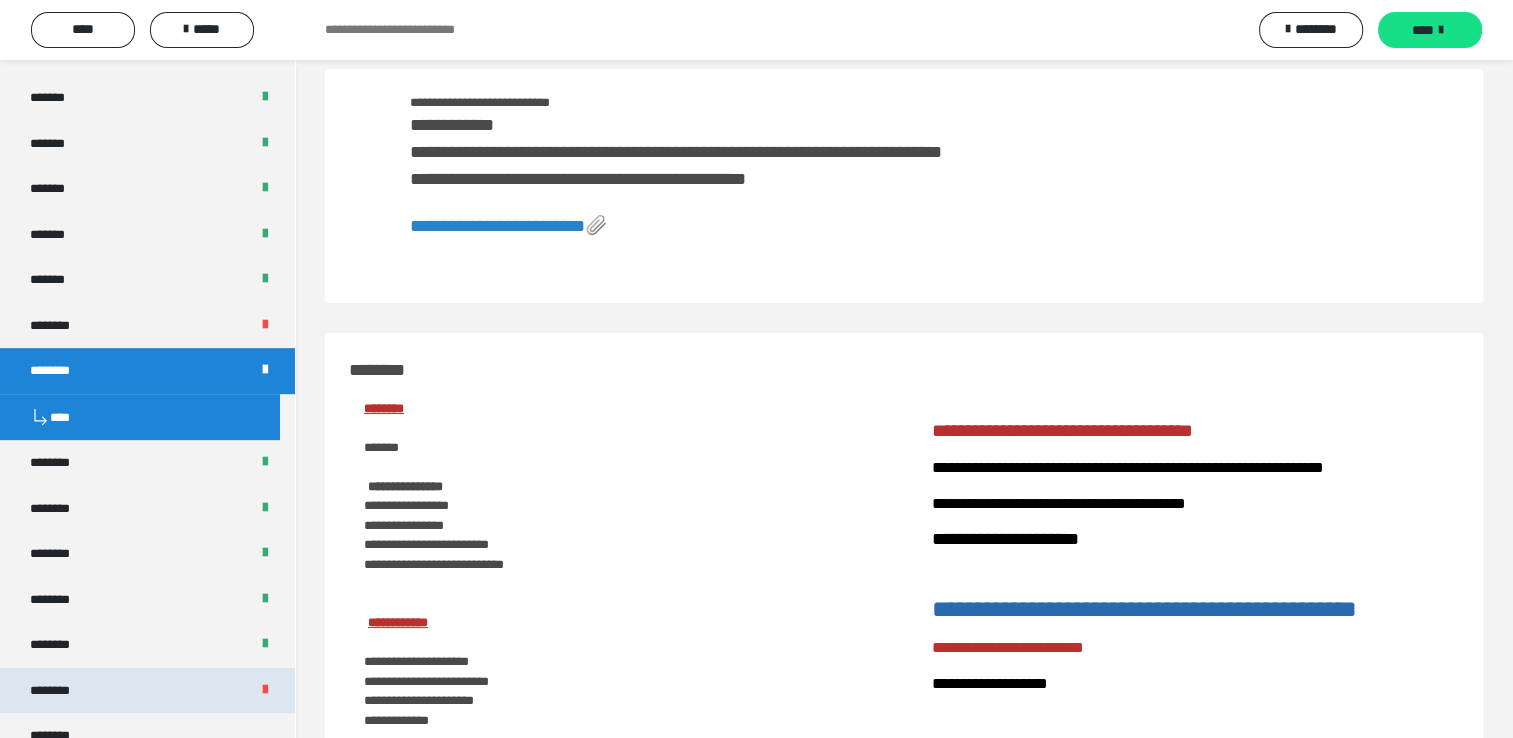 scroll, scrollTop: 1100, scrollLeft: 0, axis: vertical 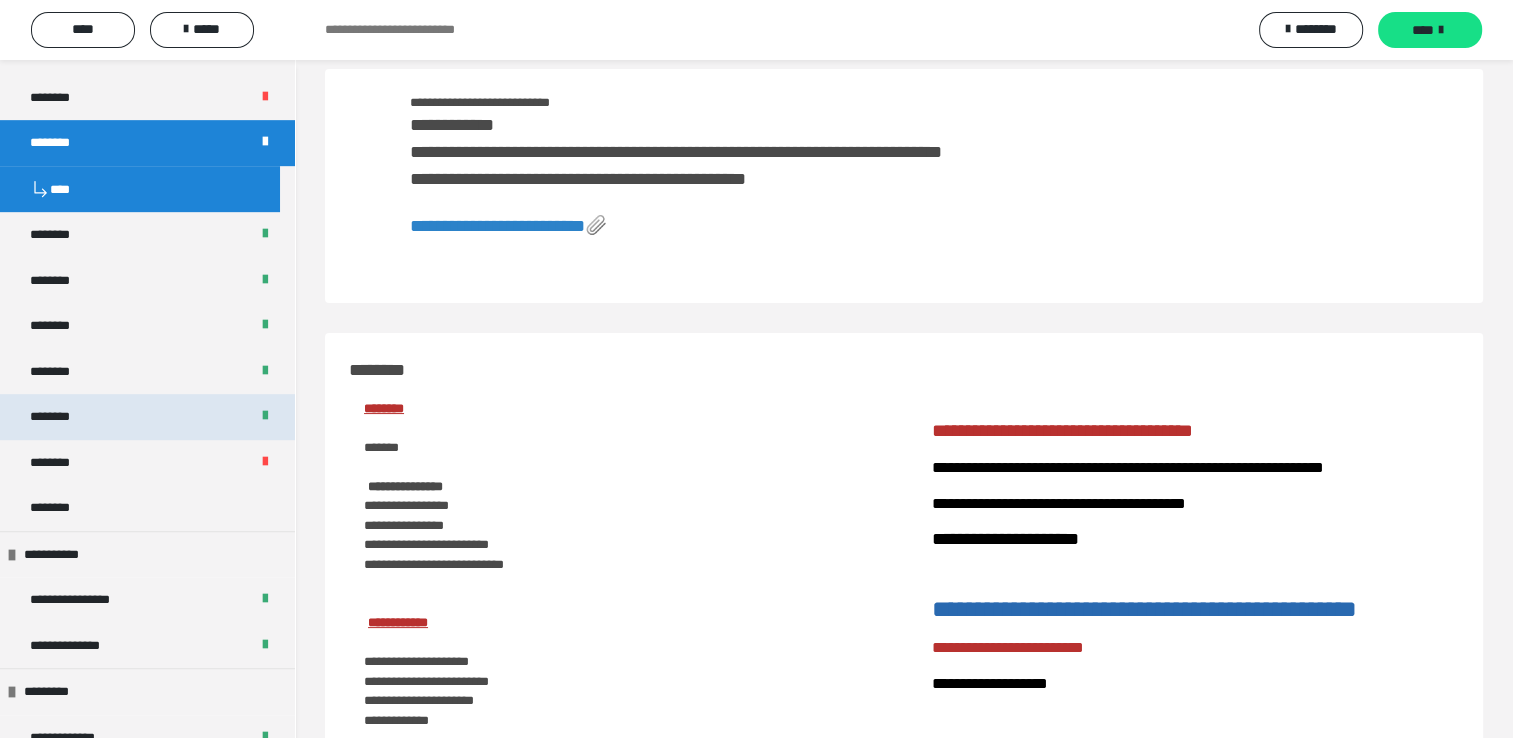 click on "********" at bounding box center [61, 417] 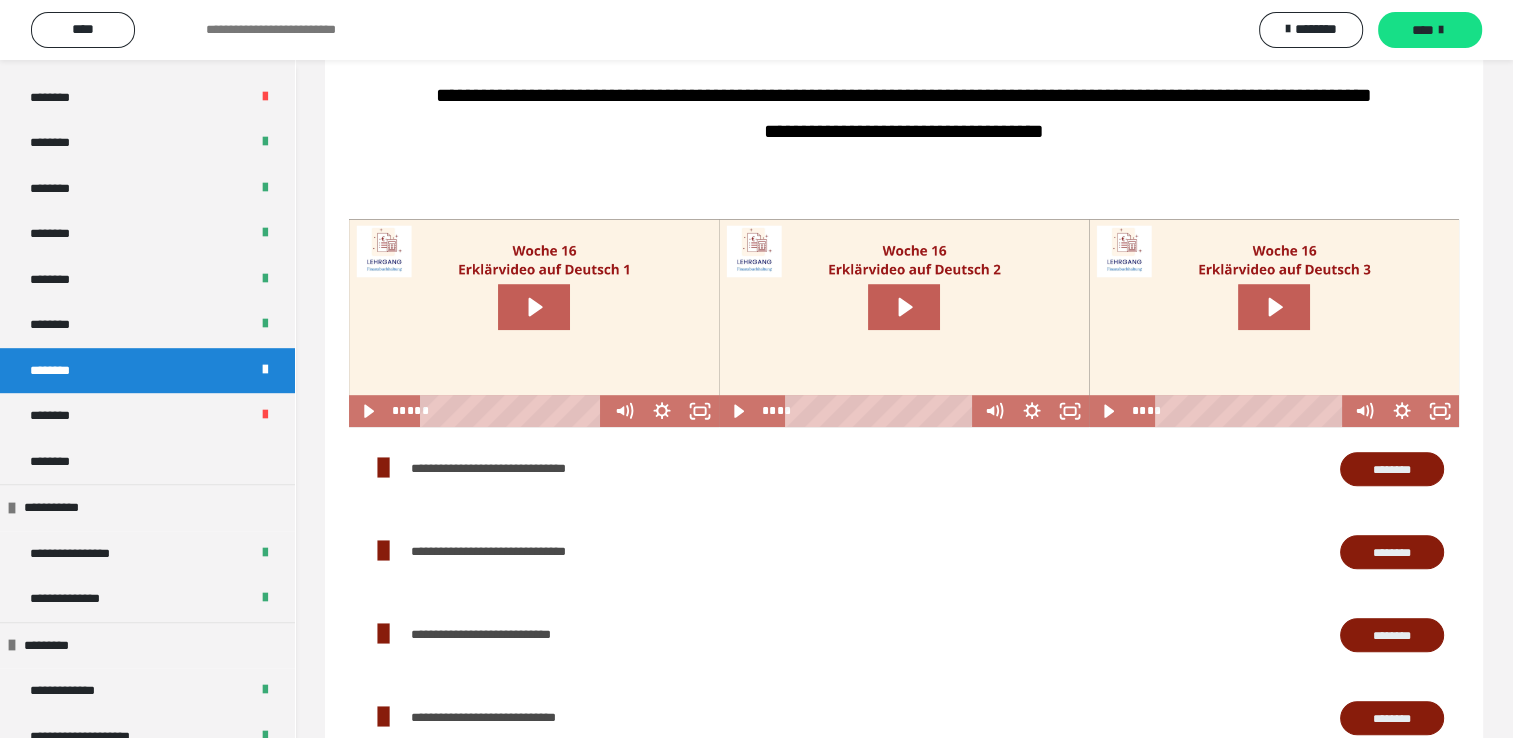 scroll, scrollTop: 1300, scrollLeft: 0, axis: vertical 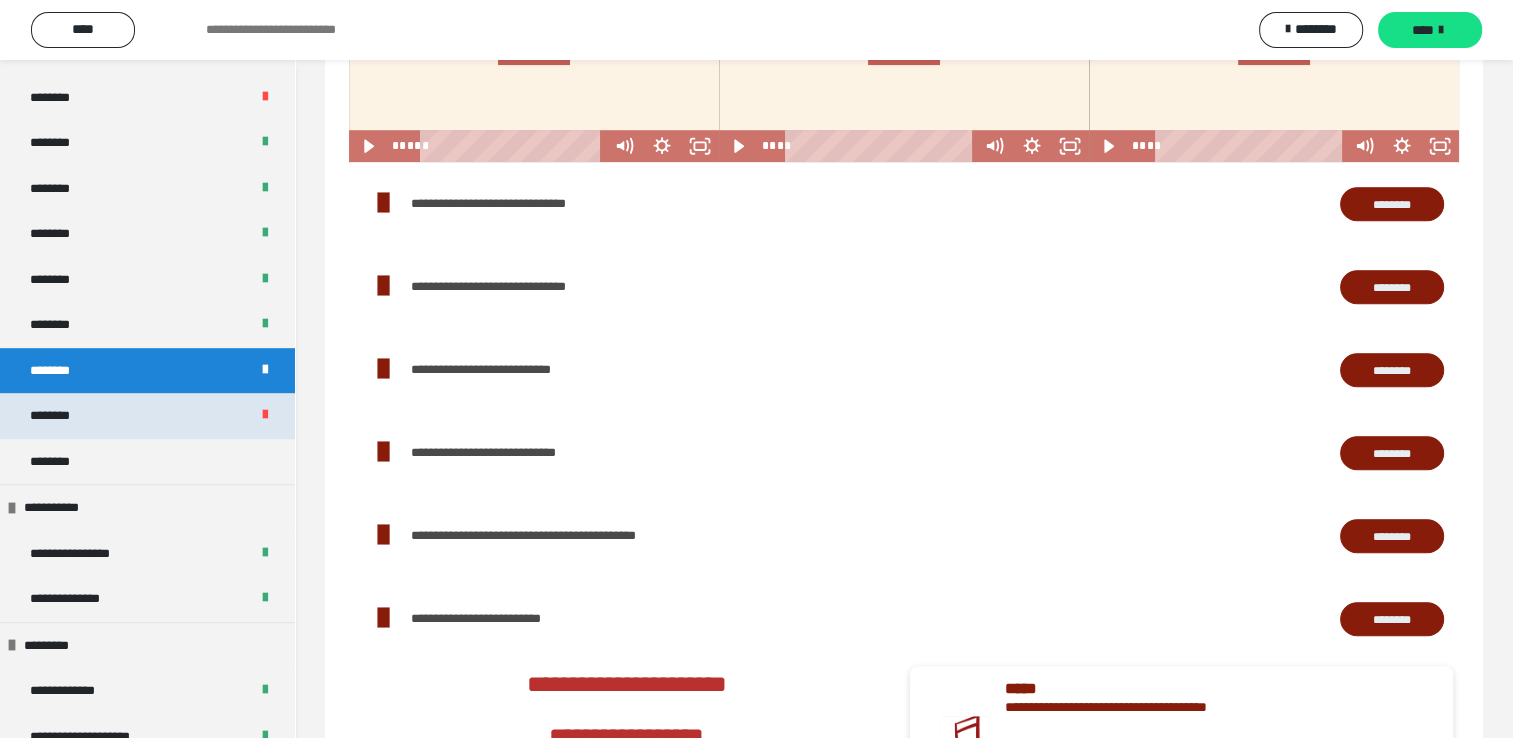 click on "********" at bounding box center (147, 416) 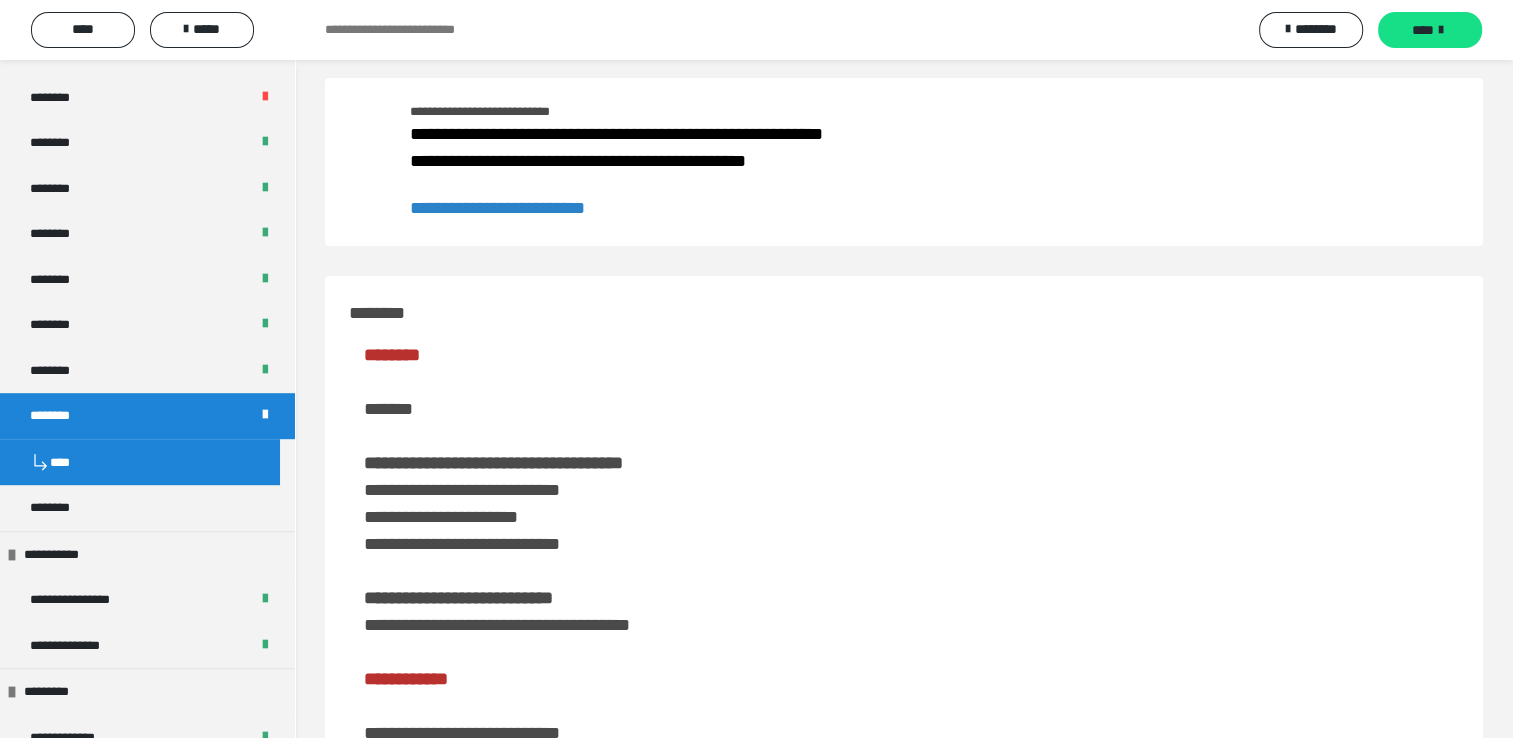 scroll, scrollTop: 11, scrollLeft: 0, axis: vertical 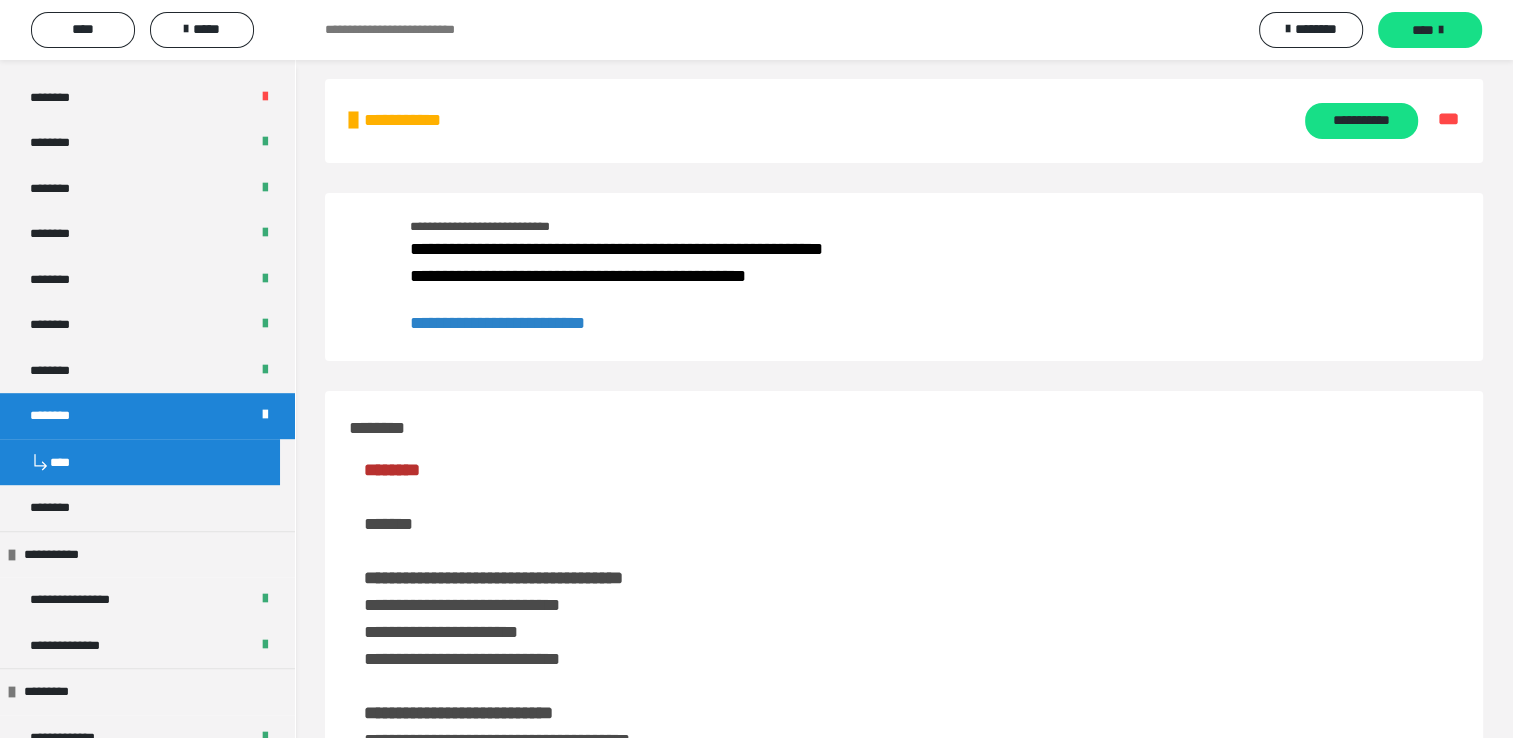click on "**********" at bounding box center (497, 323) 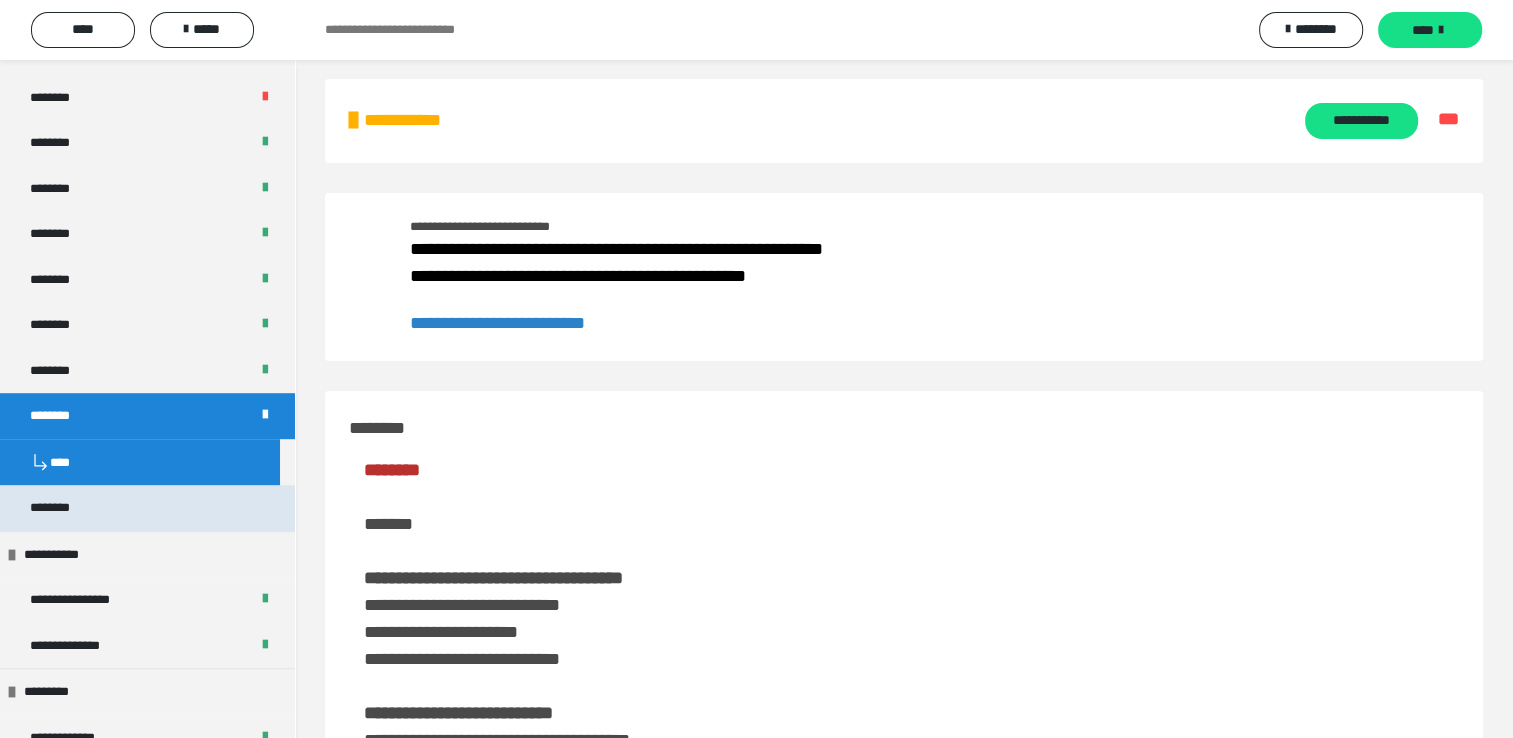 click on "********" at bounding box center [147, 508] 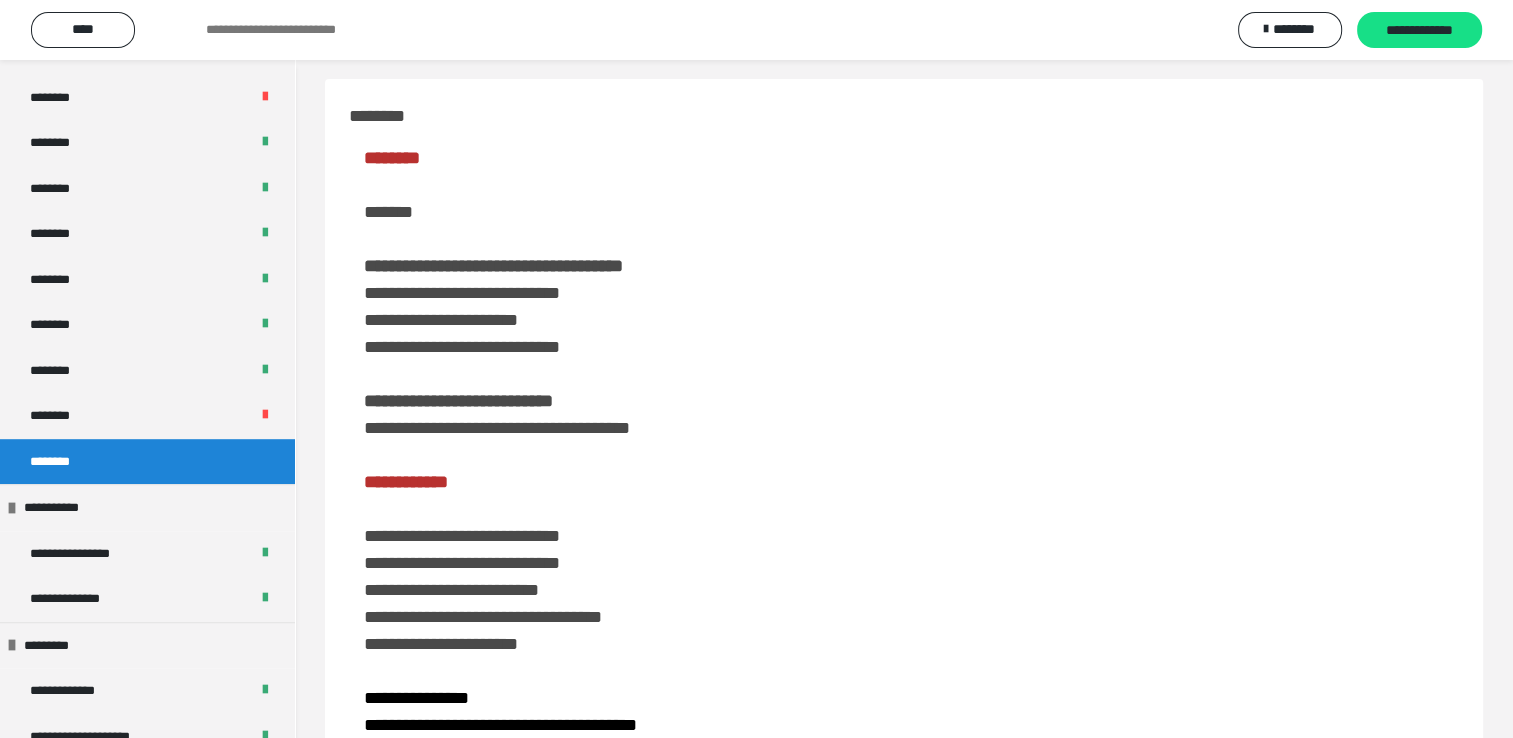 scroll, scrollTop: 0, scrollLeft: 0, axis: both 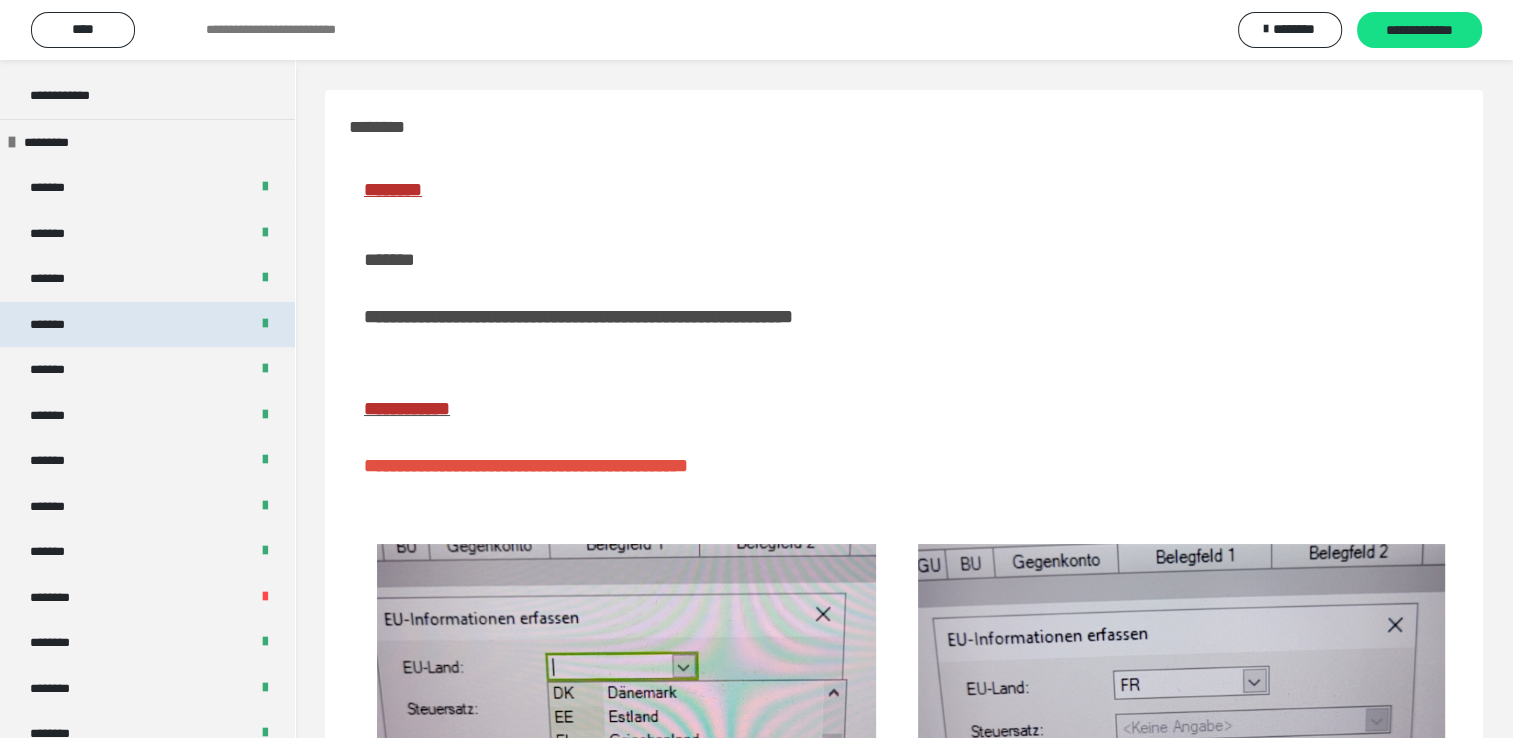 click on "*******" at bounding box center [147, 325] 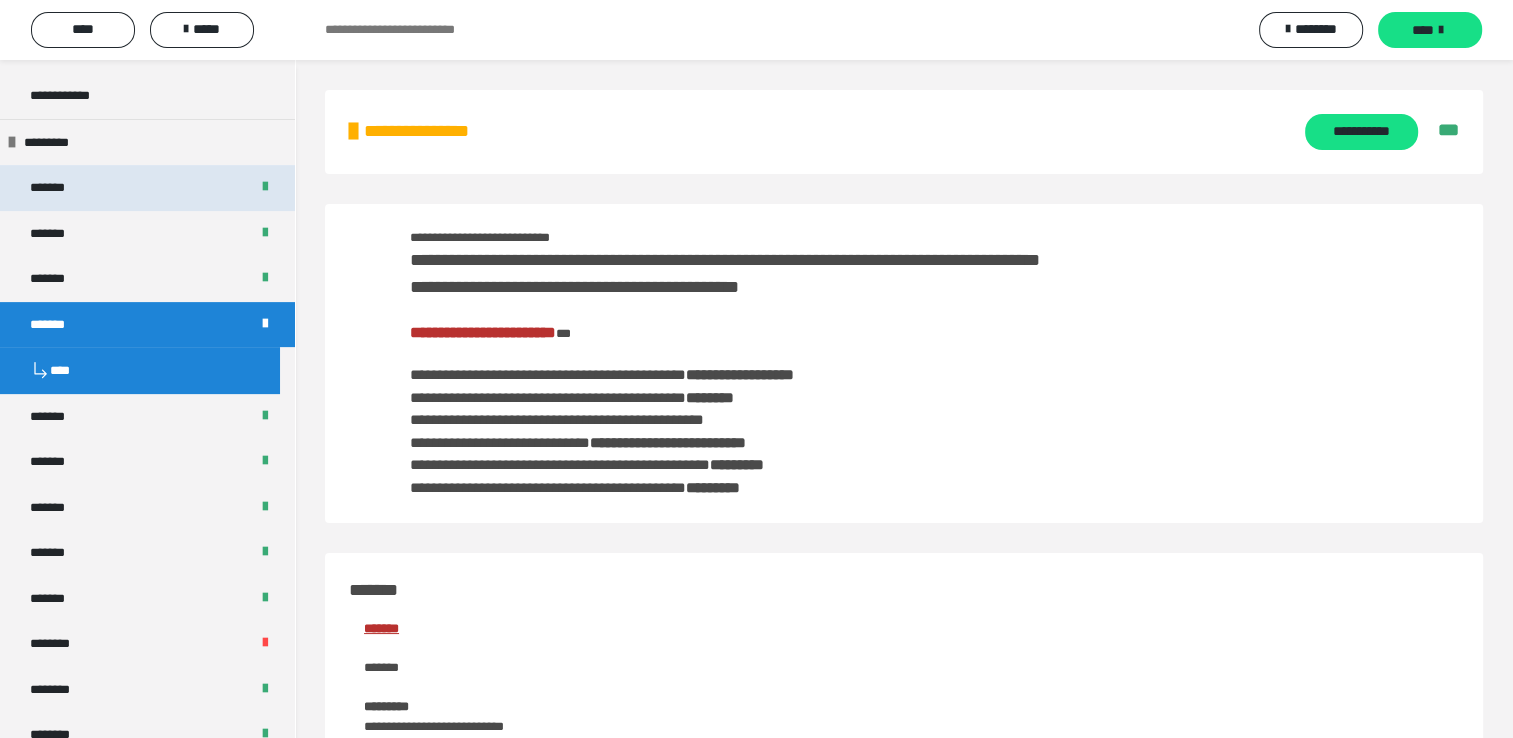 click on "*******" at bounding box center [147, 188] 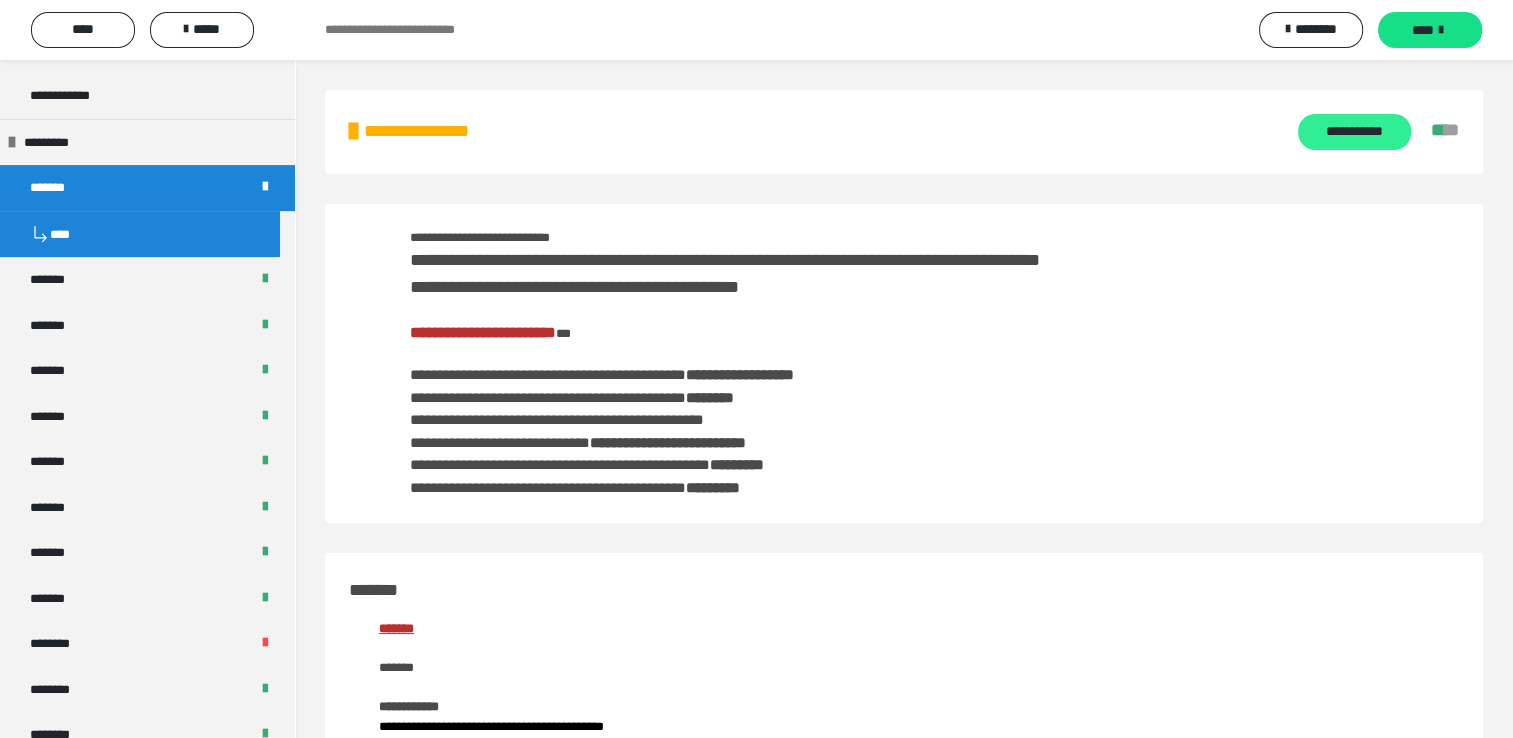 click on "**********" at bounding box center [1354, 132] 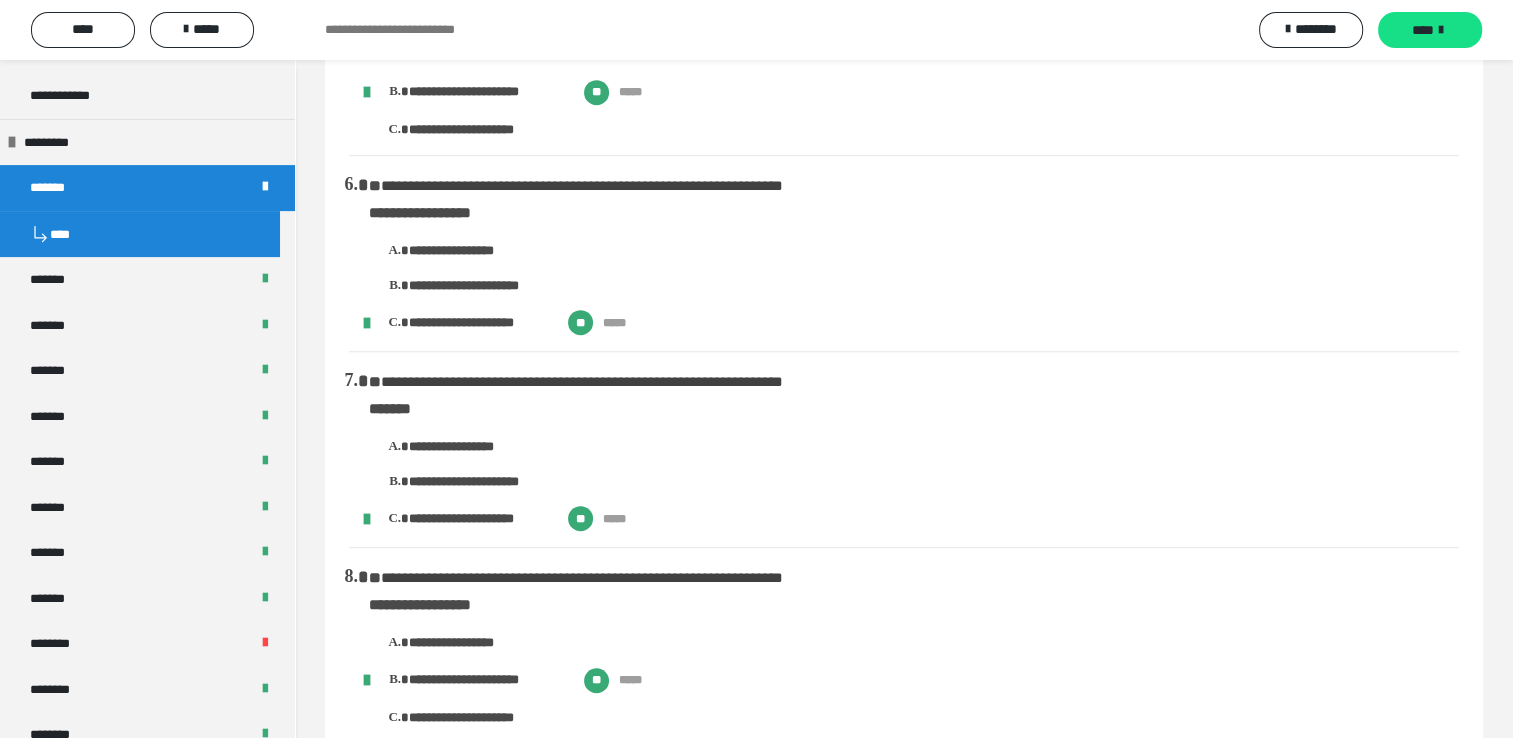 scroll, scrollTop: 800, scrollLeft: 0, axis: vertical 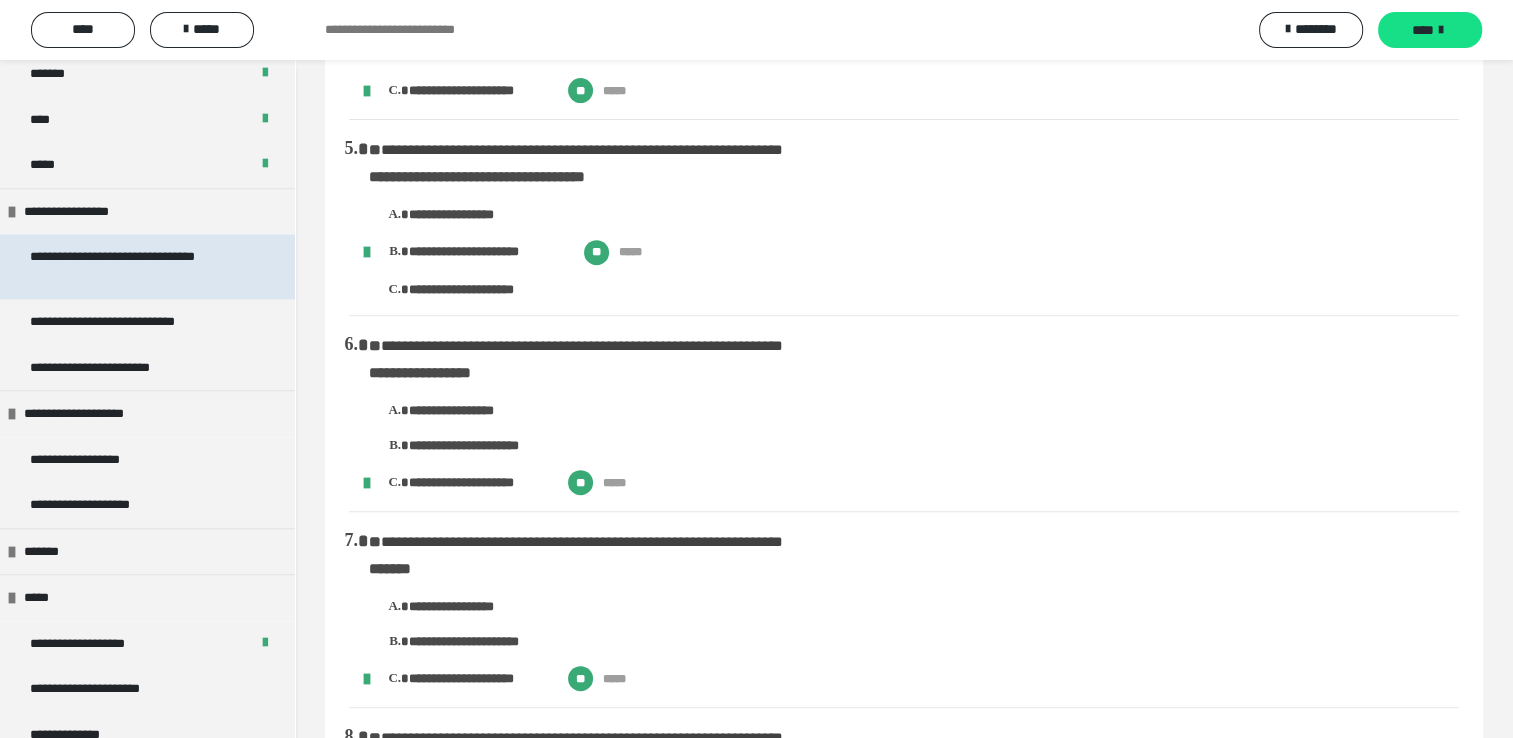 click on "**********" at bounding box center [132, 266] 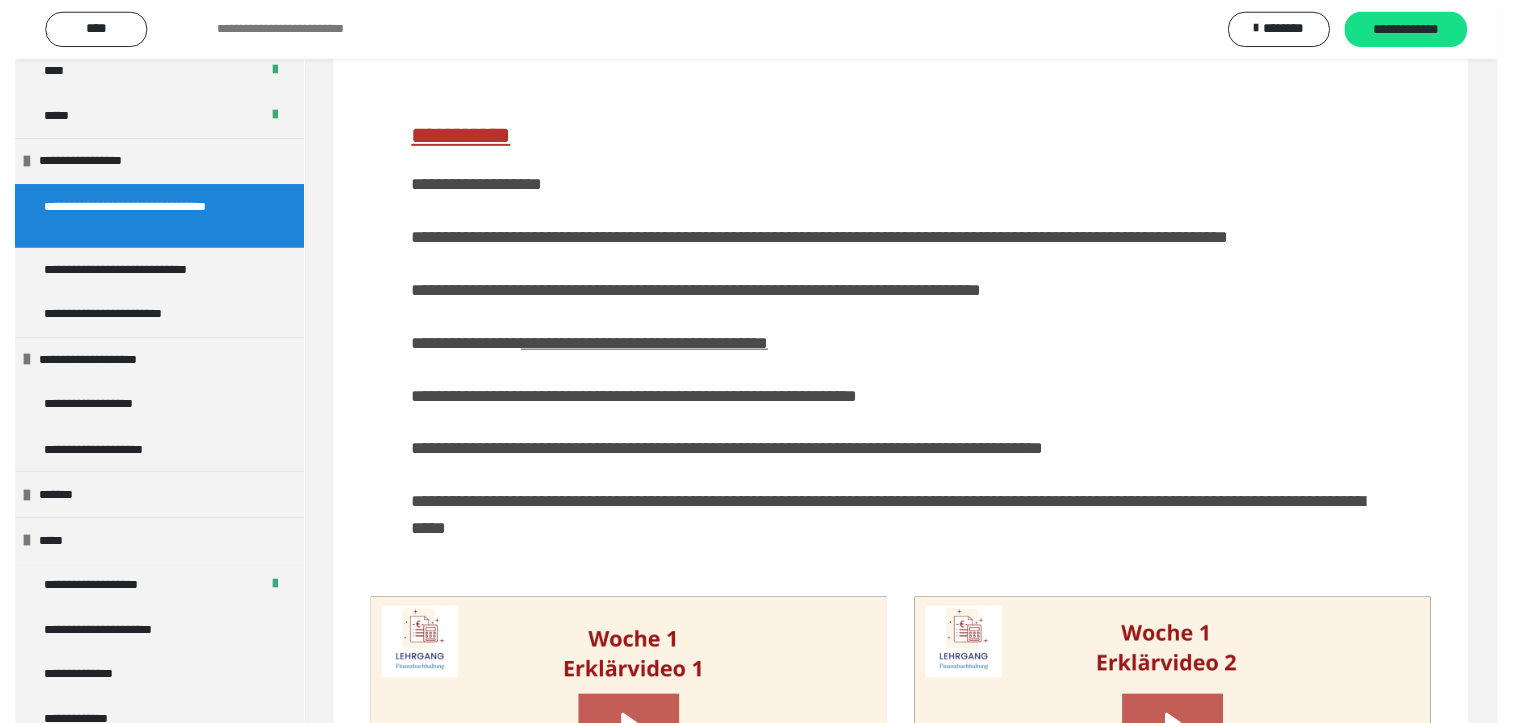 scroll, scrollTop: 1853, scrollLeft: 0, axis: vertical 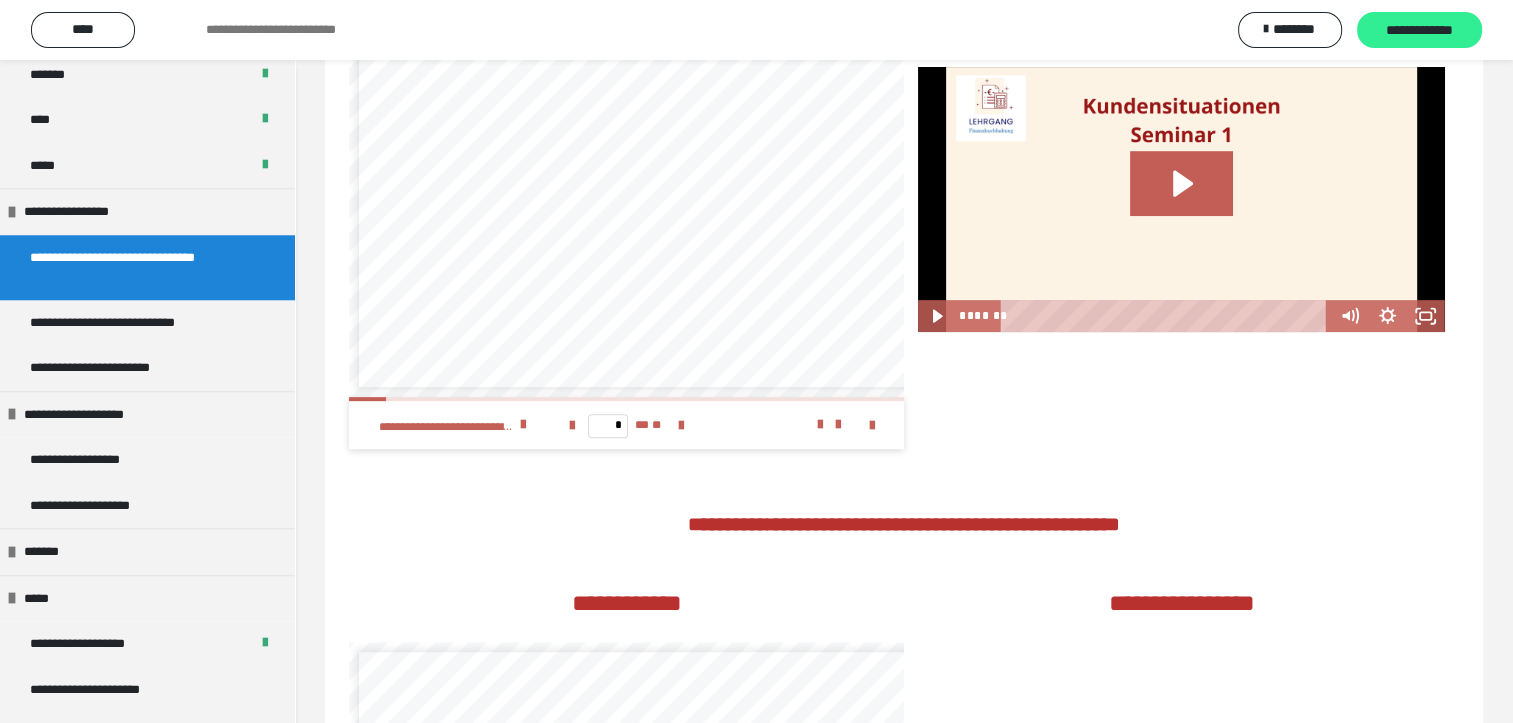 click on "**********" at bounding box center (1419, 31) 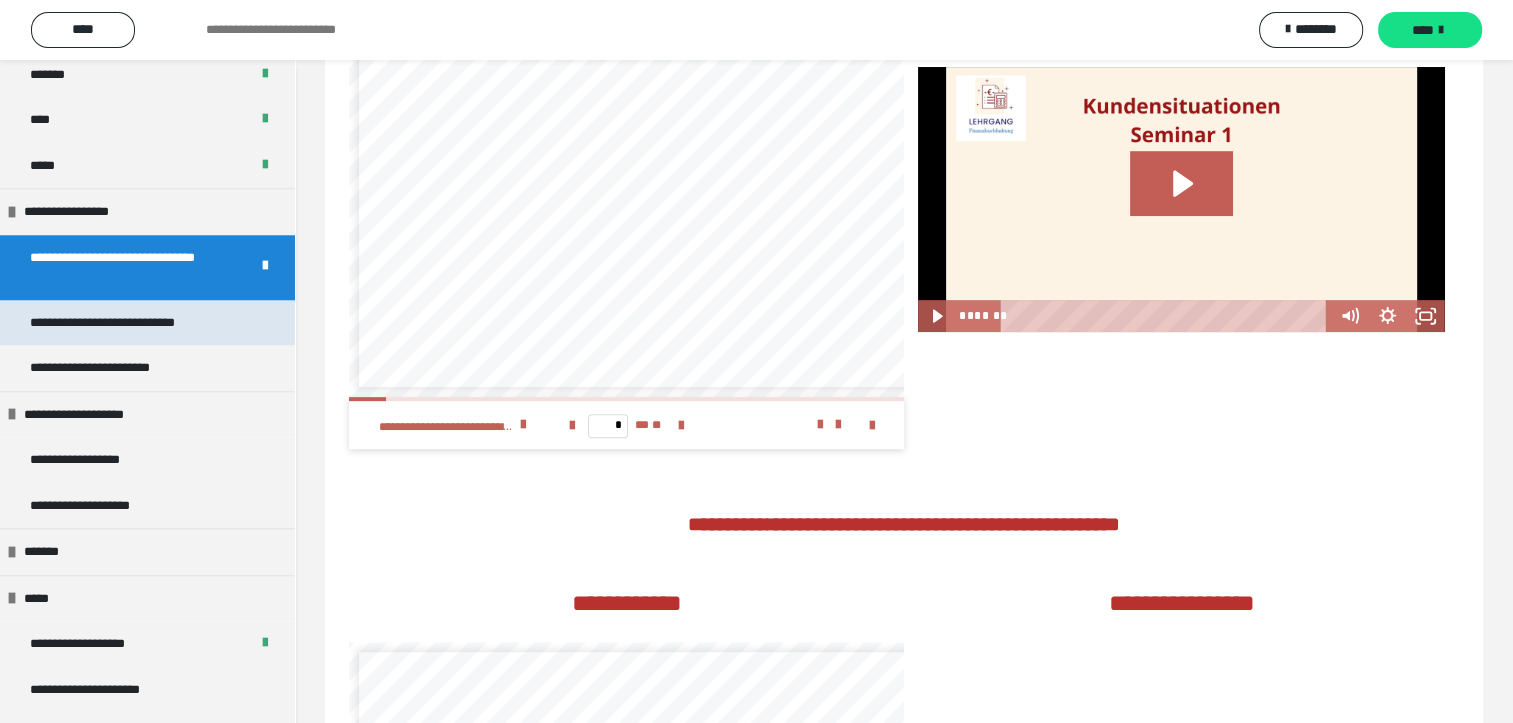 click on "**********" at bounding box center (131, 323) 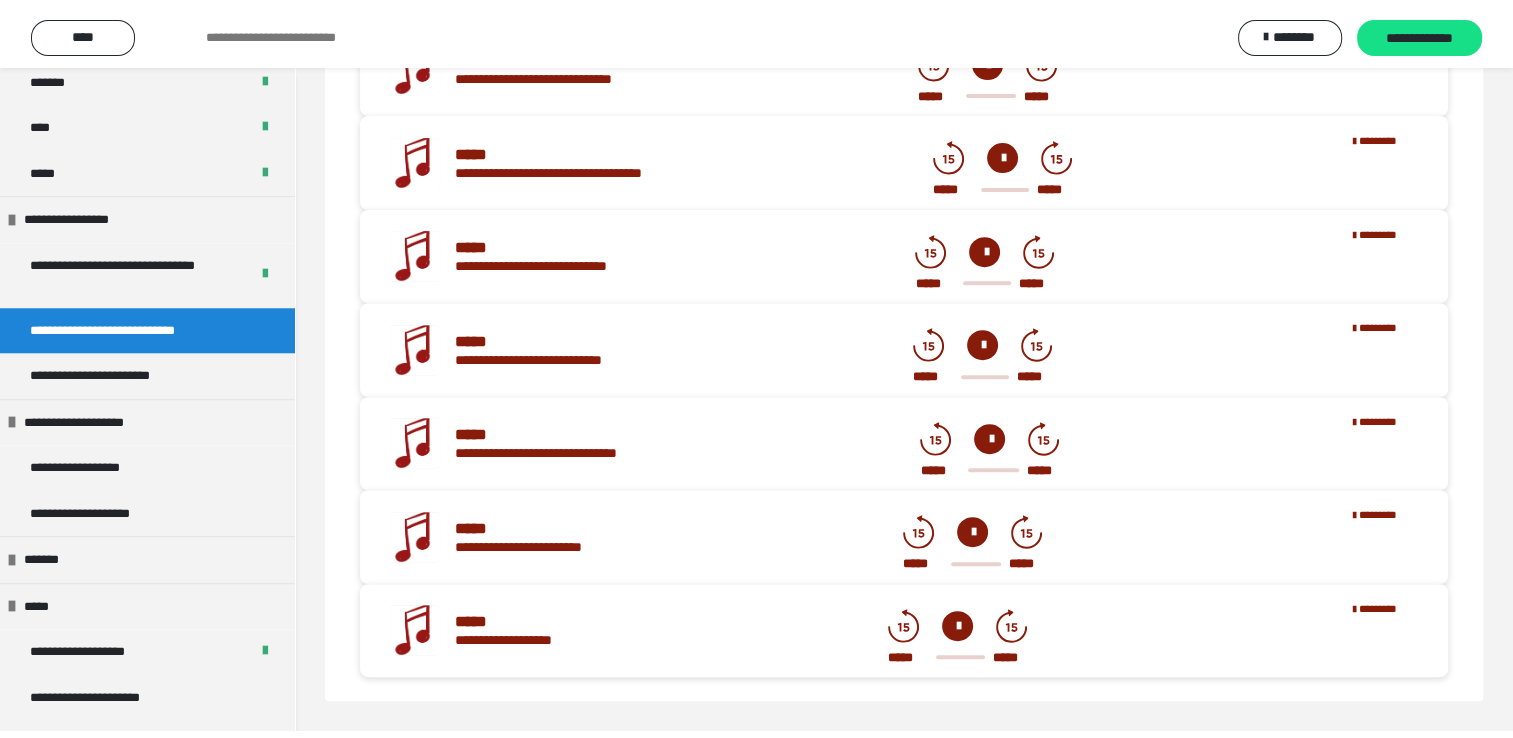 scroll, scrollTop: 704, scrollLeft: 0, axis: vertical 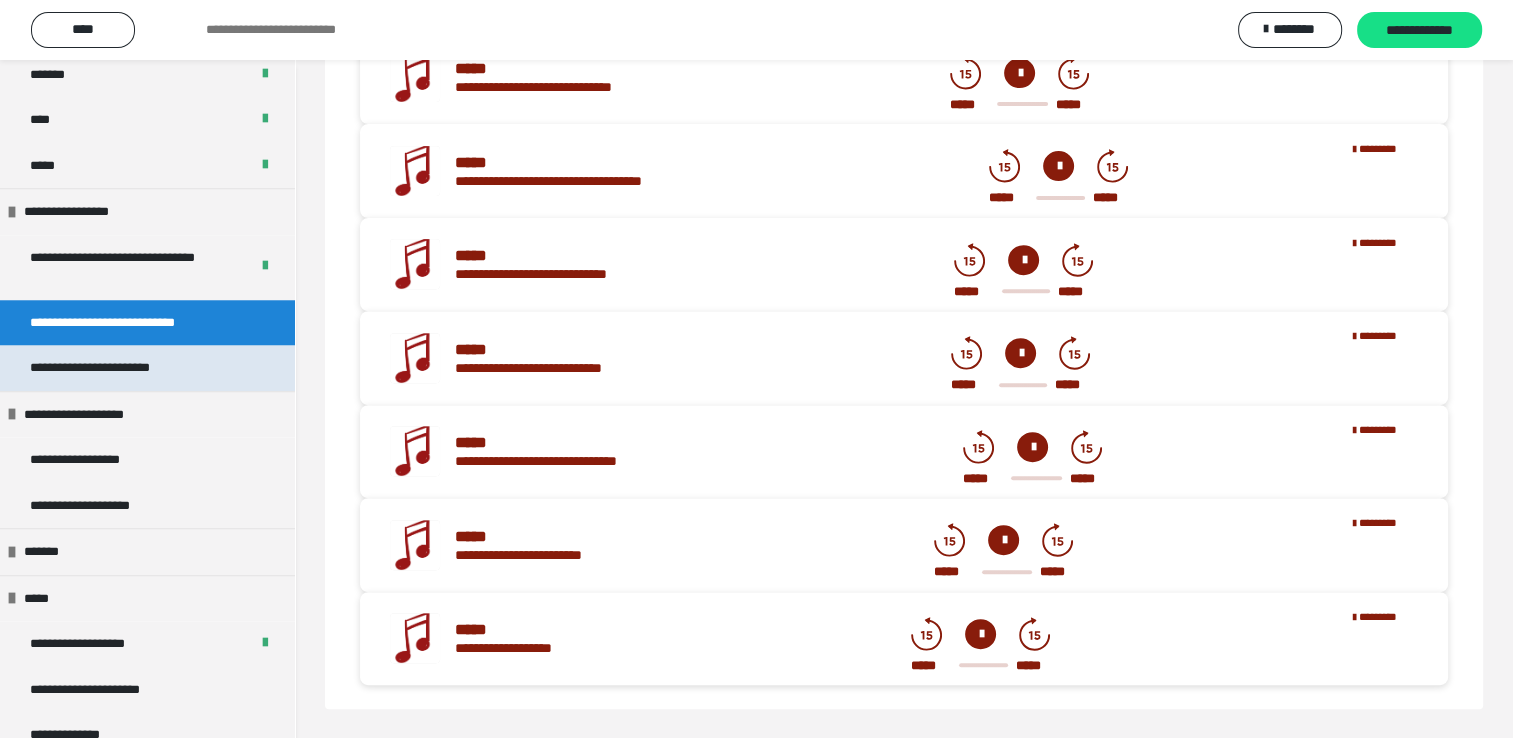 click on "**********" at bounding box center [117, 368] 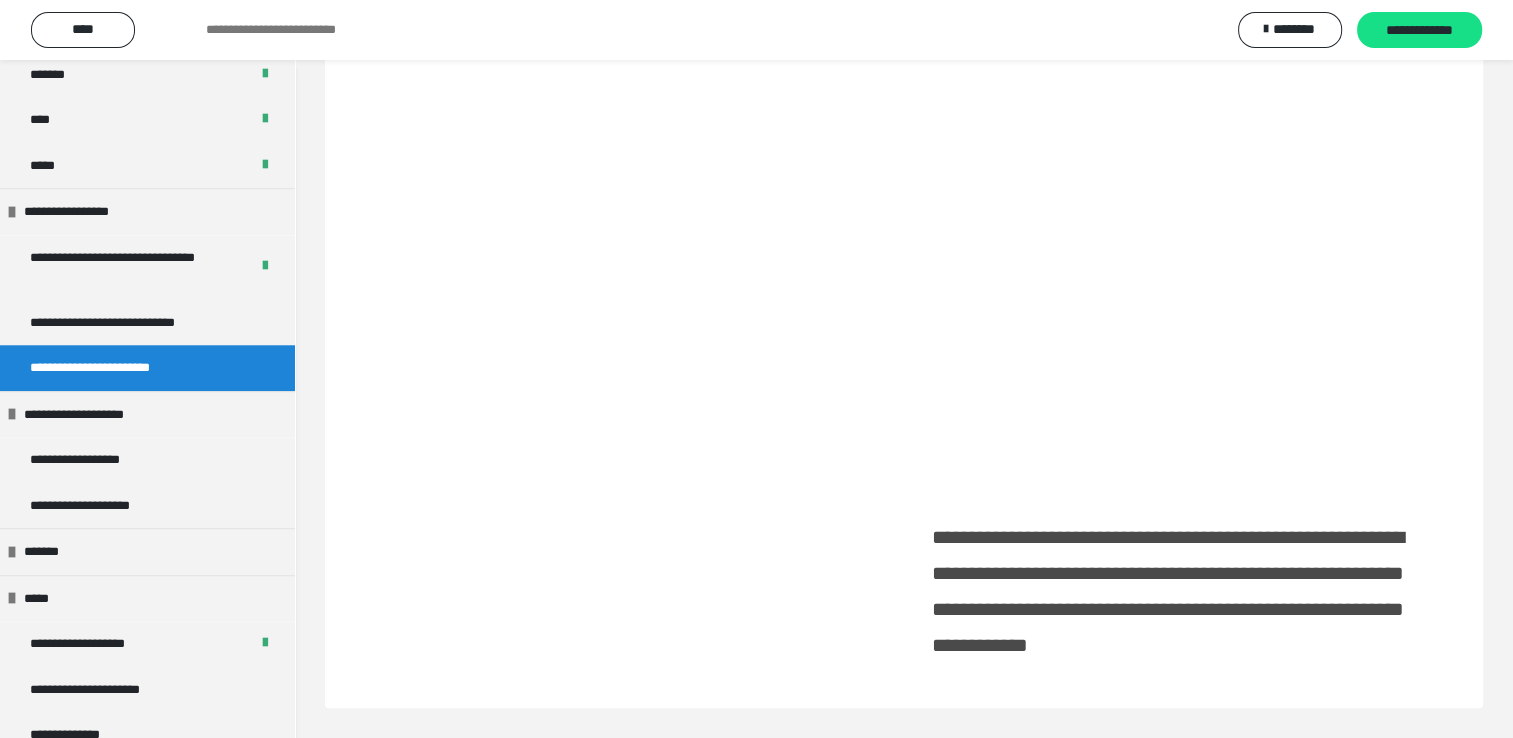 scroll, scrollTop: 60, scrollLeft: 0, axis: vertical 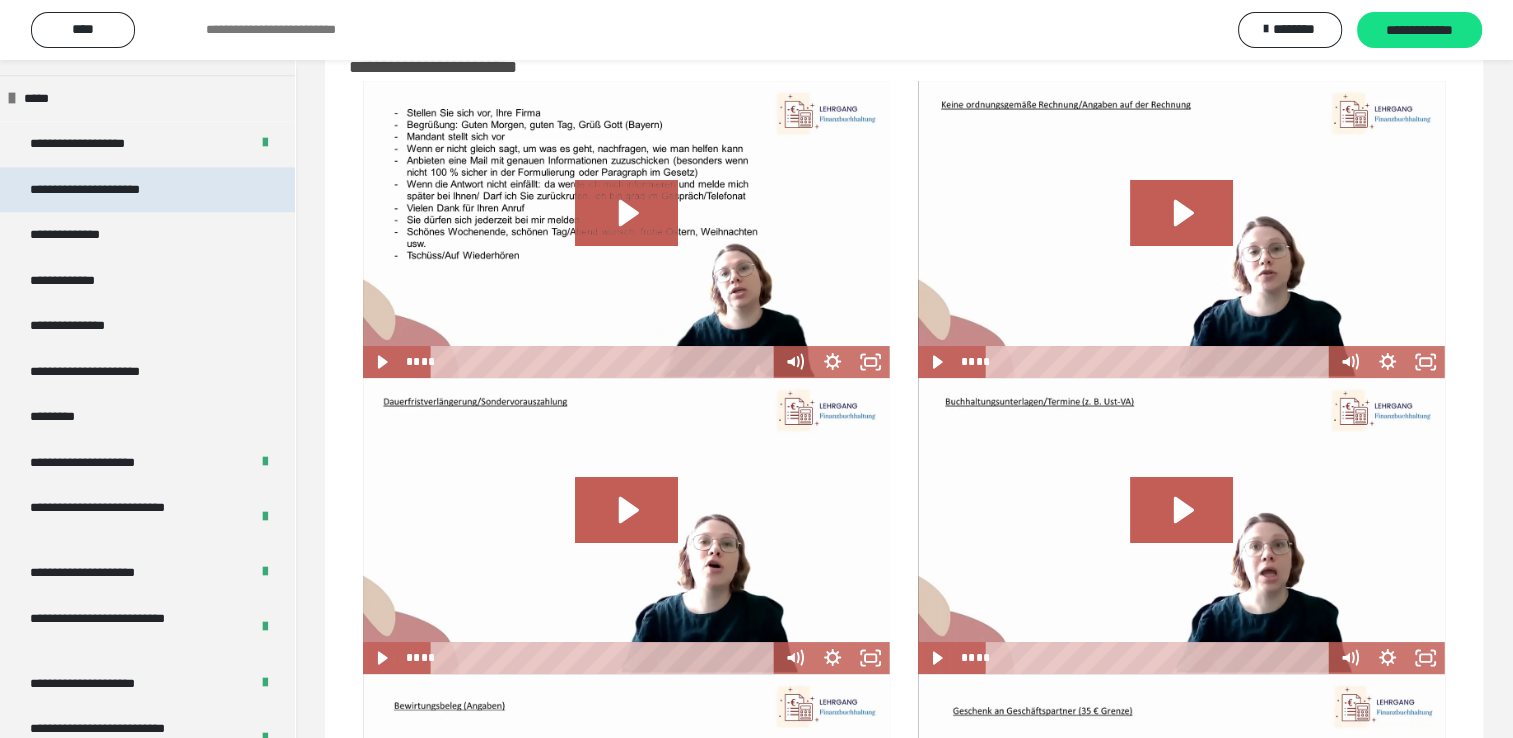 click on "**********" at bounding box center [112, 190] 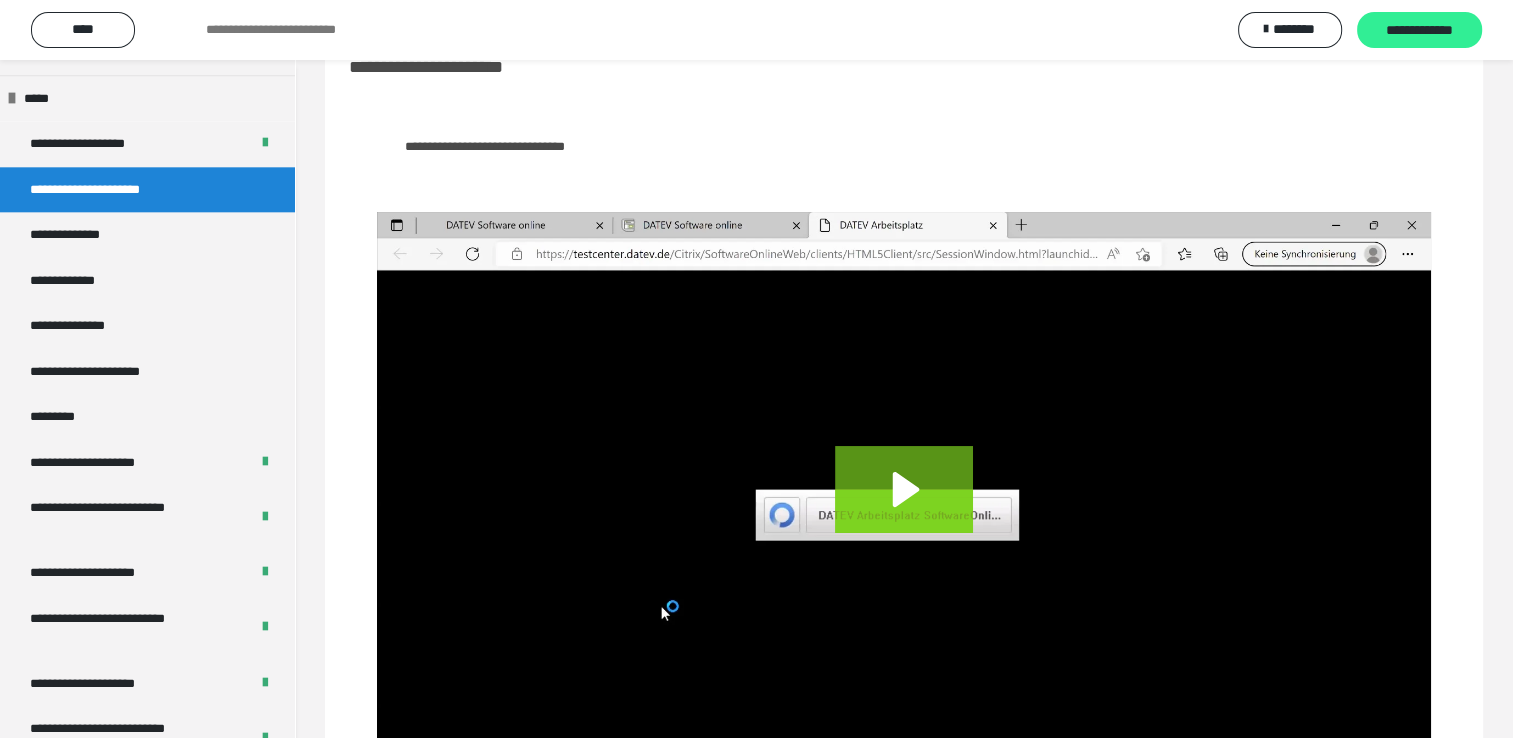 click on "**********" at bounding box center [1419, 30] 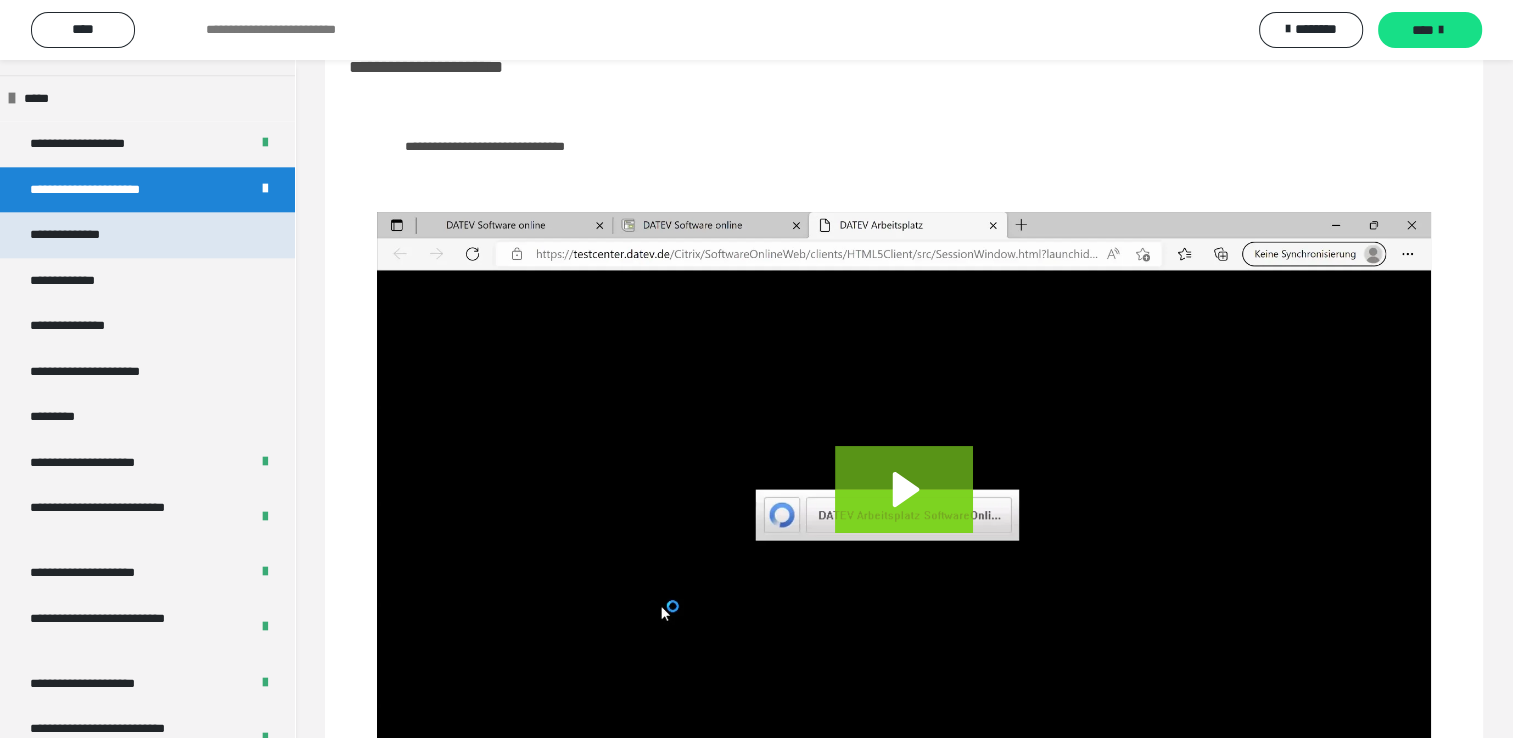 click on "**********" at bounding box center [83, 235] 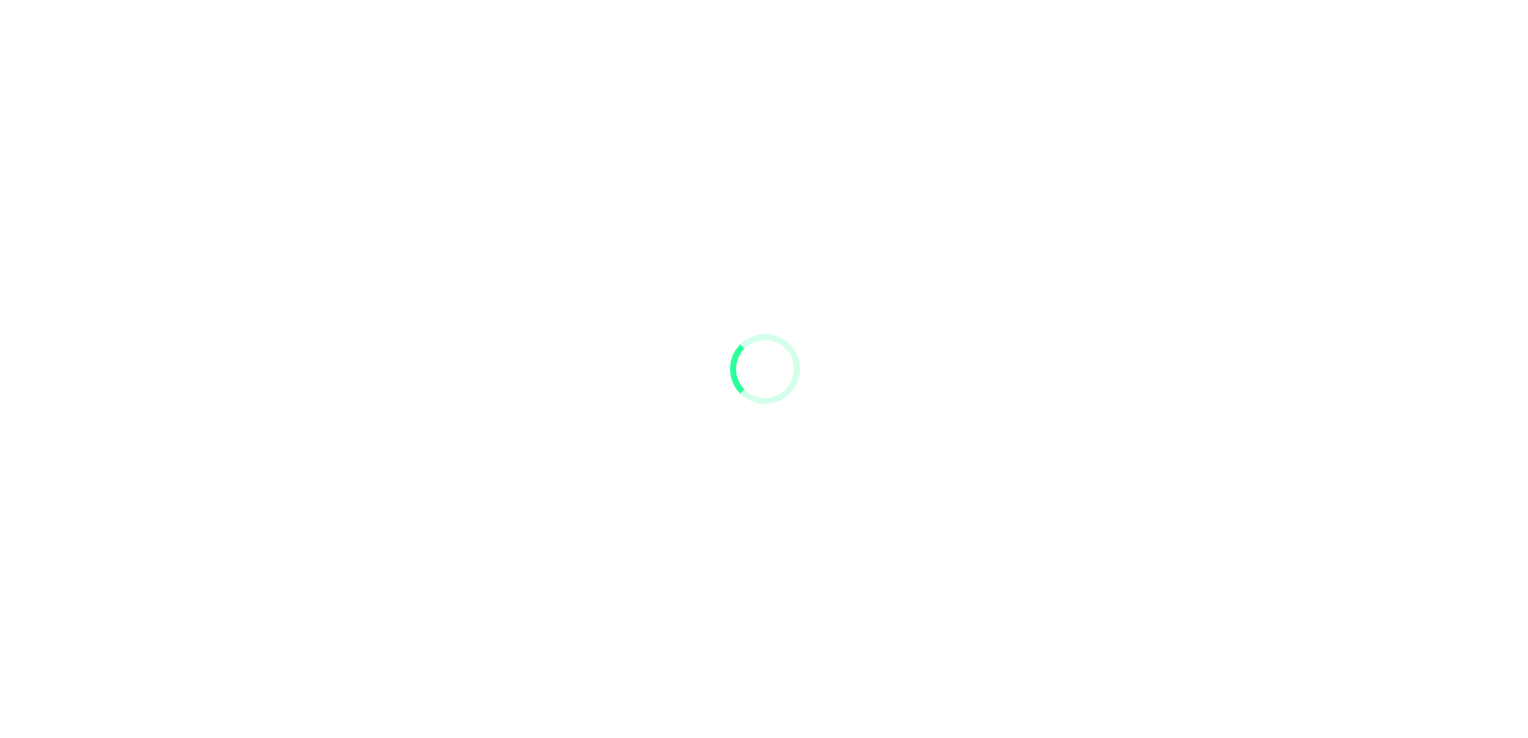 scroll, scrollTop: 0, scrollLeft: 0, axis: both 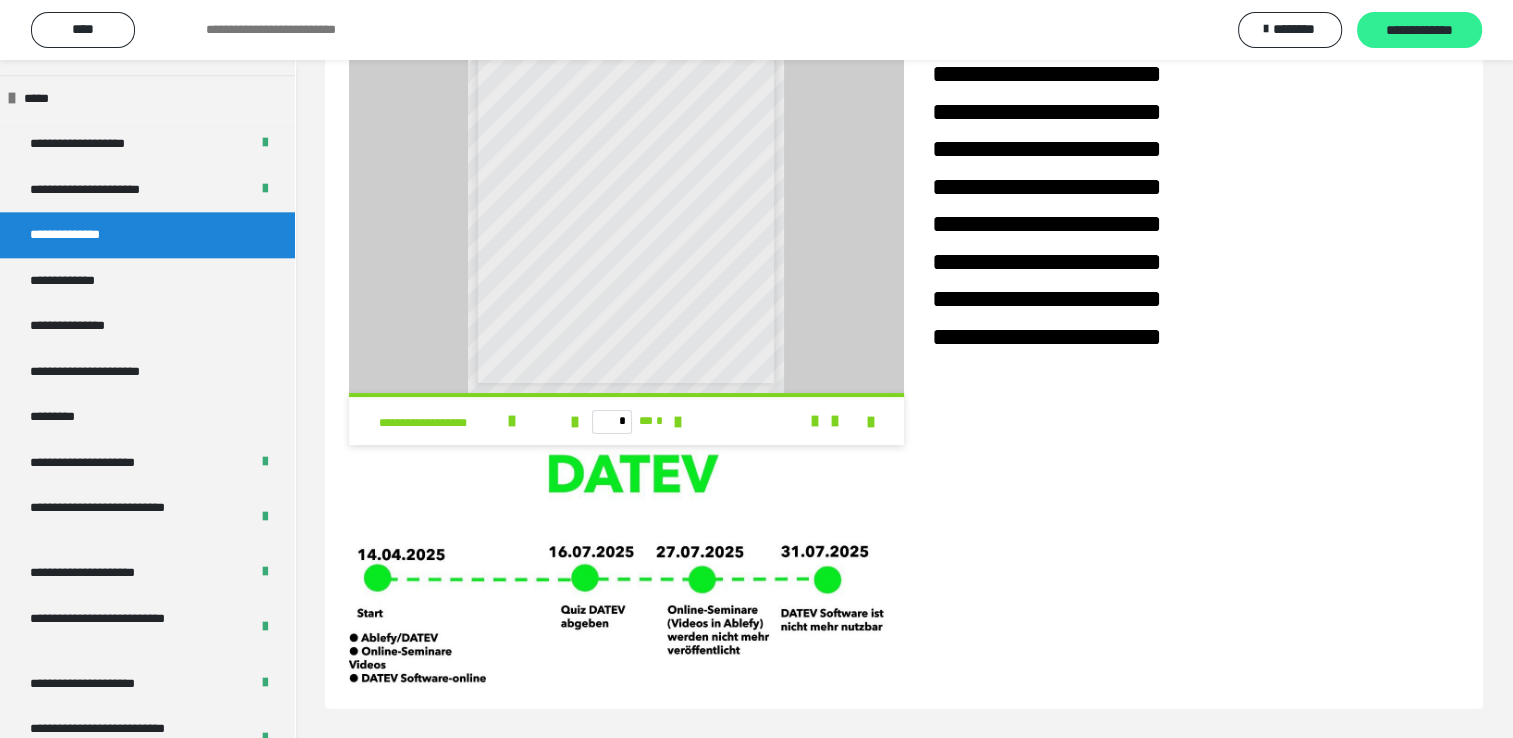click on "**********" at bounding box center (1419, 31) 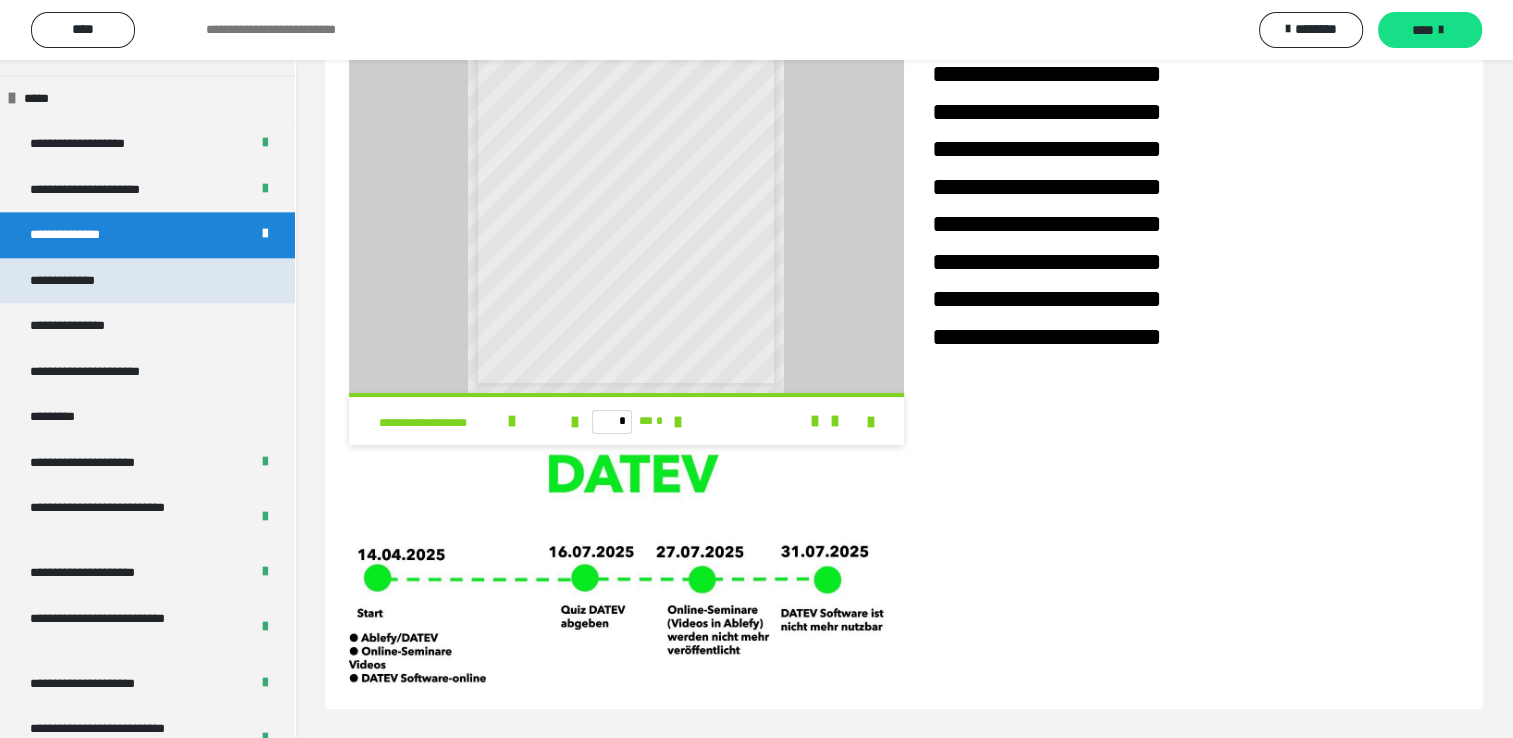 click on "**********" at bounding box center (78, 281) 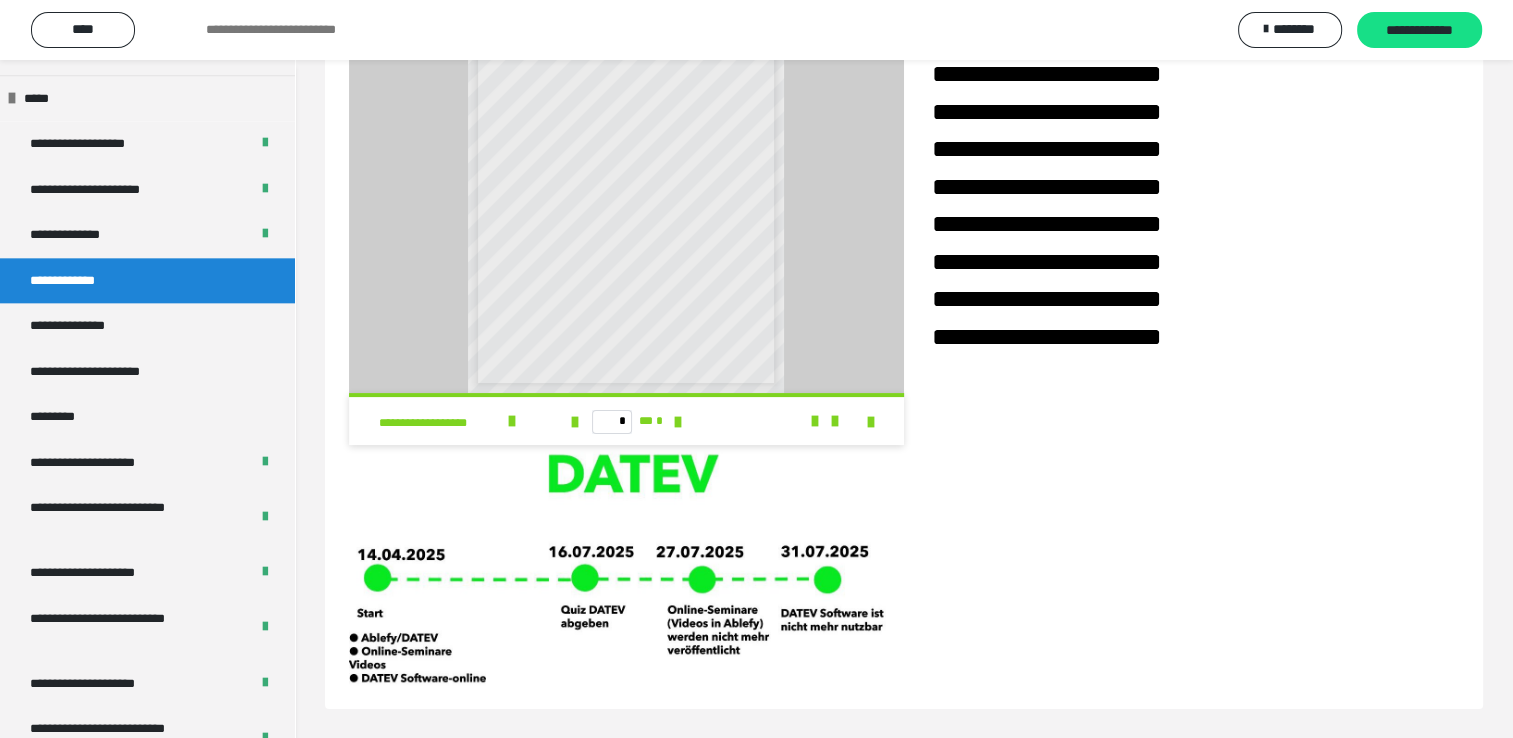 scroll, scrollTop: 60, scrollLeft: 0, axis: vertical 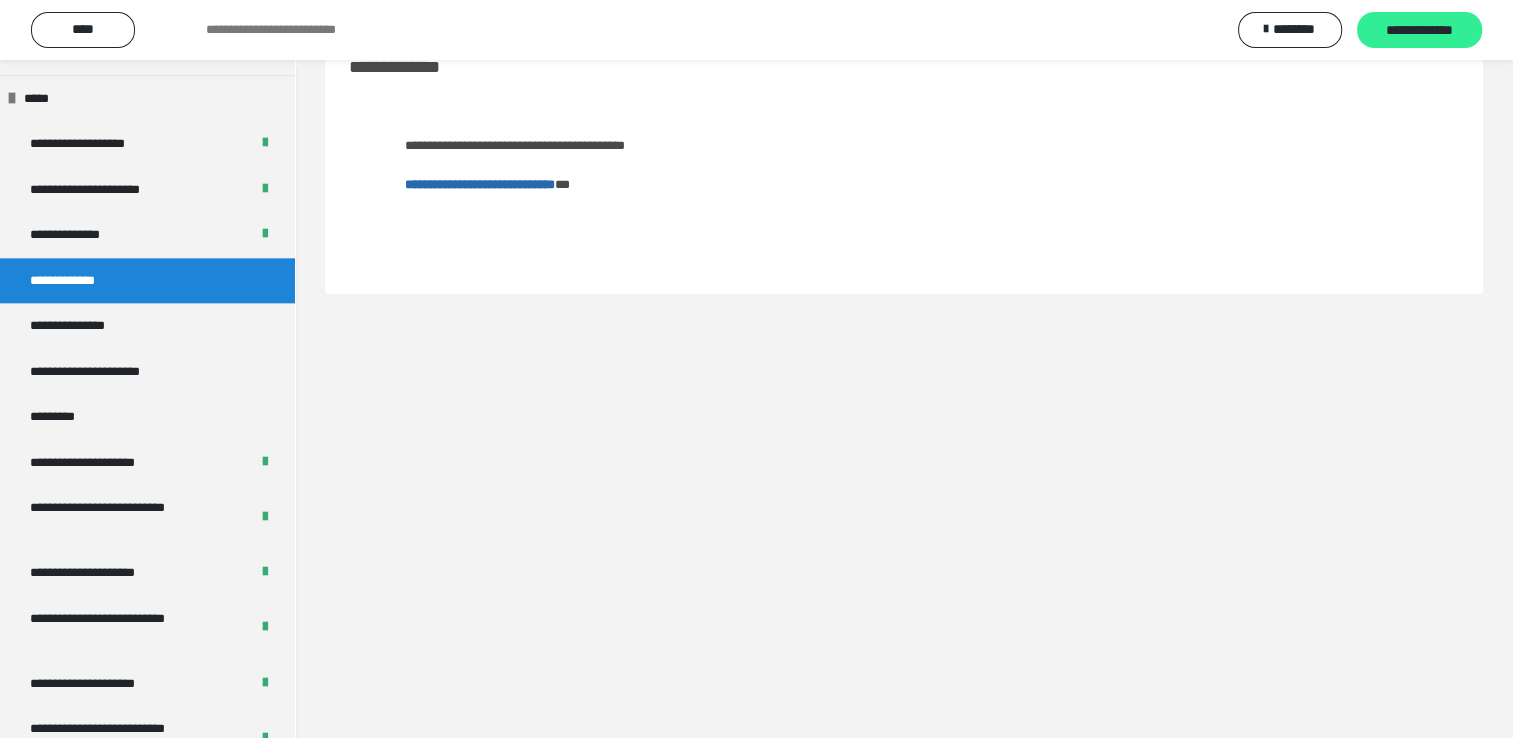 click on "**********" at bounding box center (1419, 31) 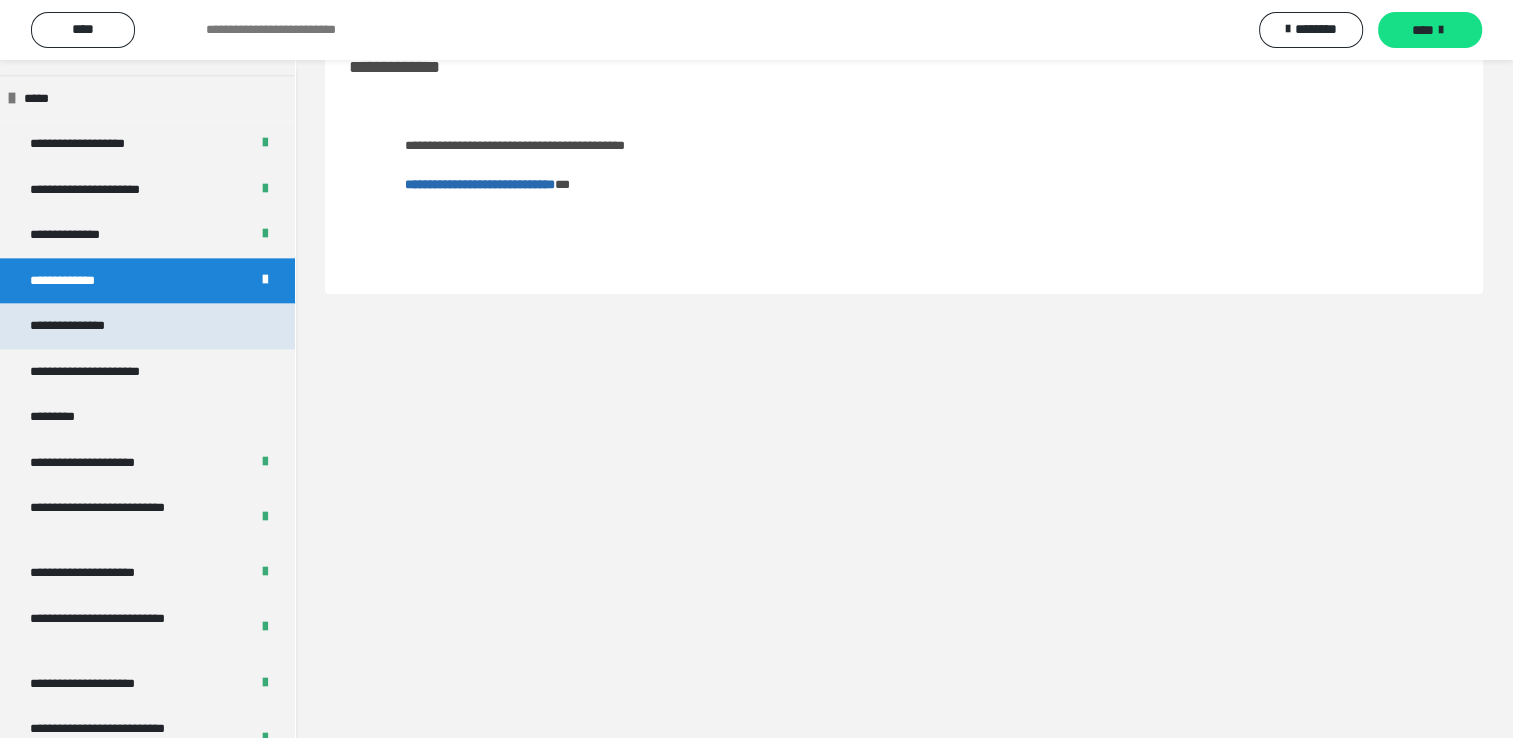 click on "**********" at bounding box center [89, 326] 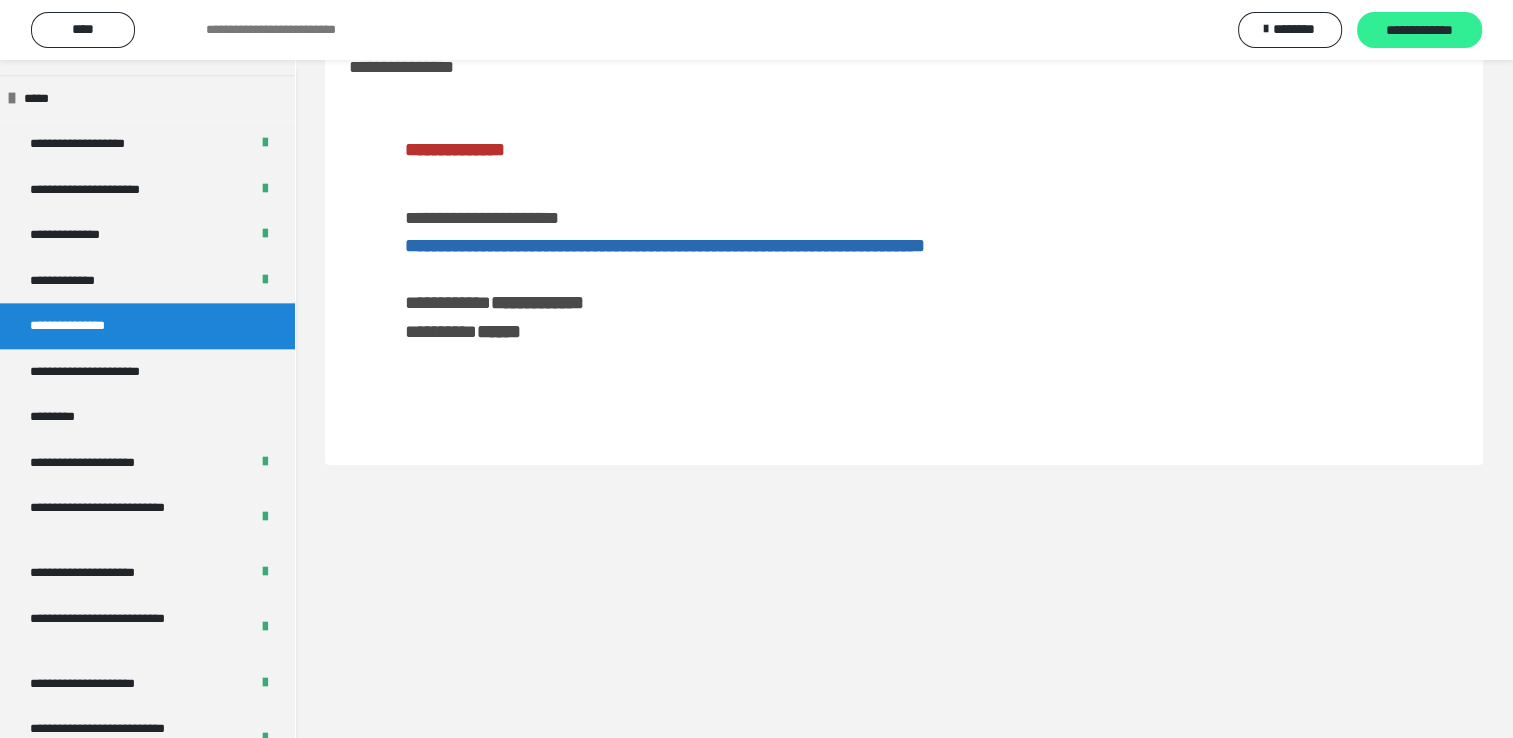 click on "**********" at bounding box center [1419, 31] 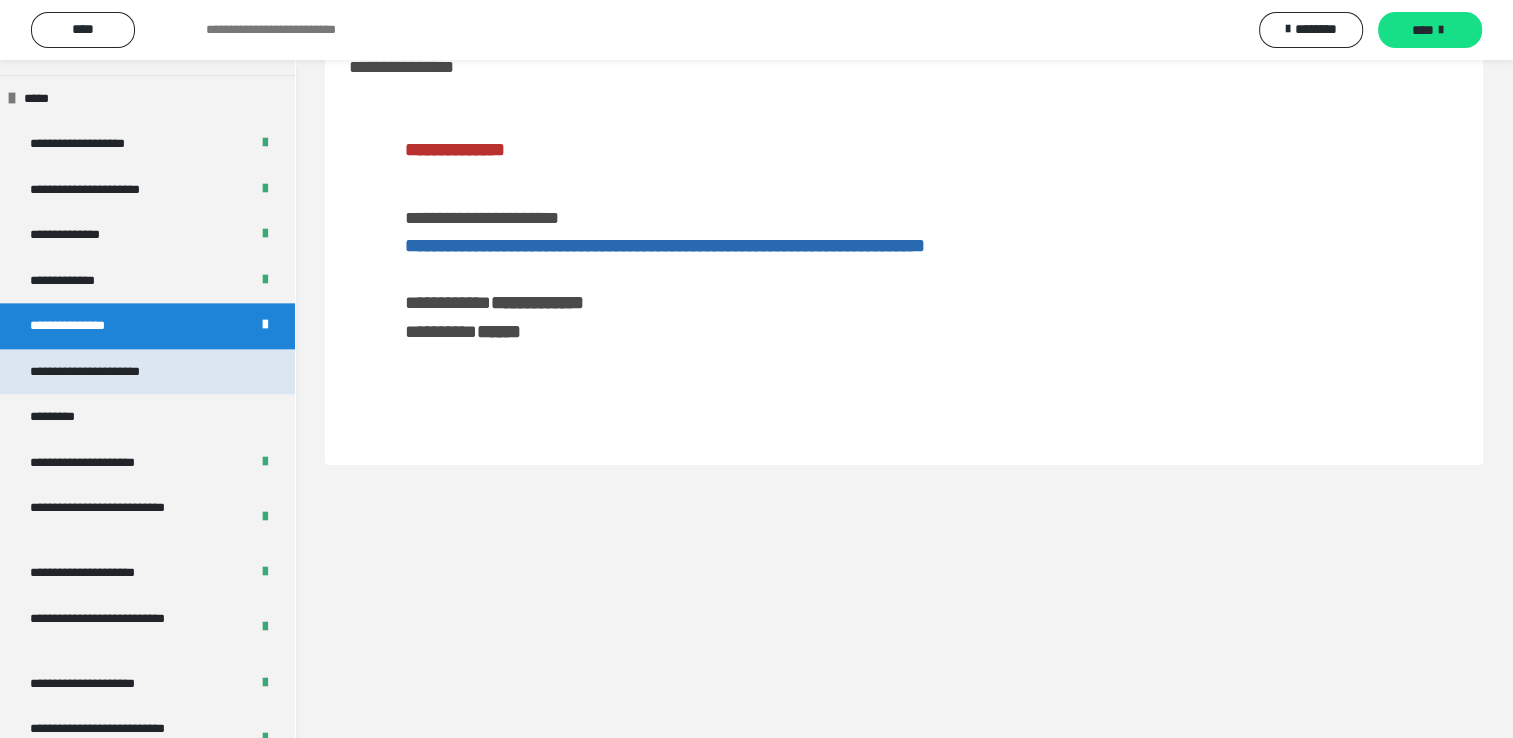 click on "**********" at bounding box center (118, 372) 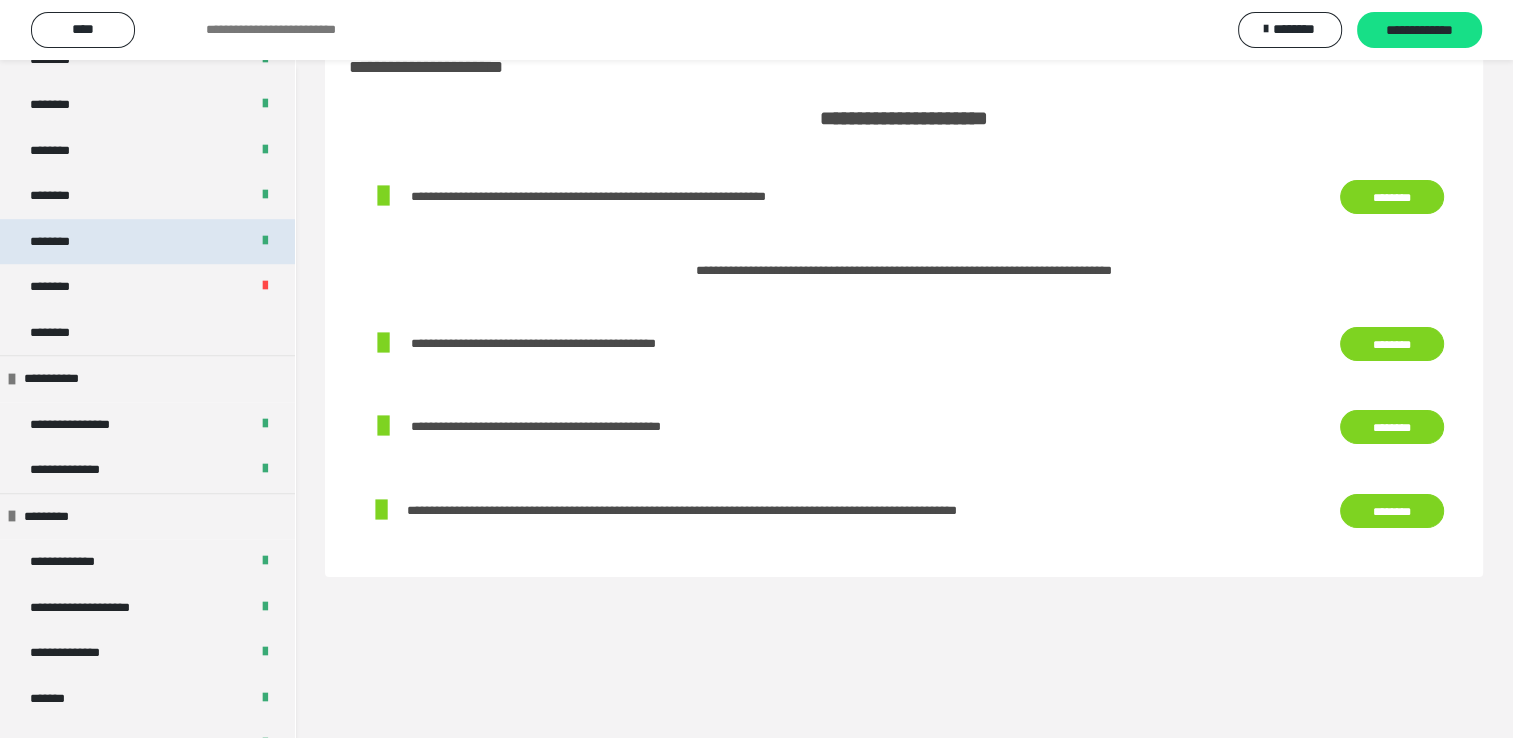 scroll, scrollTop: 1253, scrollLeft: 0, axis: vertical 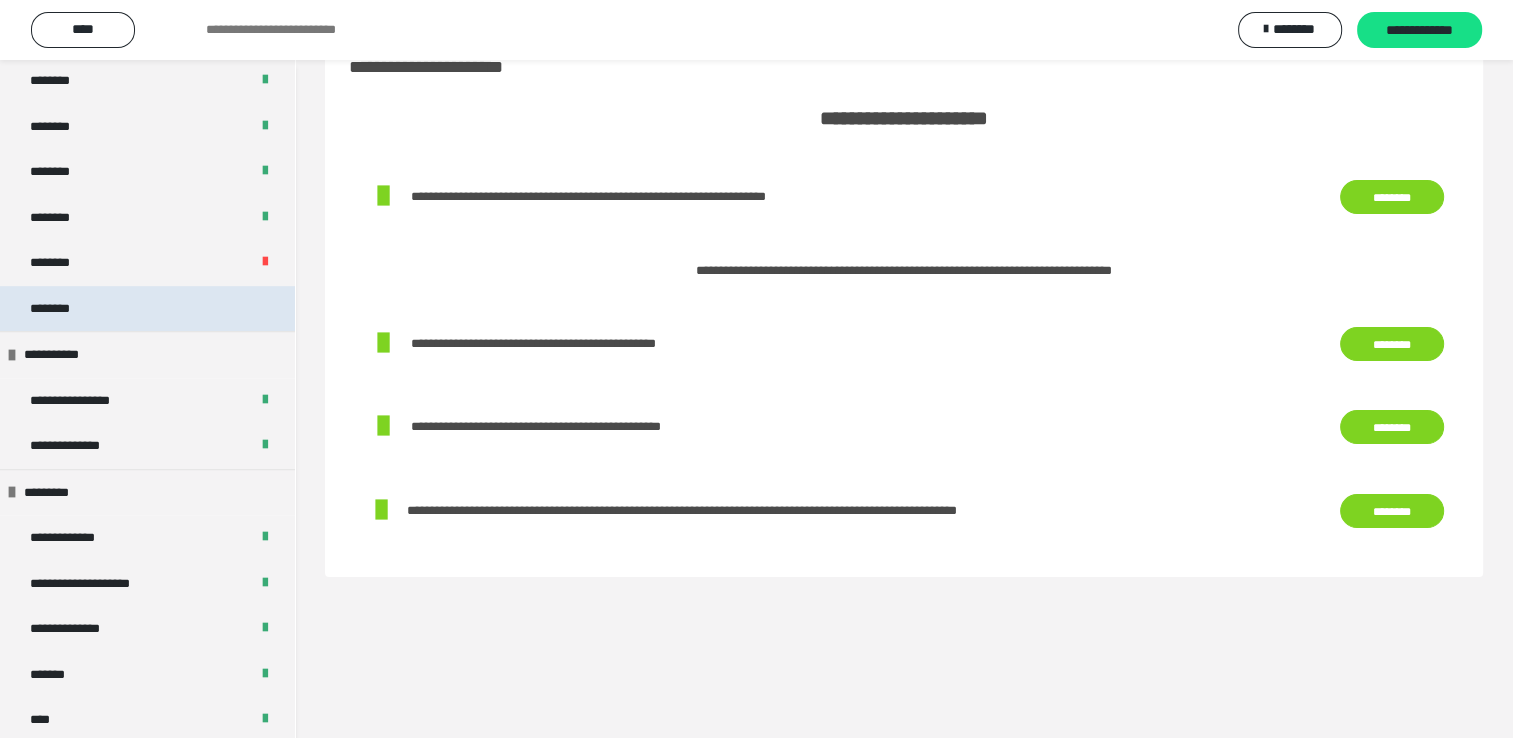 click on "********" at bounding box center [147, 309] 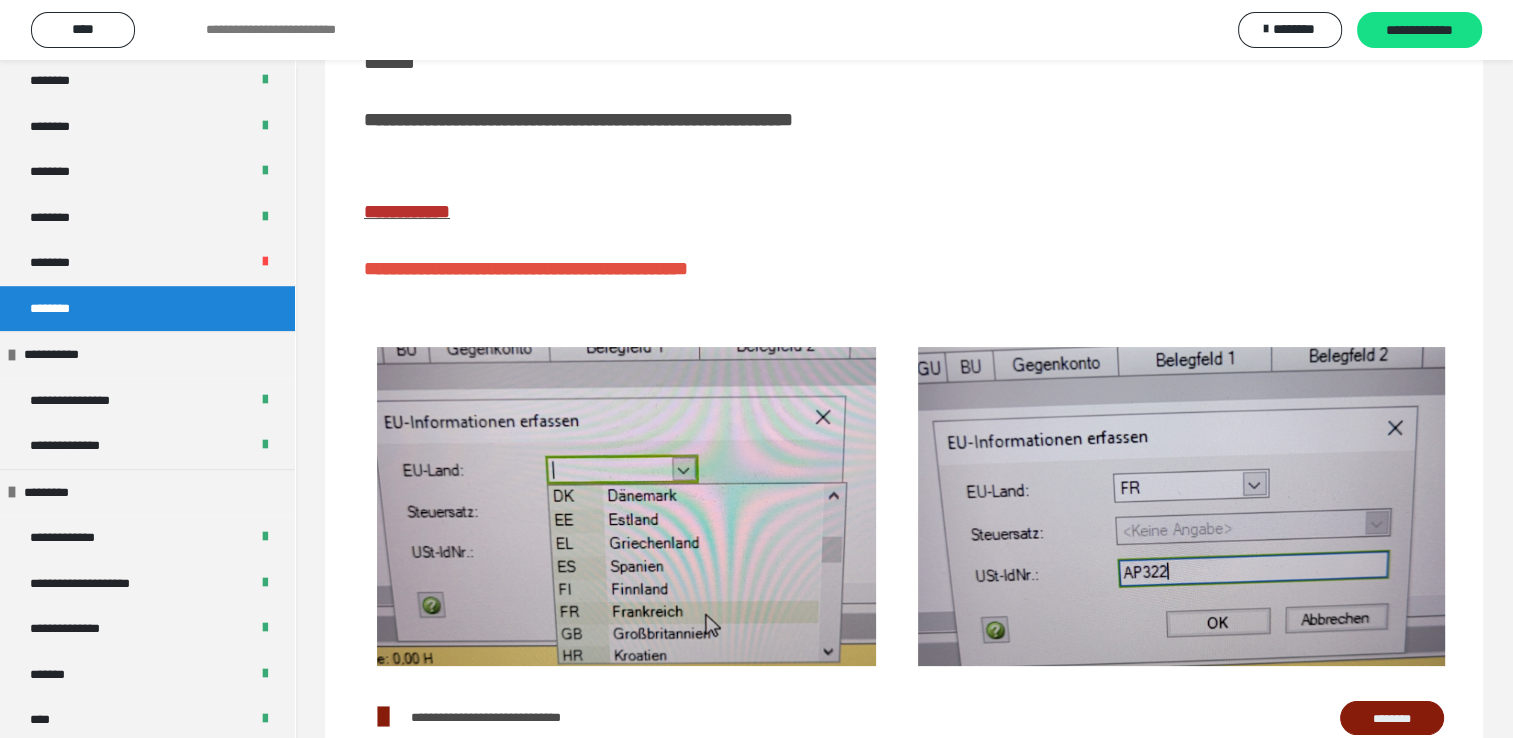 scroll, scrollTop: 300, scrollLeft: 0, axis: vertical 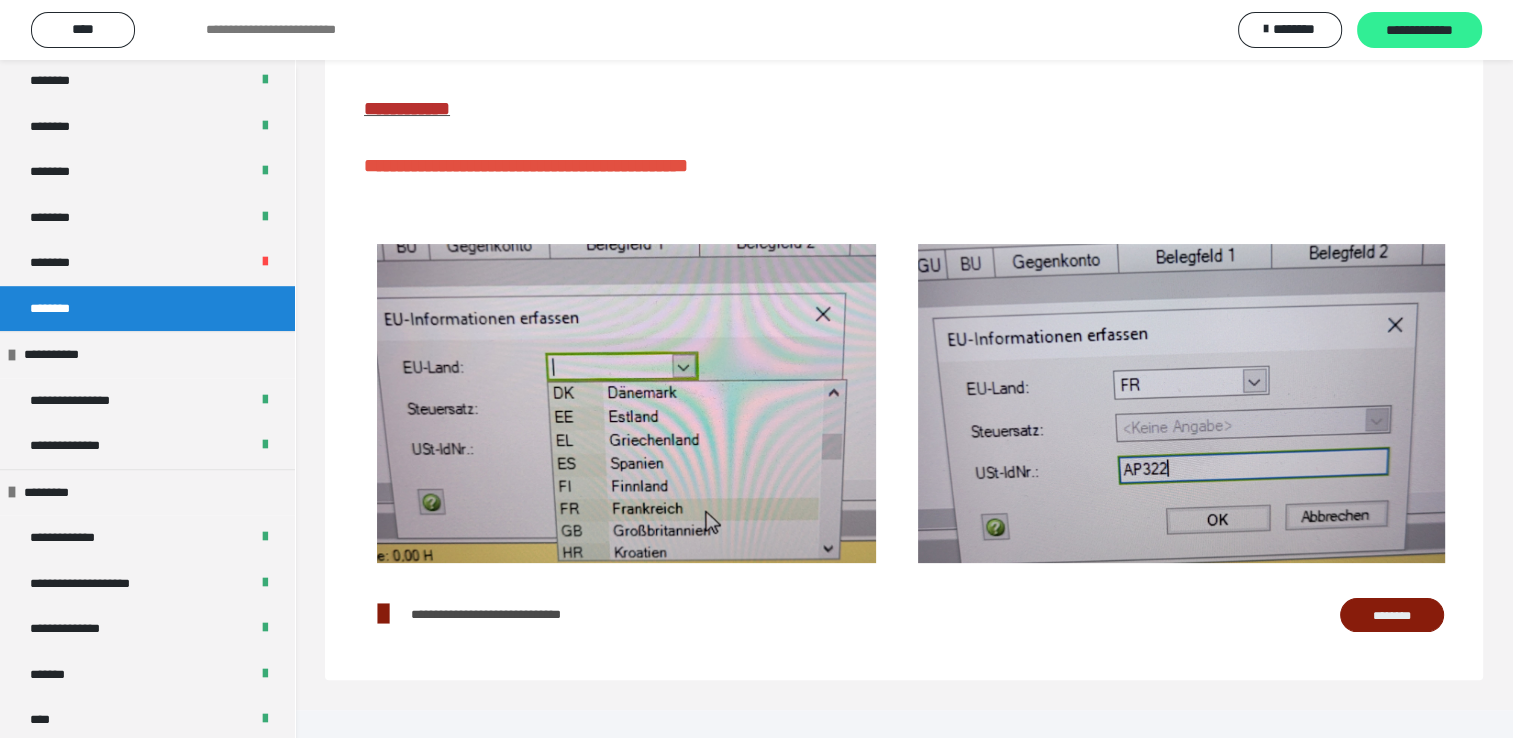 click on "**********" at bounding box center (1419, 31) 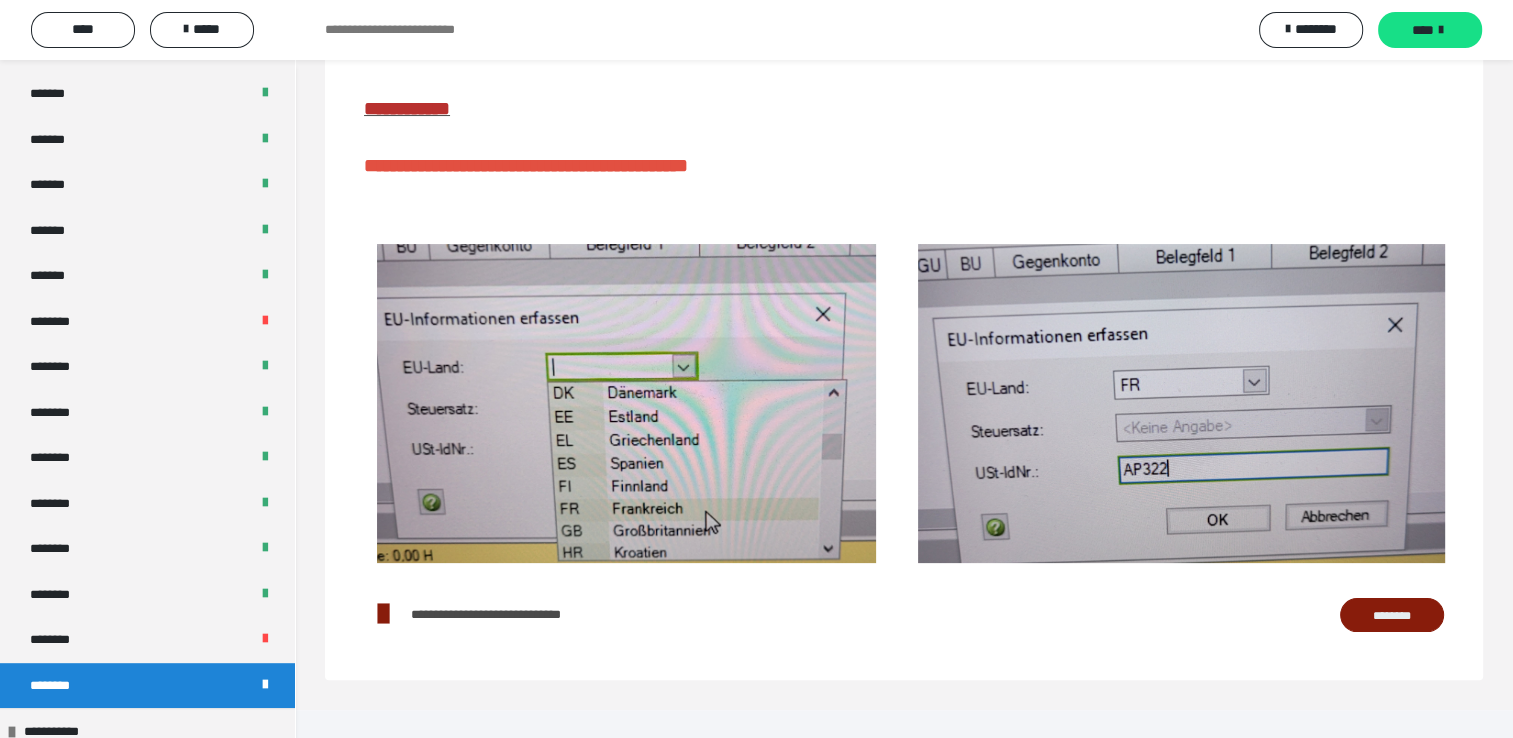 scroll, scrollTop: 600, scrollLeft: 0, axis: vertical 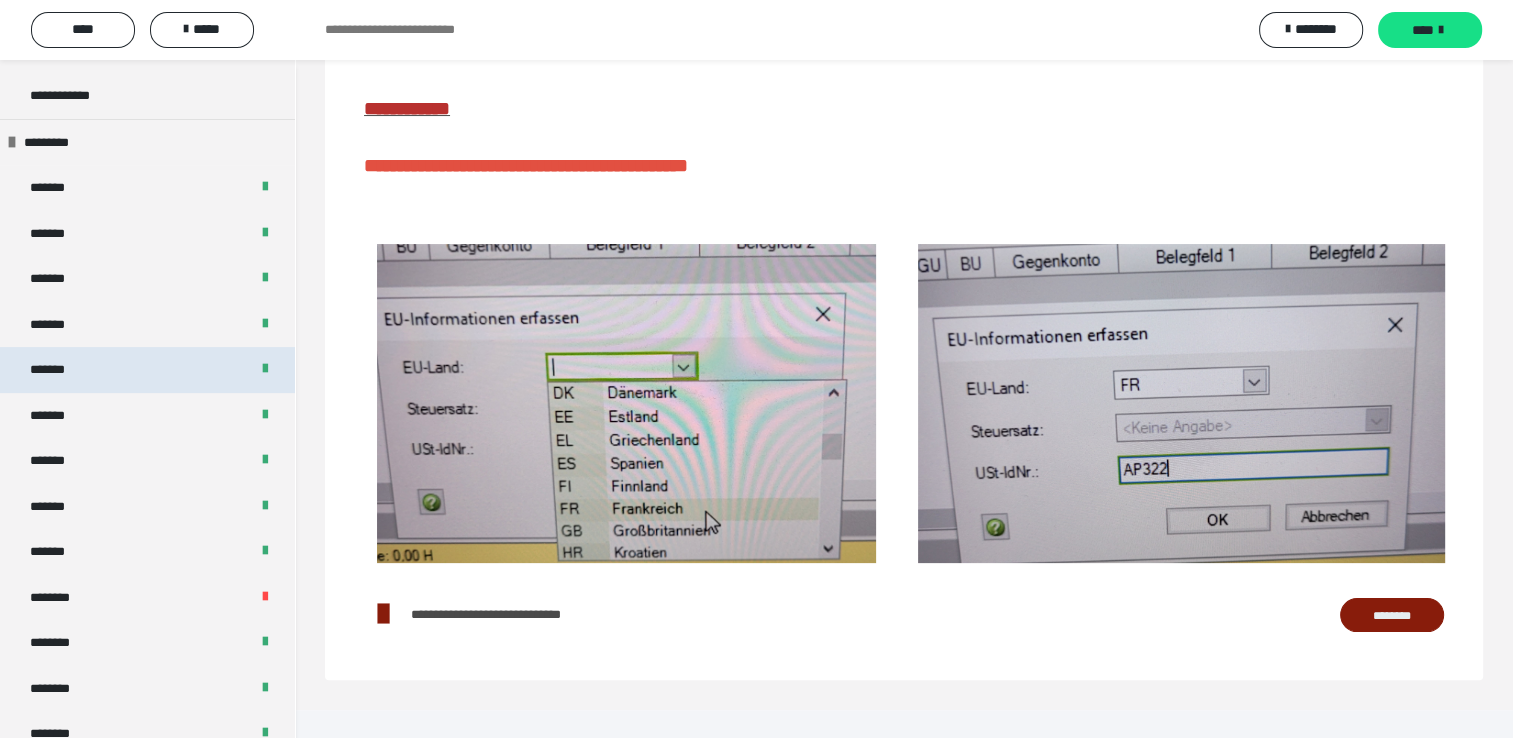 click on "*******" at bounding box center [147, 370] 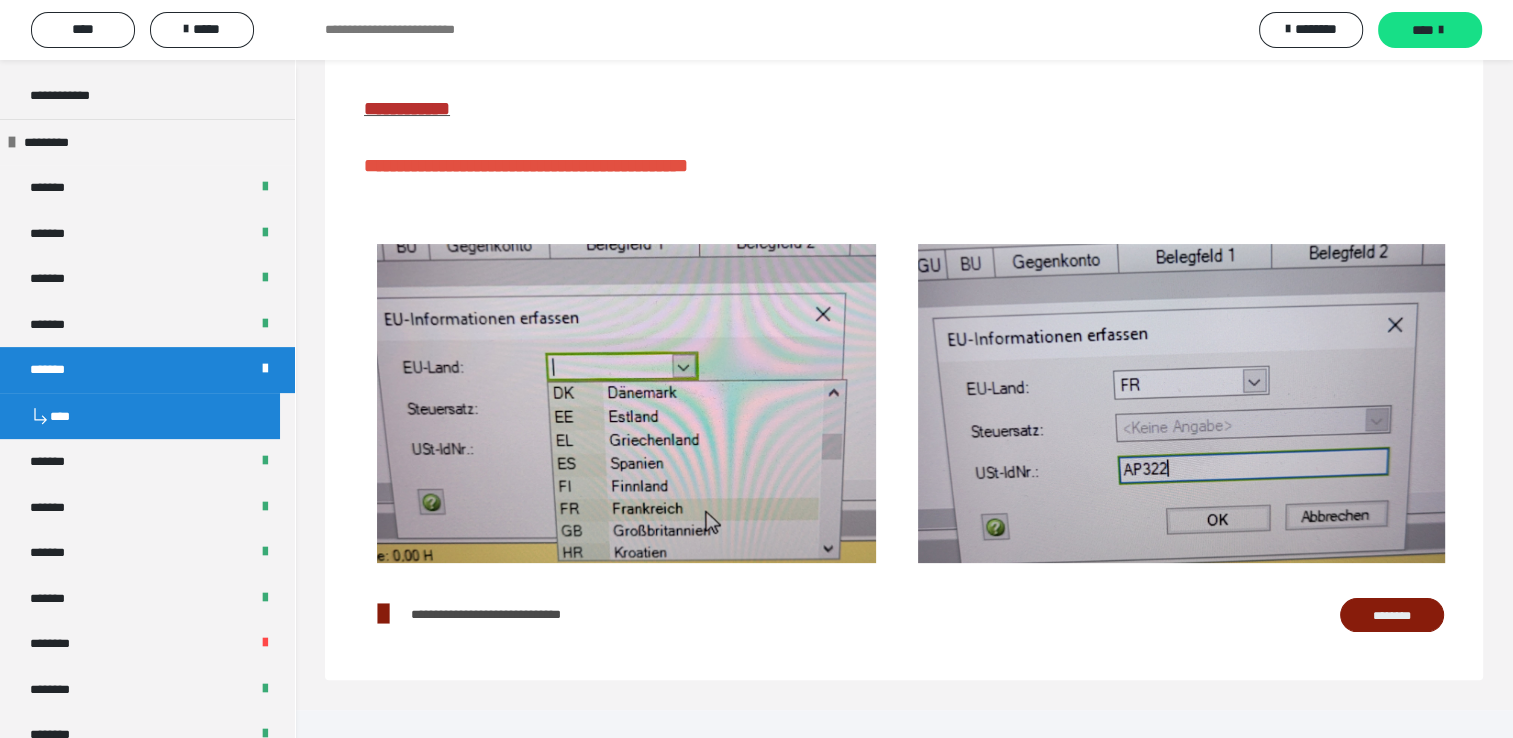 scroll, scrollTop: 1294, scrollLeft: 0, axis: vertical 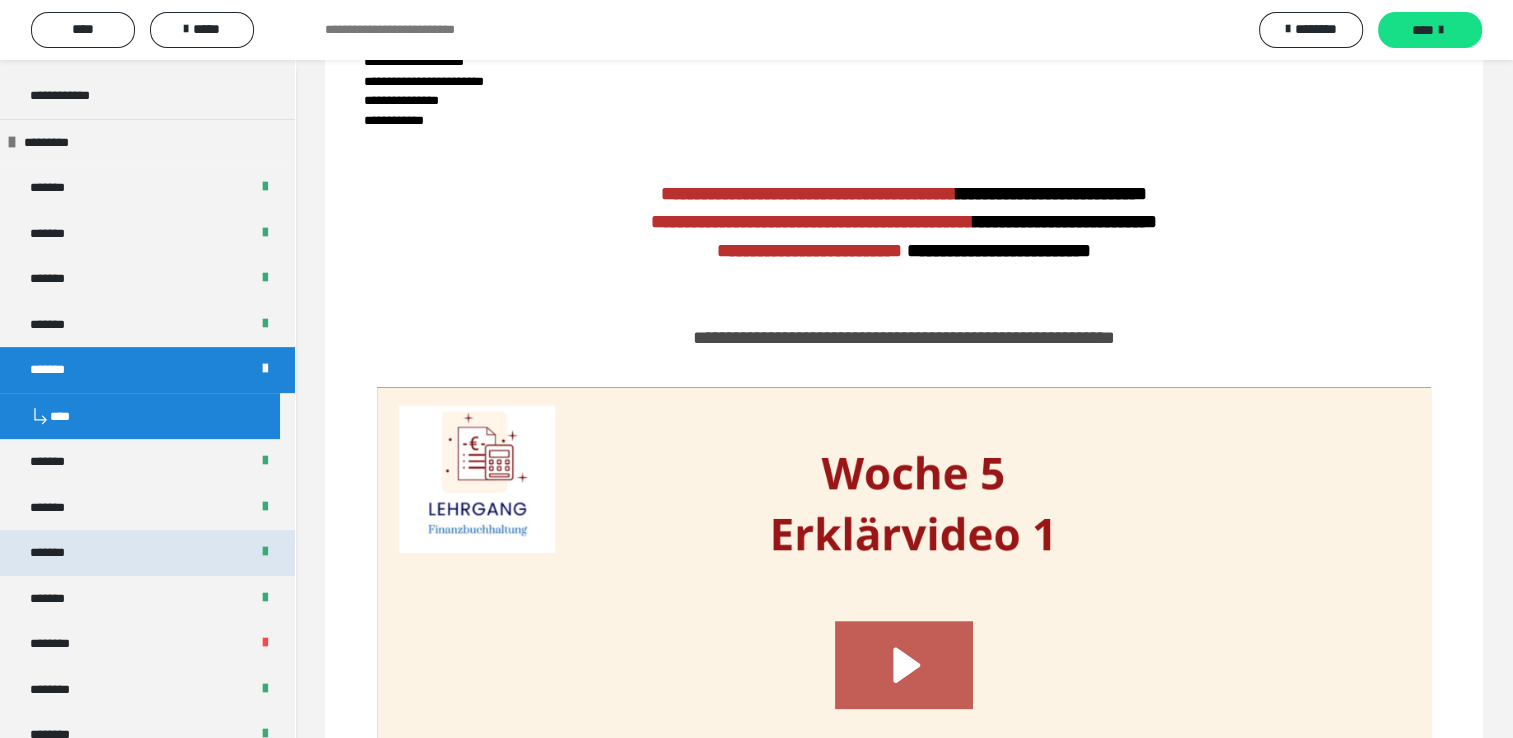 click on "*******" at bounding box center (147, 553) 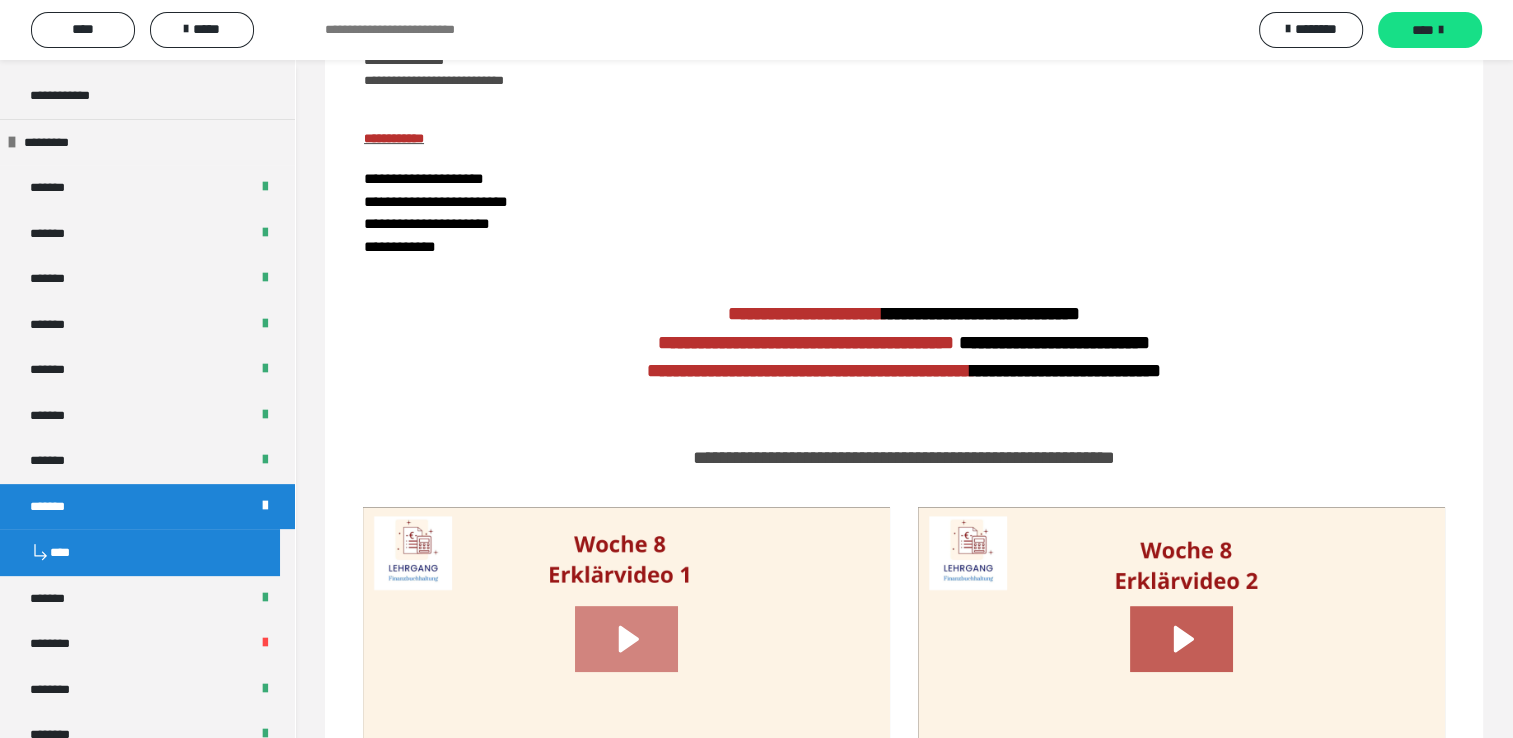 scroll, scrollTop: 843, scrollLeft: 0, axis: vertical 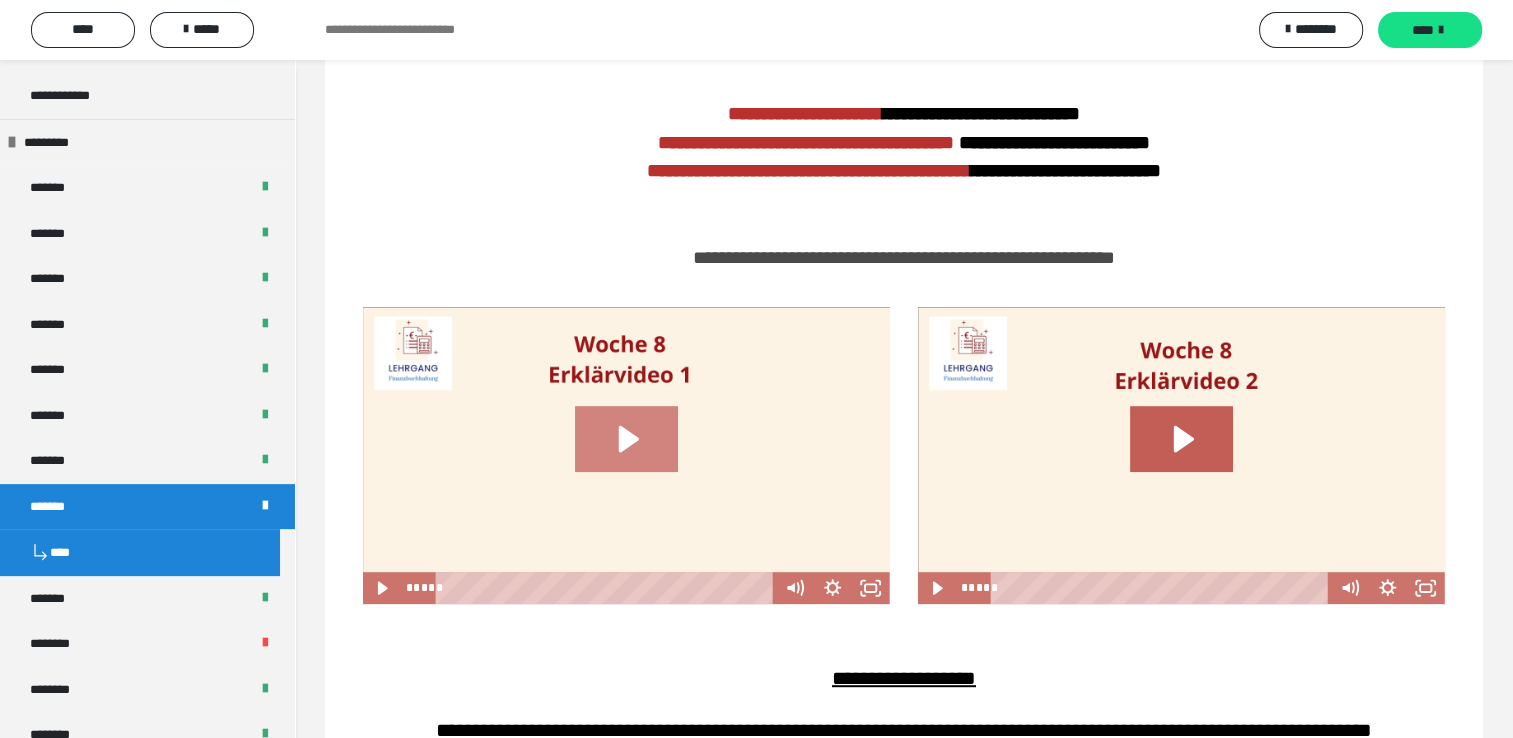 click 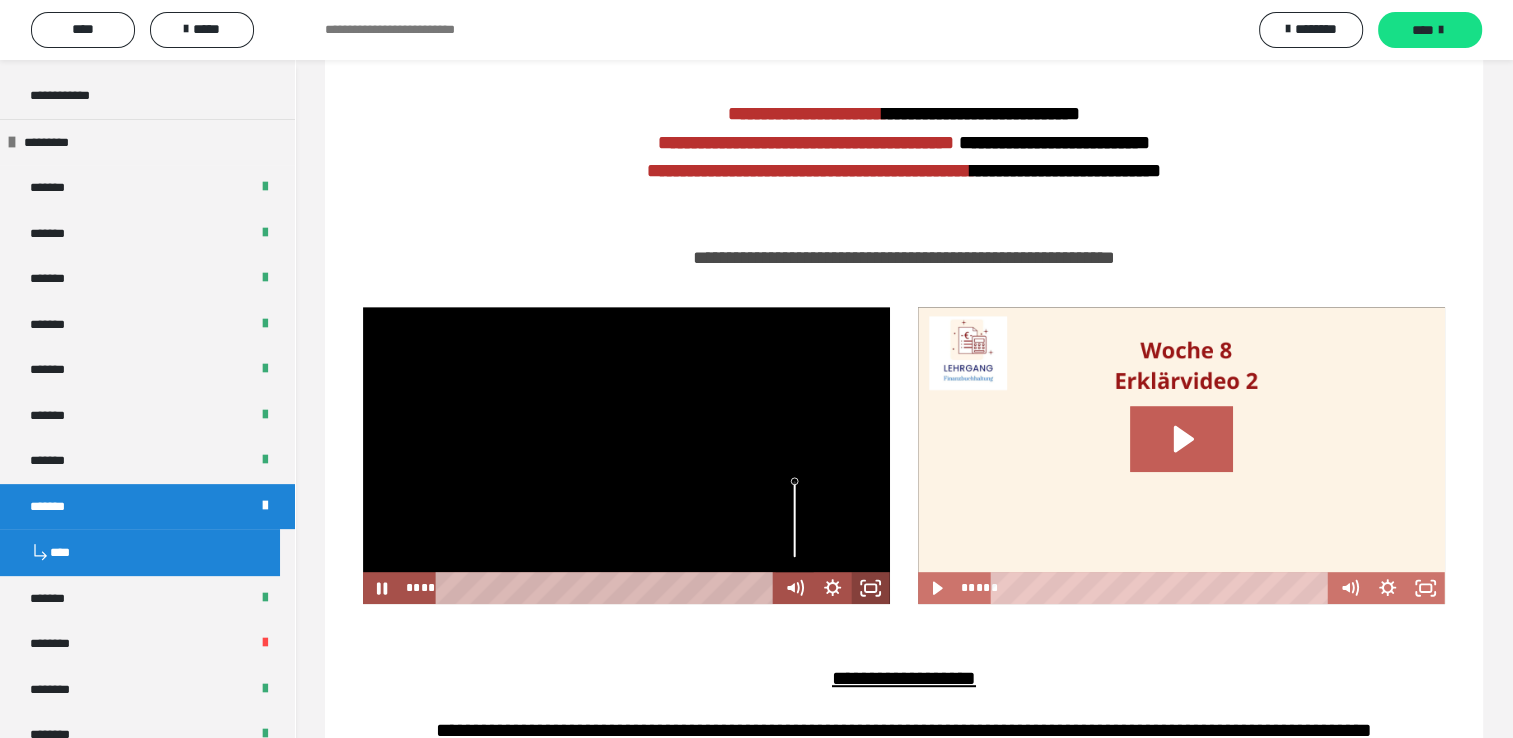 click 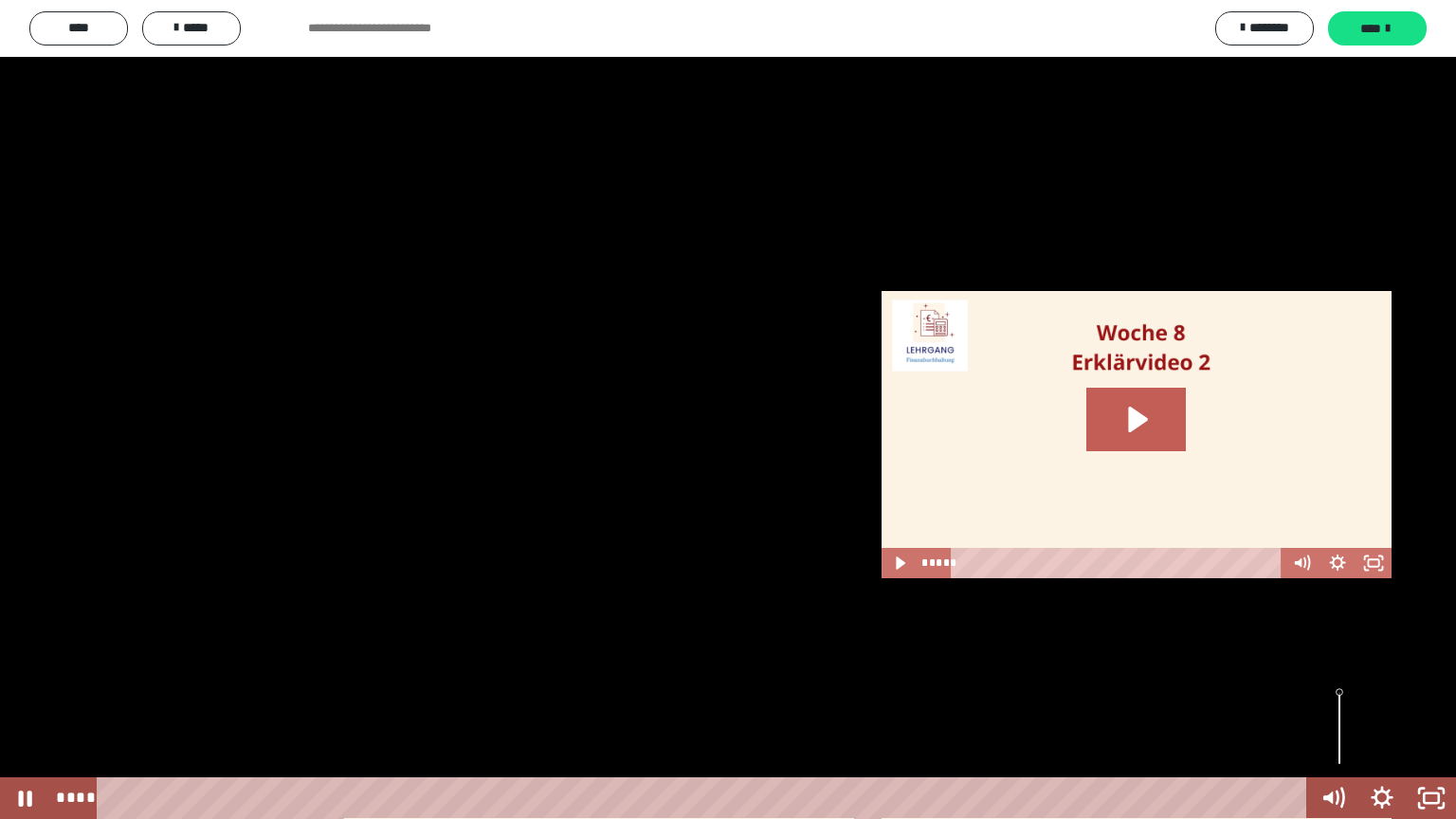 click at bounding box center (728, 410) 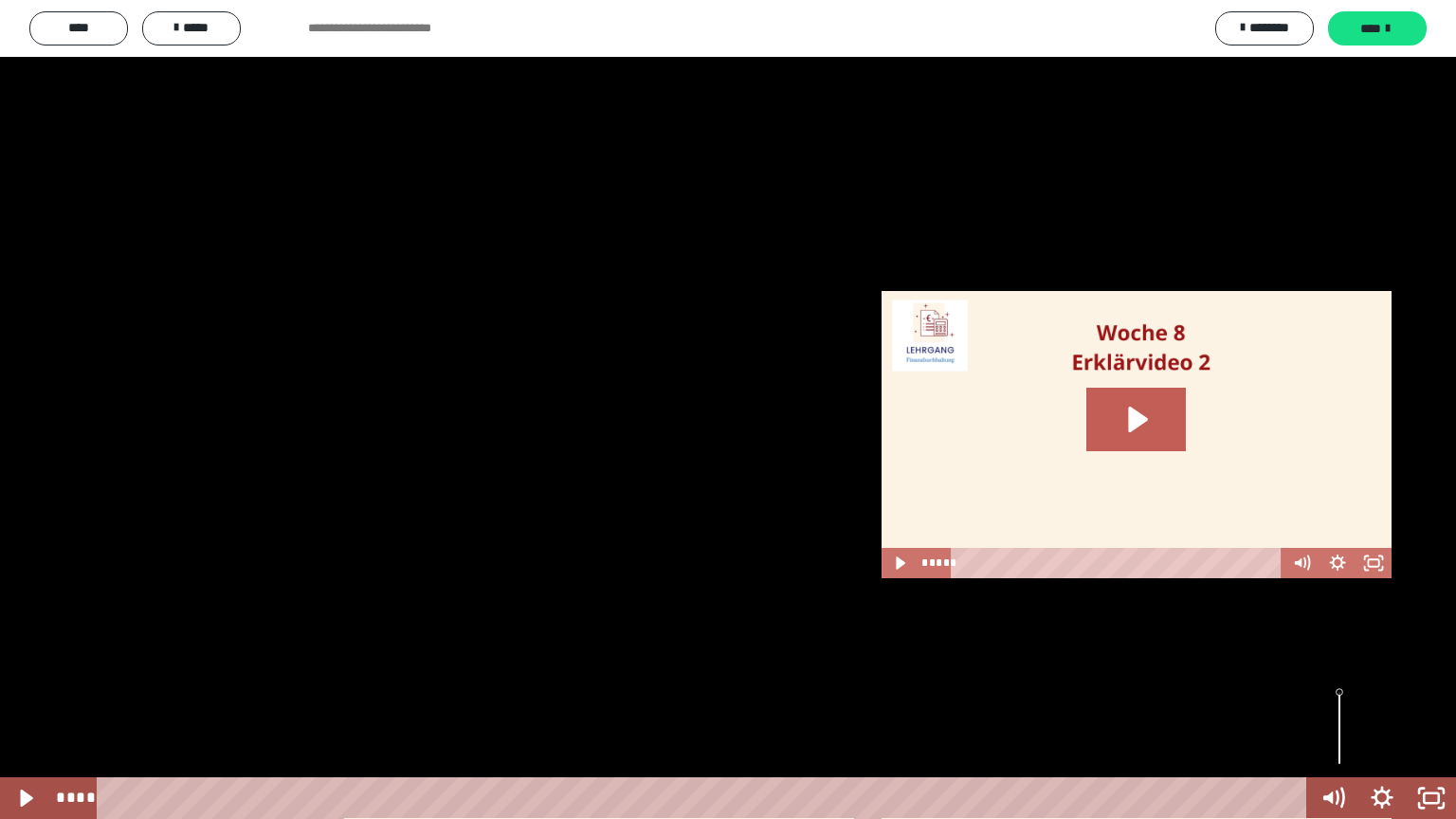 click at bounding box center (728, 410) 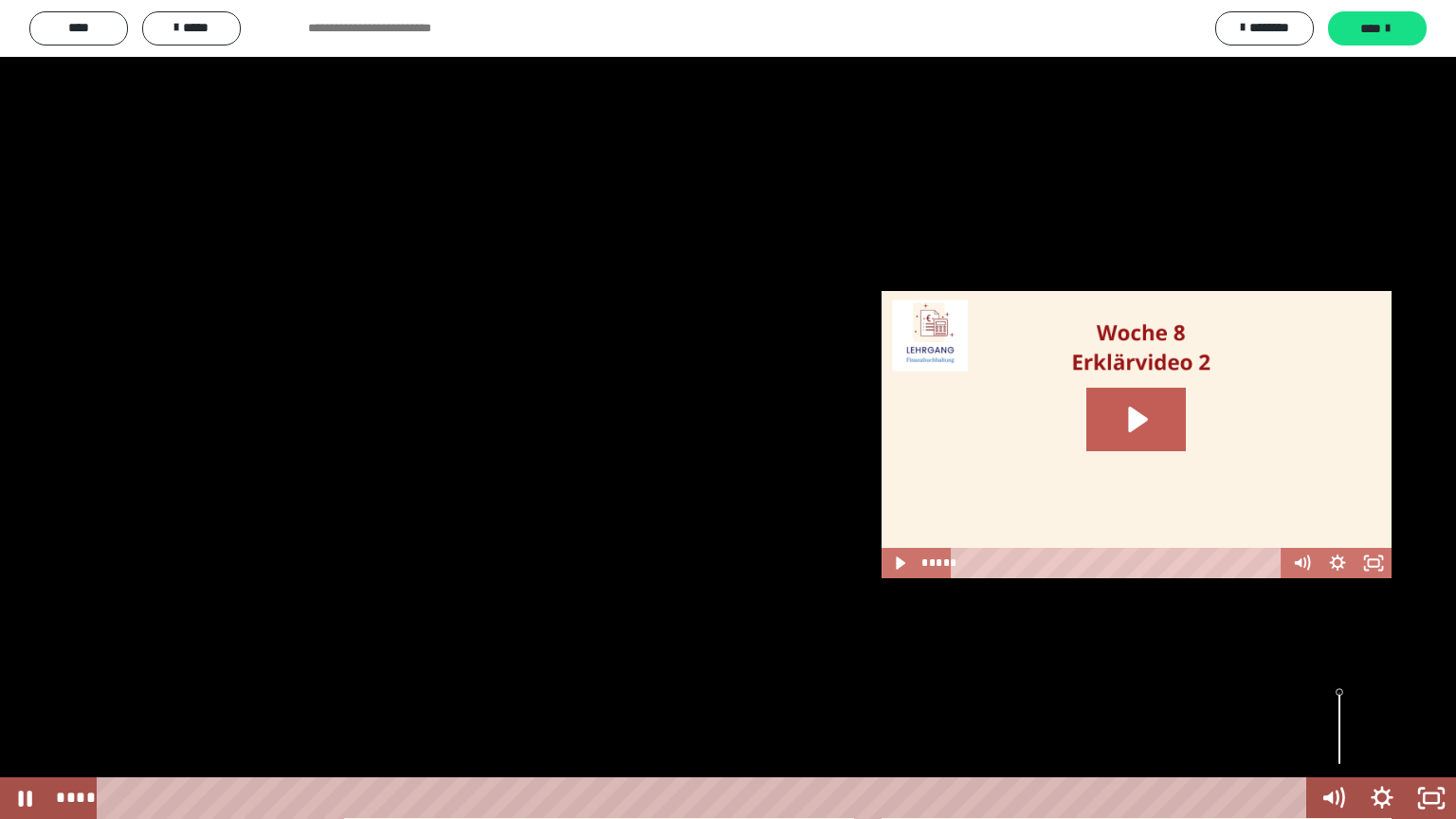click at bounding box center [728, 410] 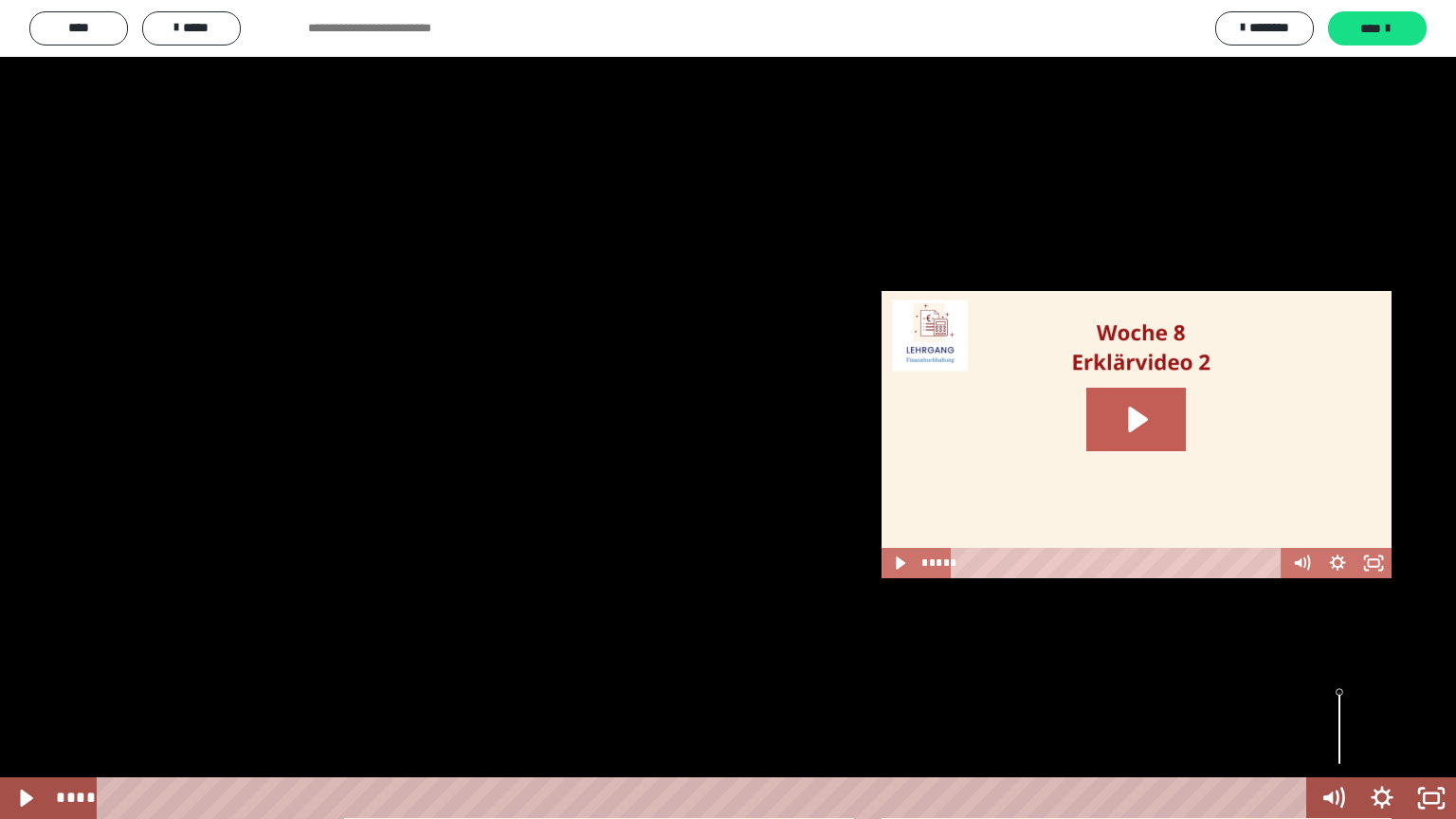 click at bounding box center [728, 410] 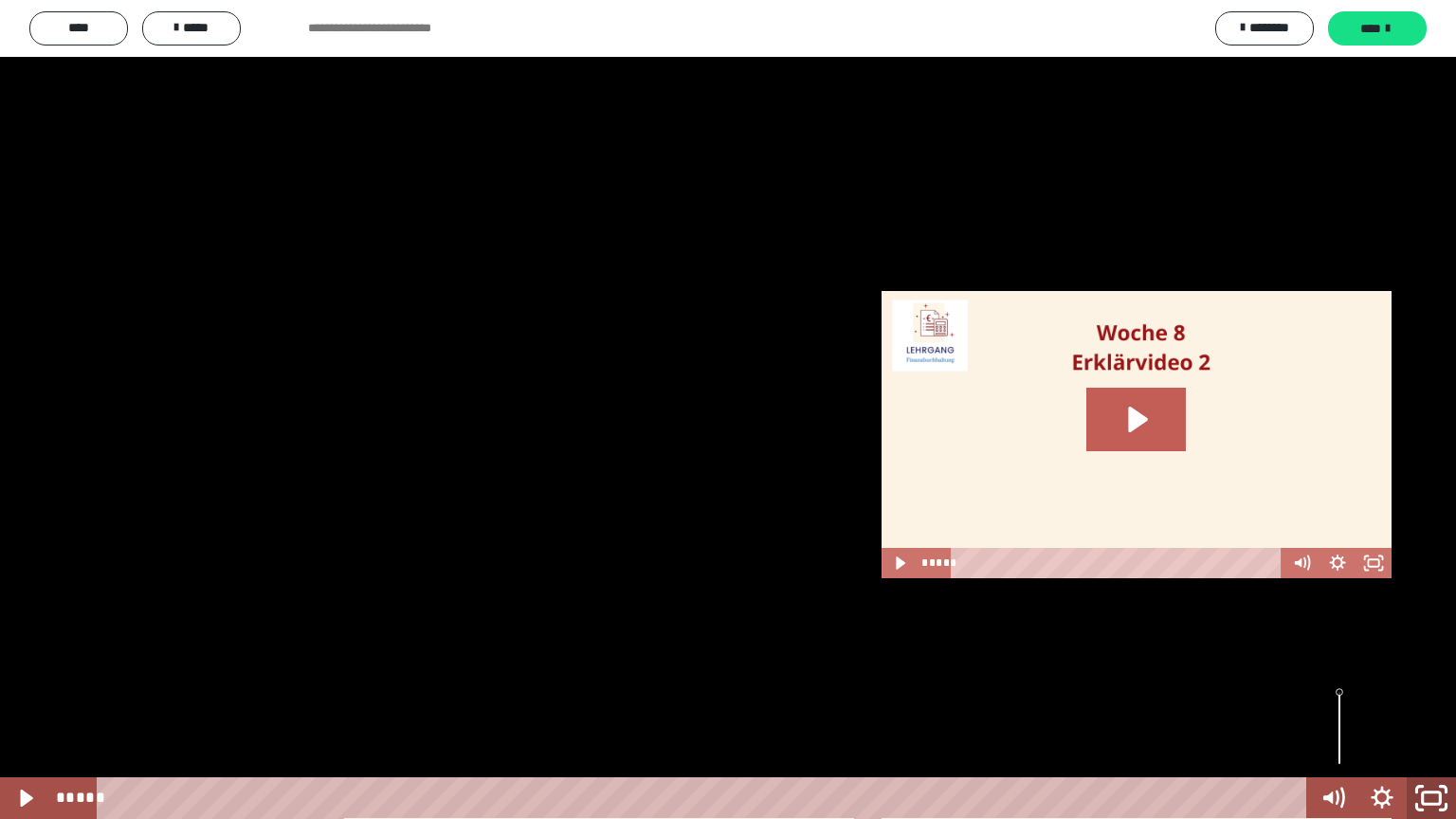 click 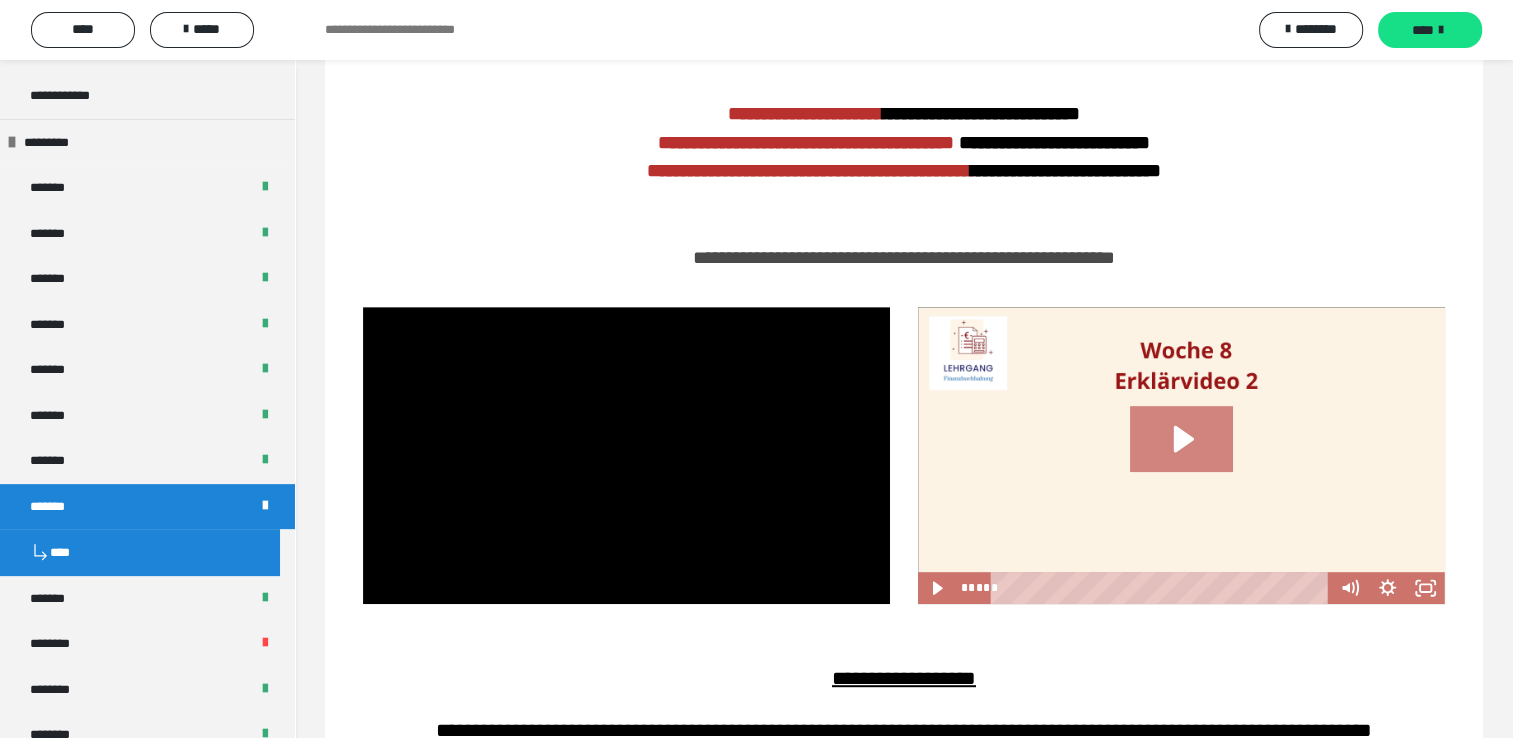 click 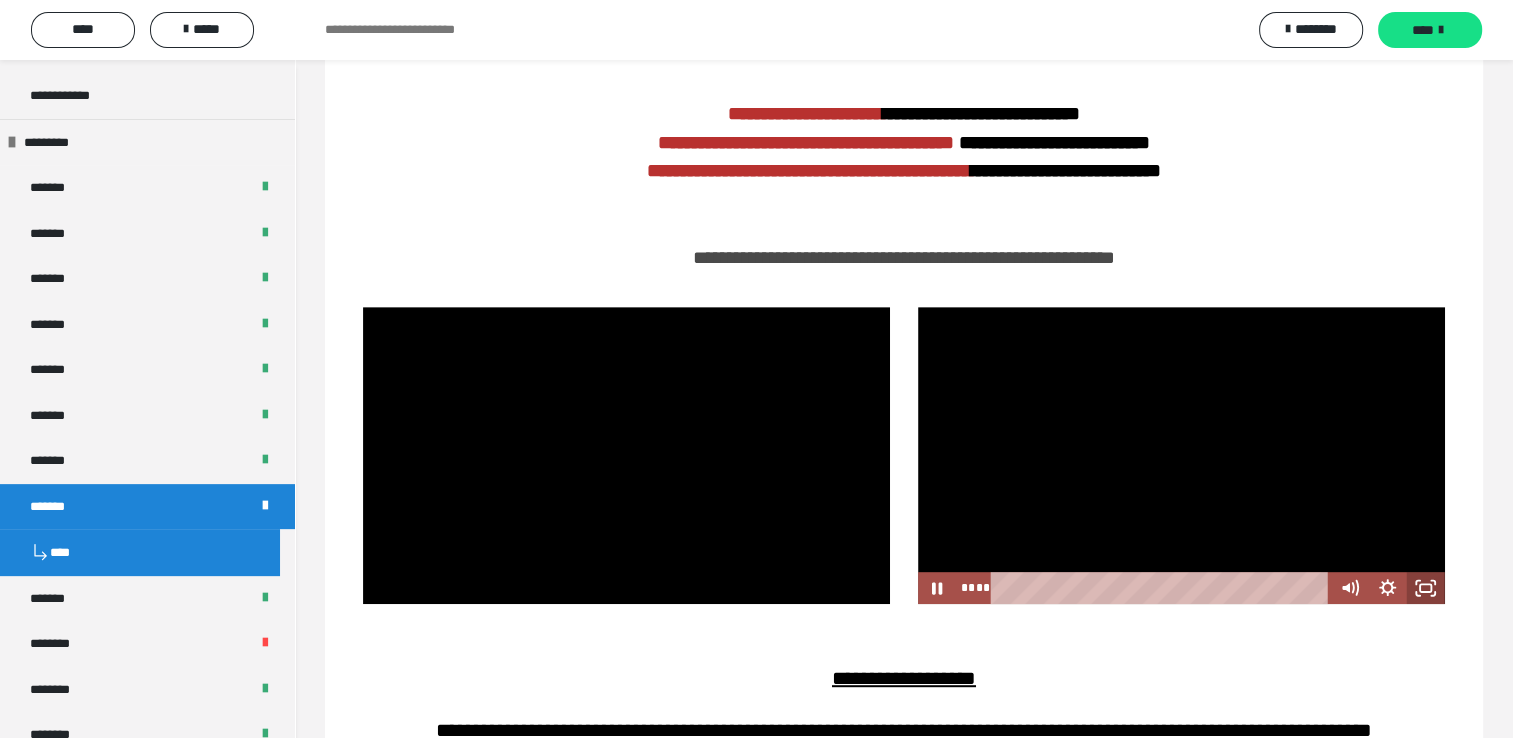 click 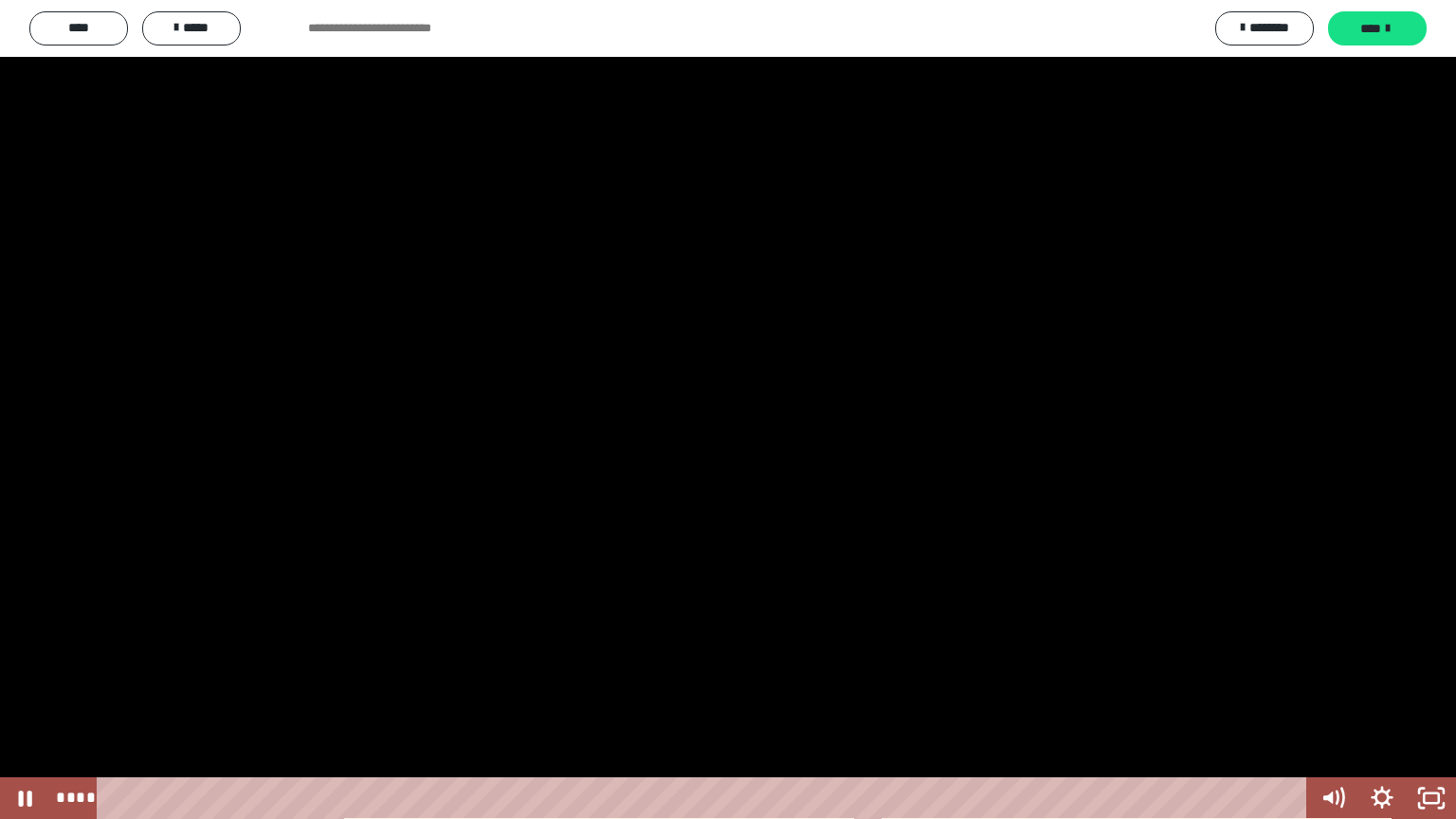 click at bounding box center (728, 410) 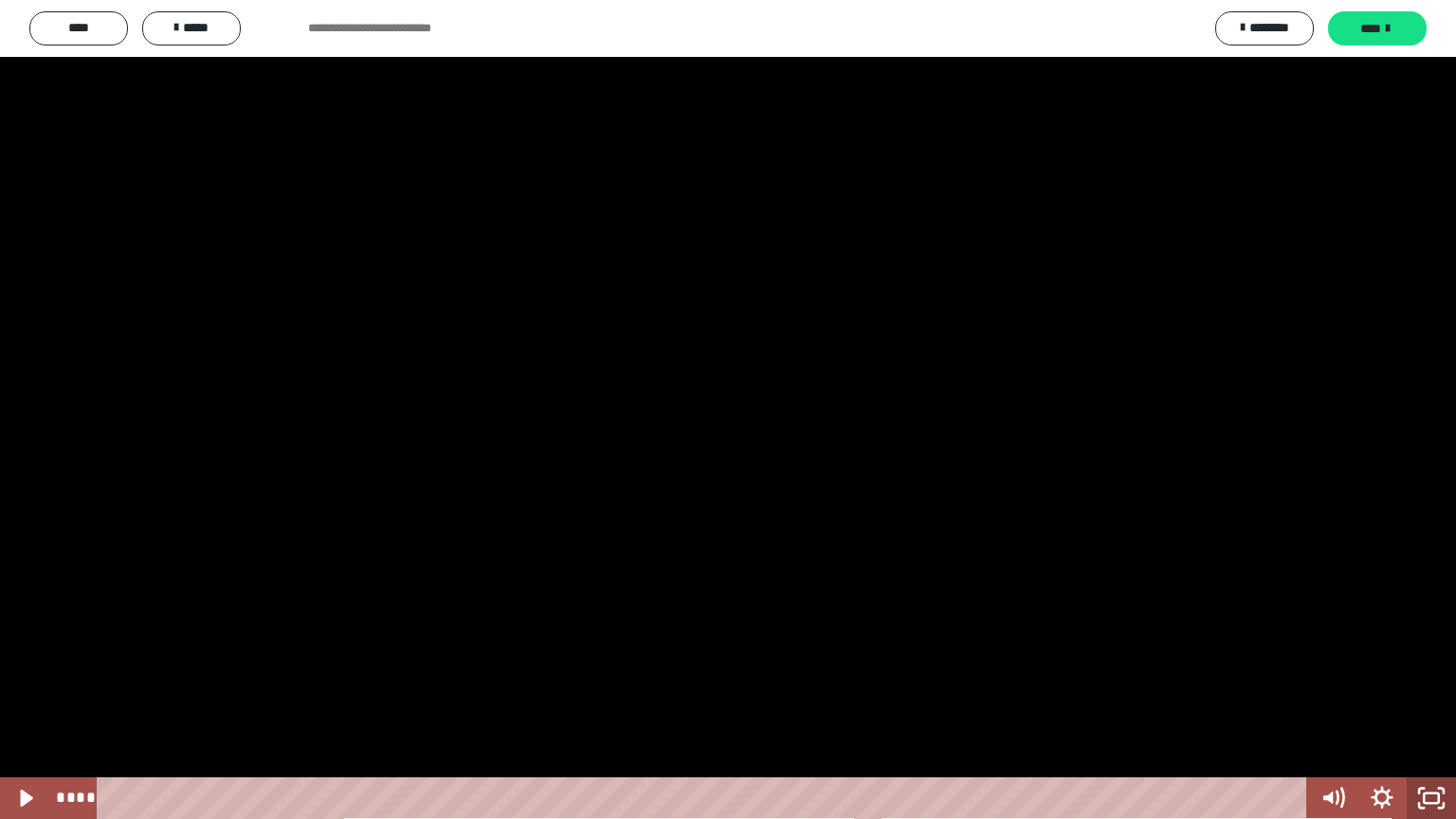 click 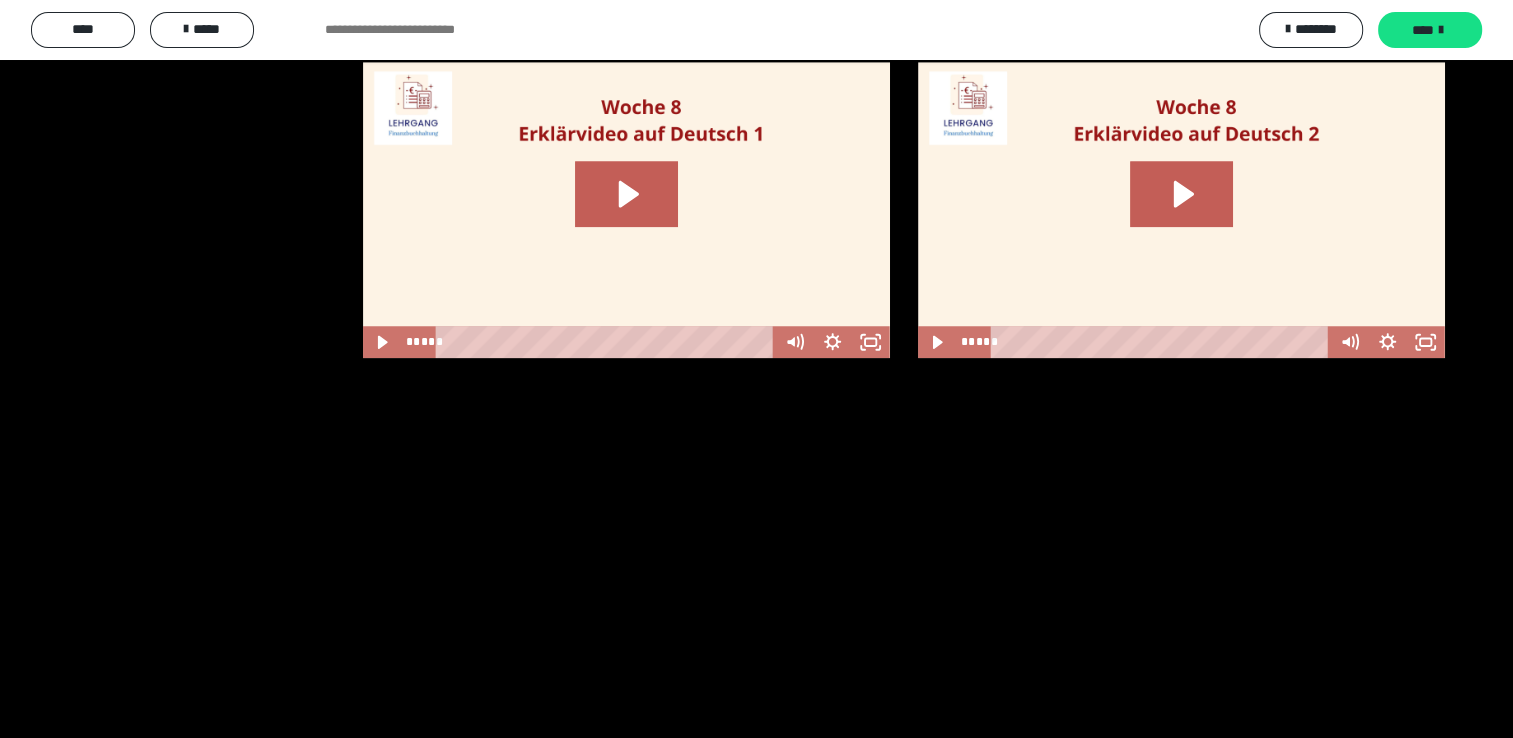 scroll, scrollTop: 1743, scrollLeft: 0, axis: vertical 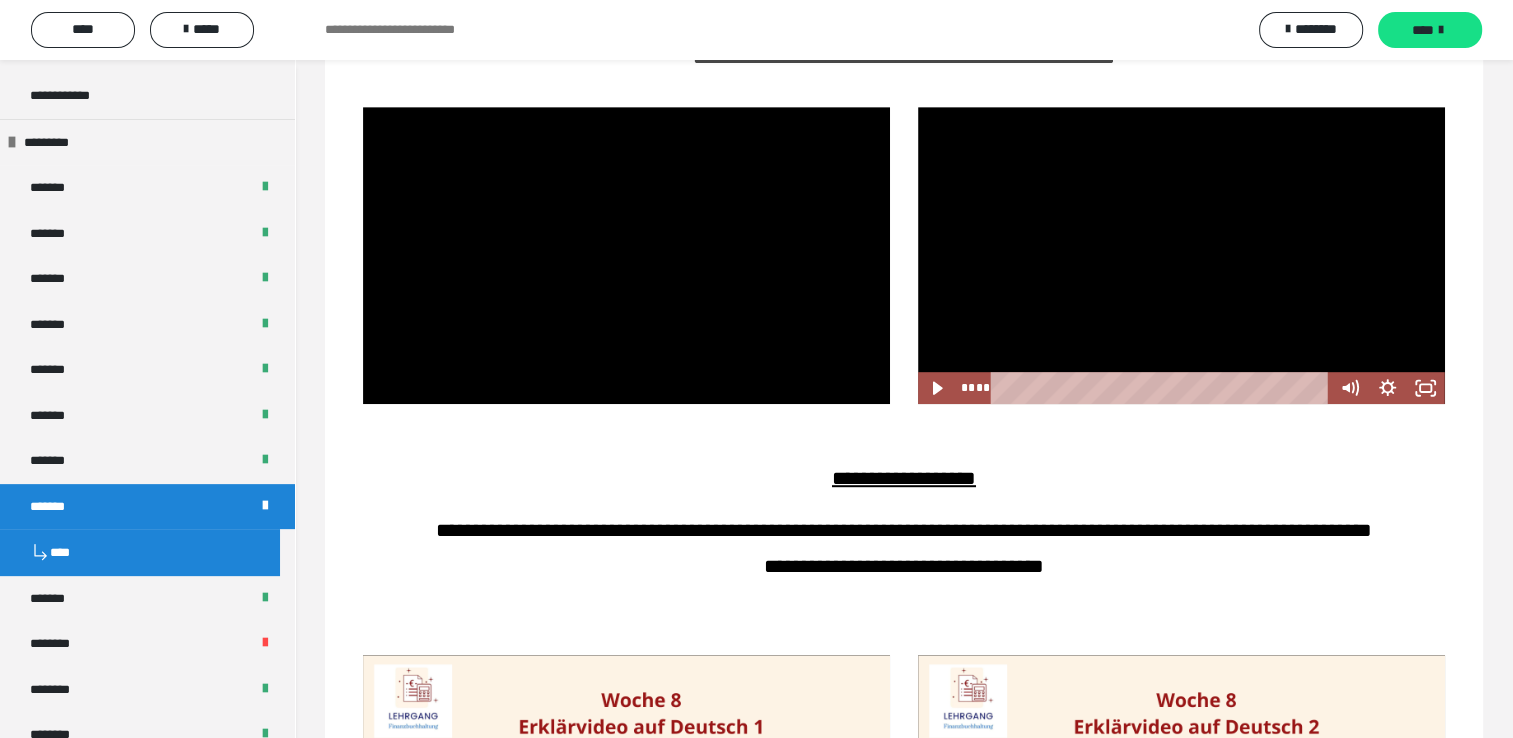 click at bounding box center [1181, 255] 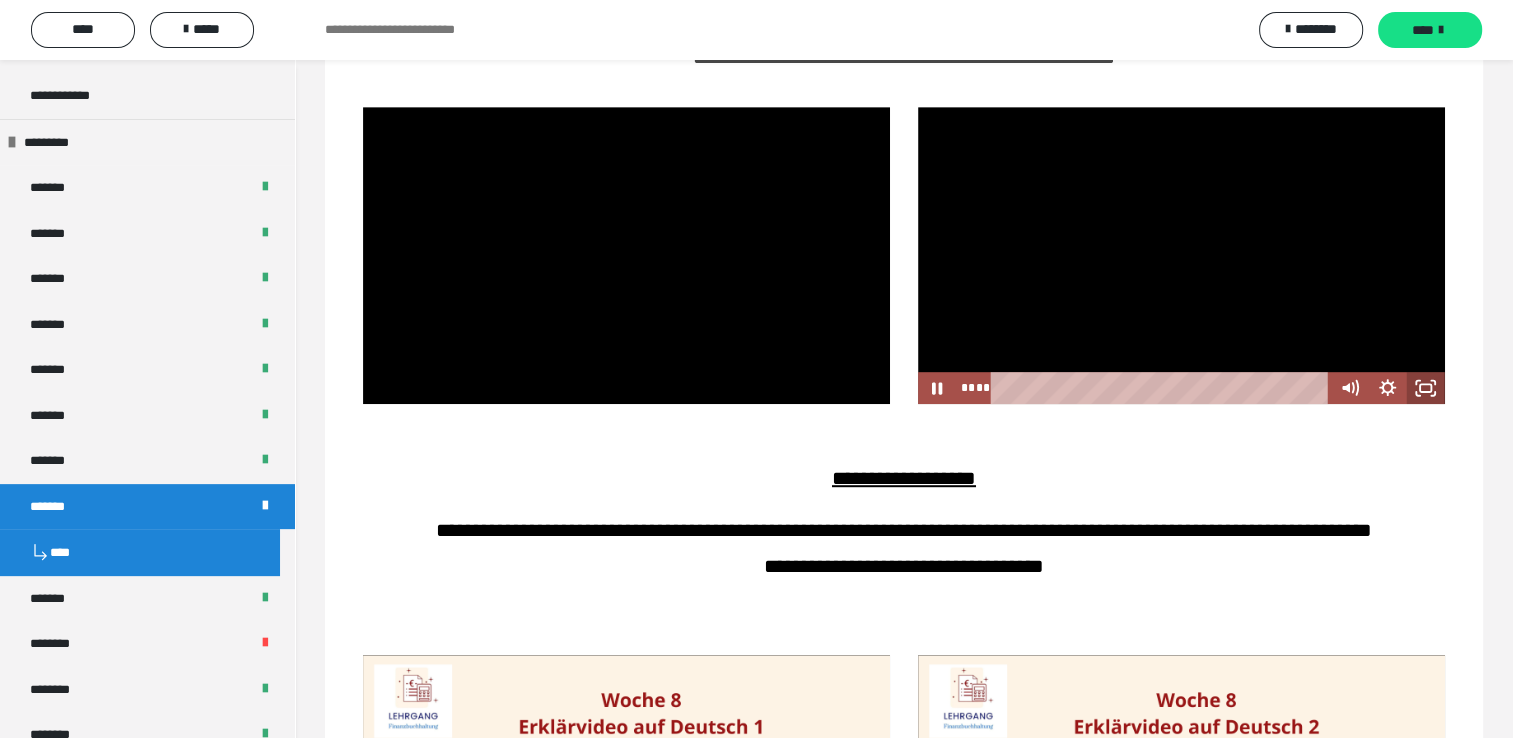 click 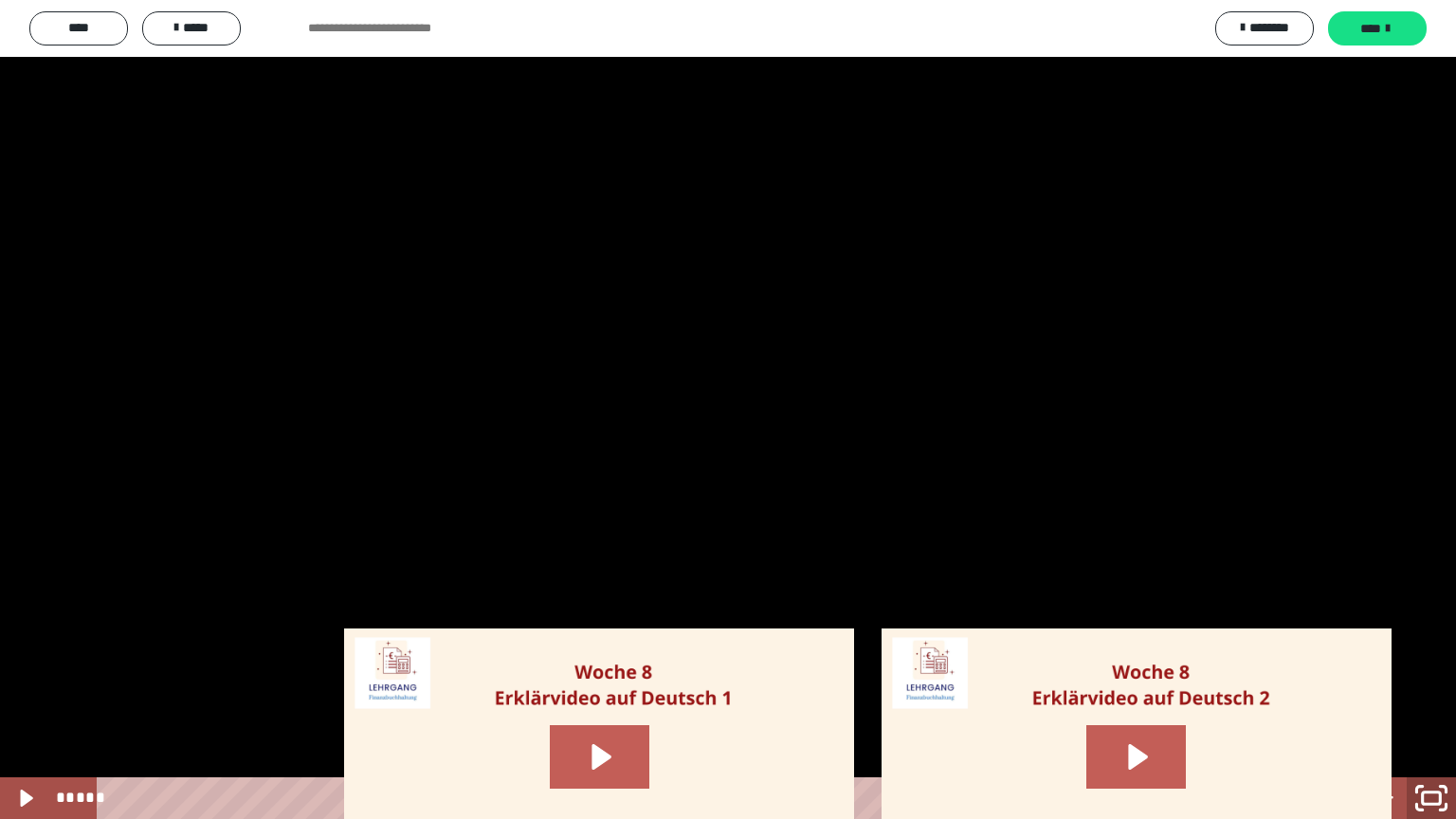 click 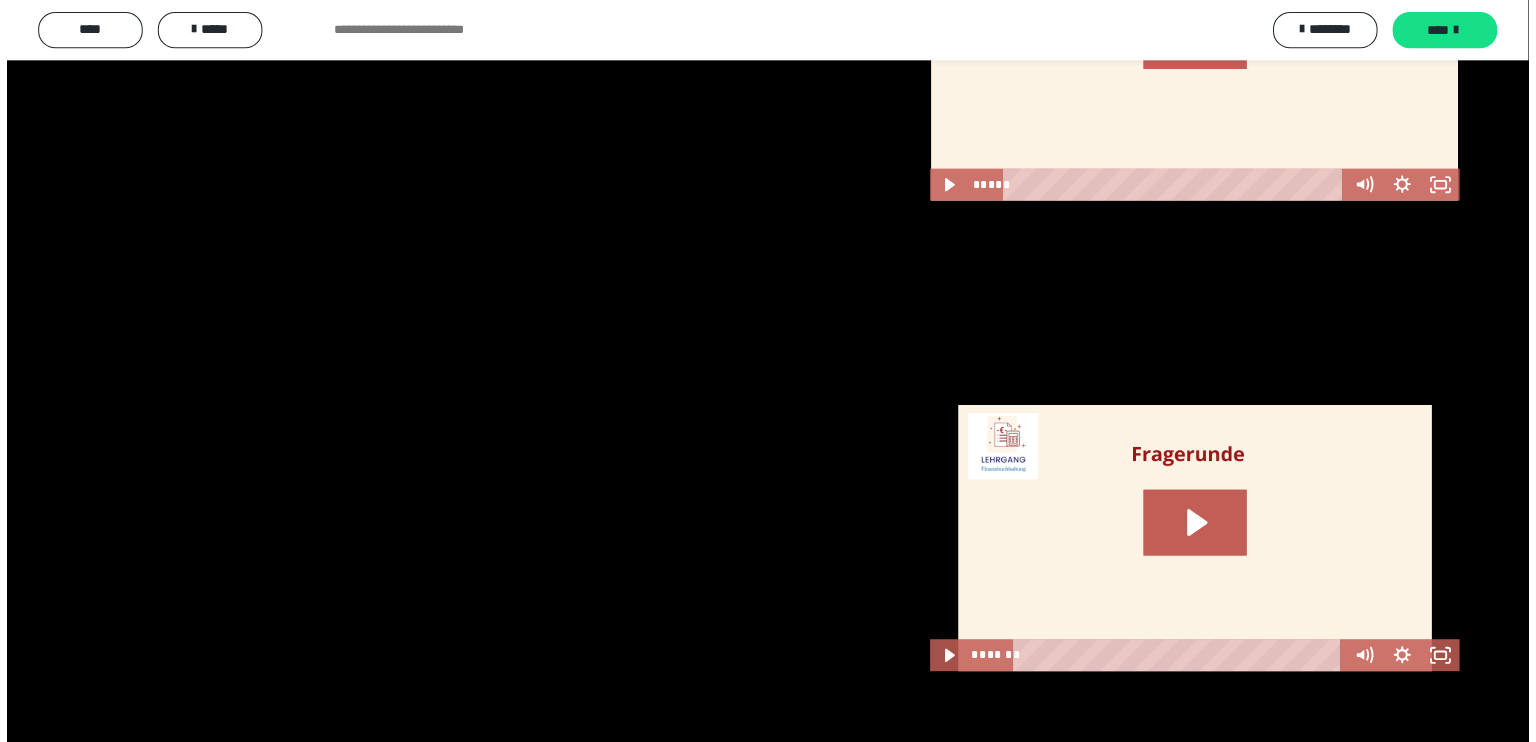 scroll, scrollTop: 2780, scrollLeft: 0, axis: vertical 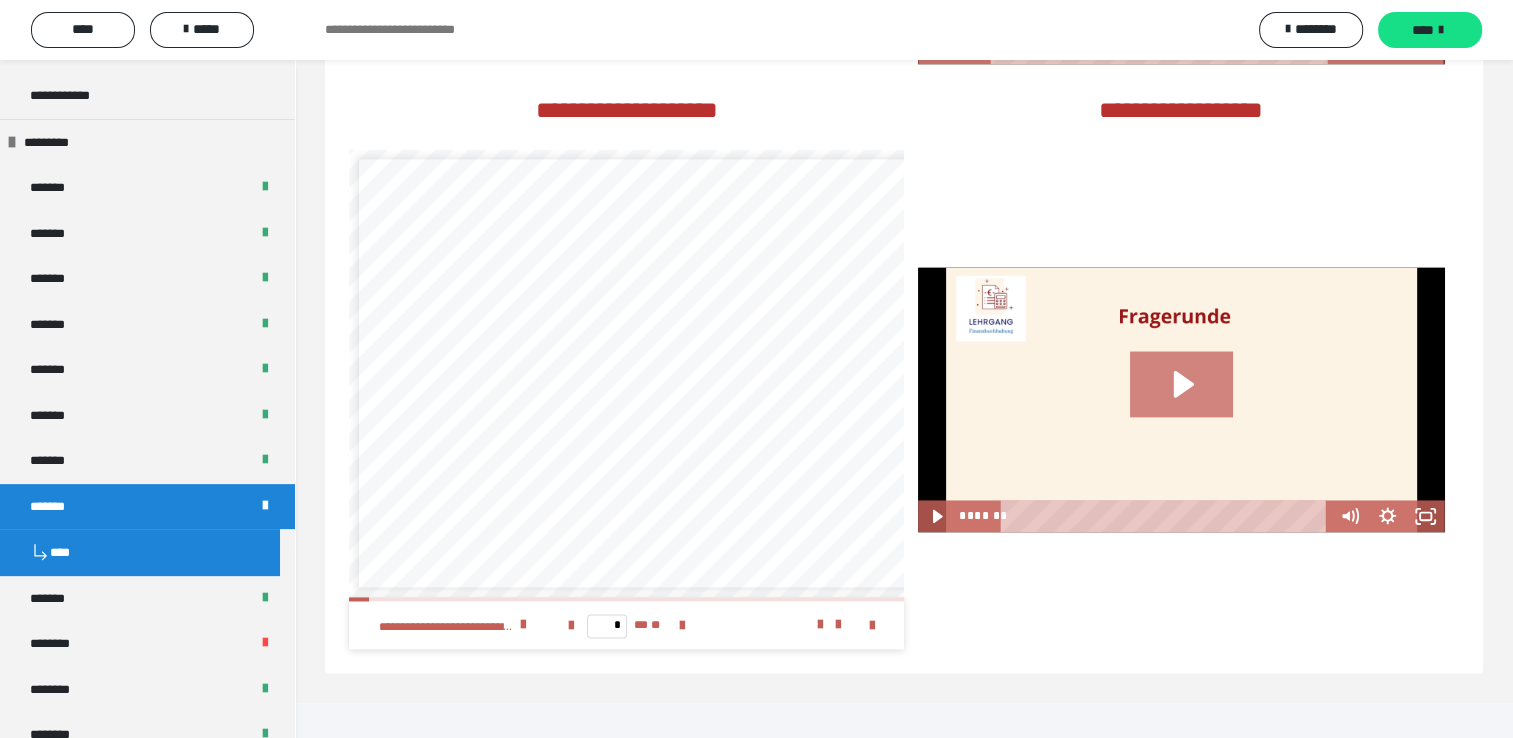 click 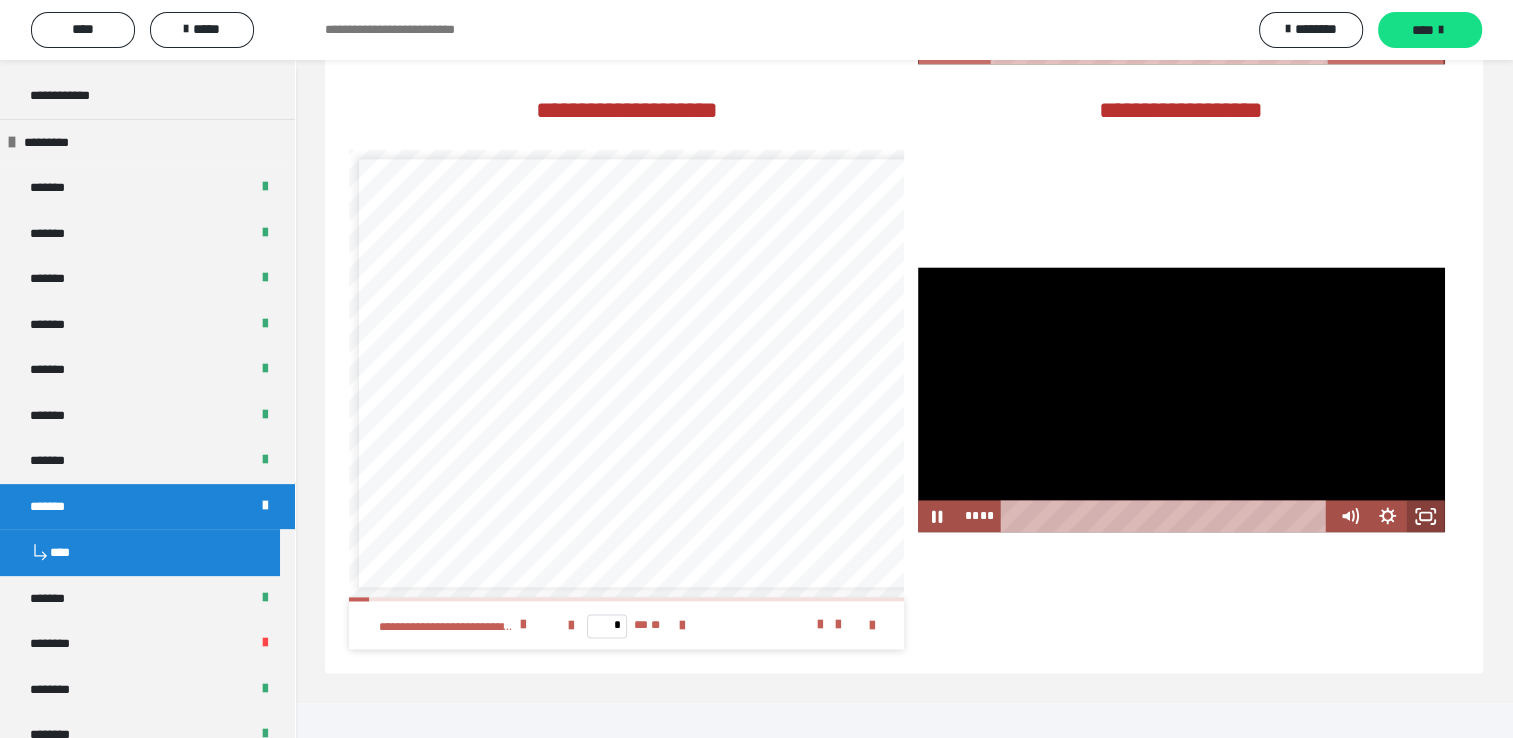 click 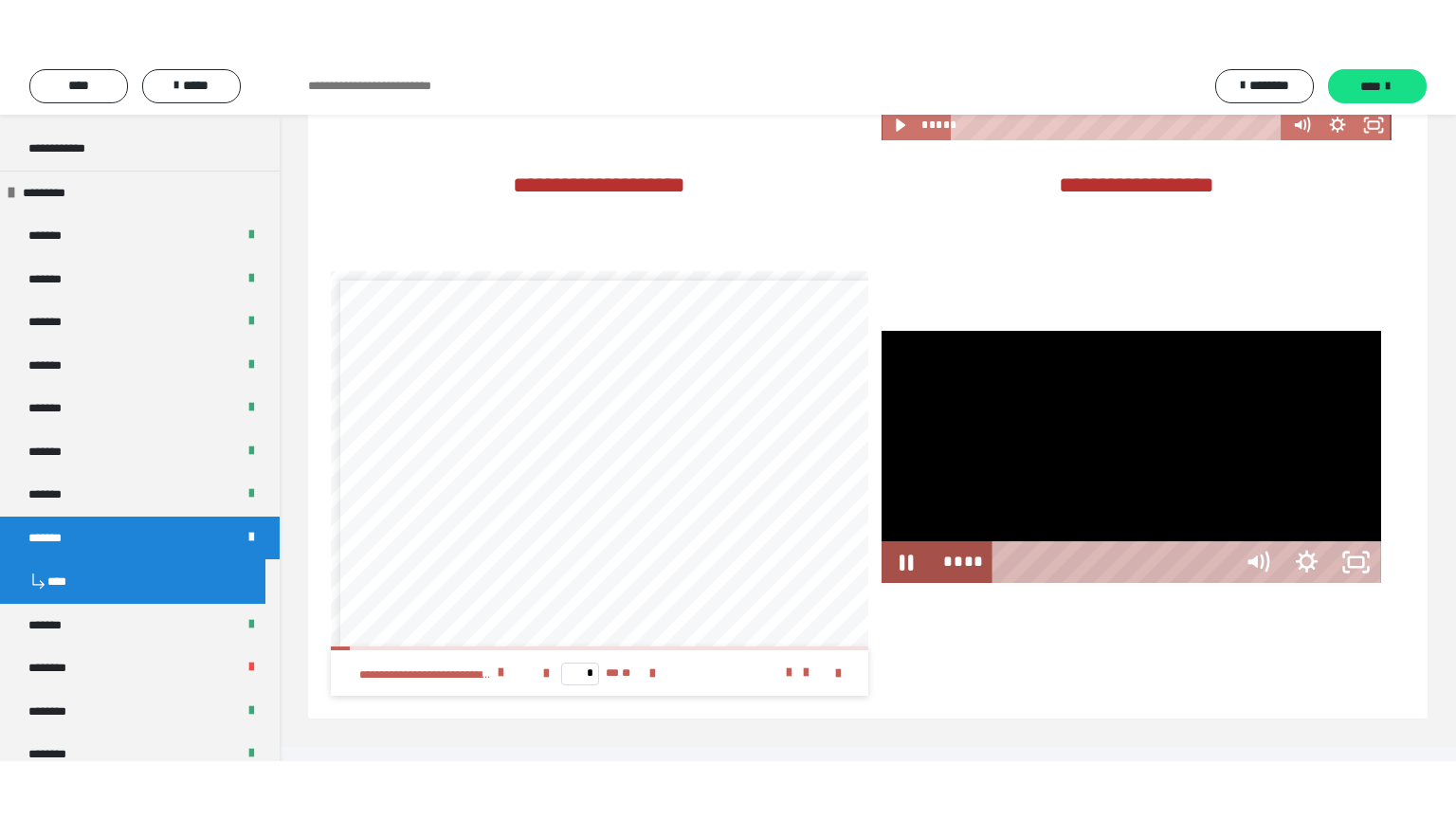 scroll, scrollTop: 2539, scrollLeft: 0, axis: vertical 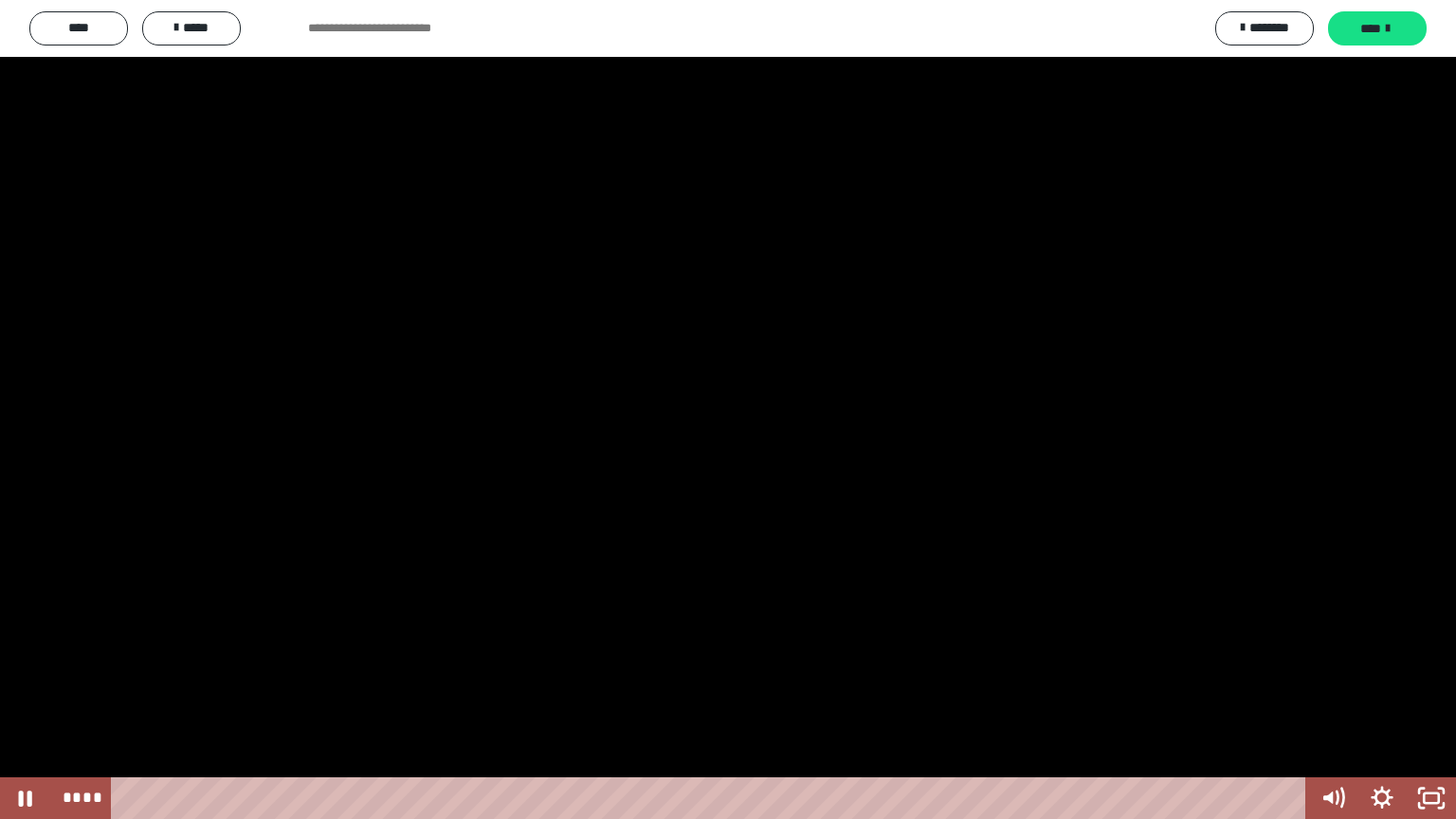 click at bounding box center (728, 410) 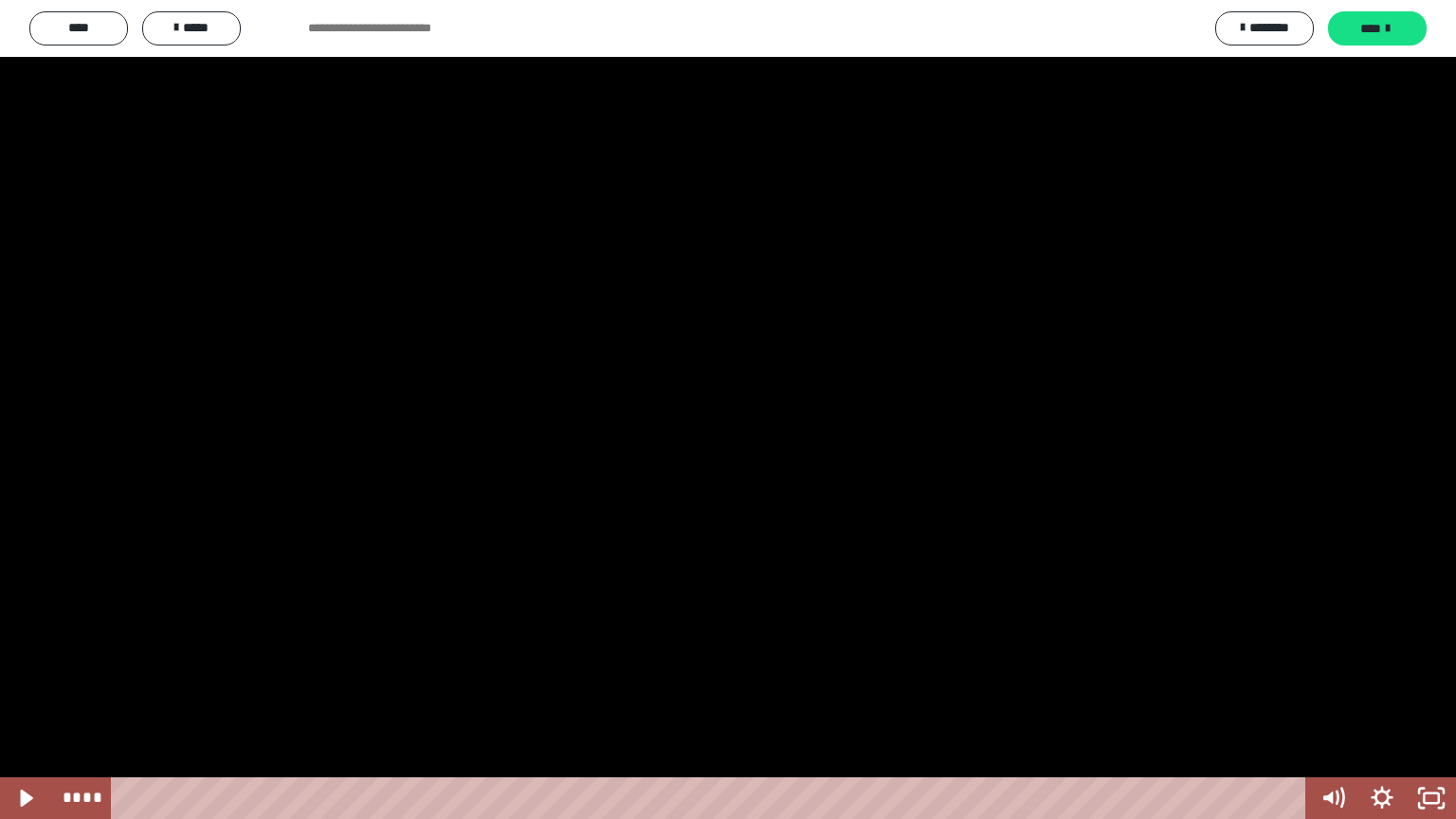click at bounding box center [728, 410] 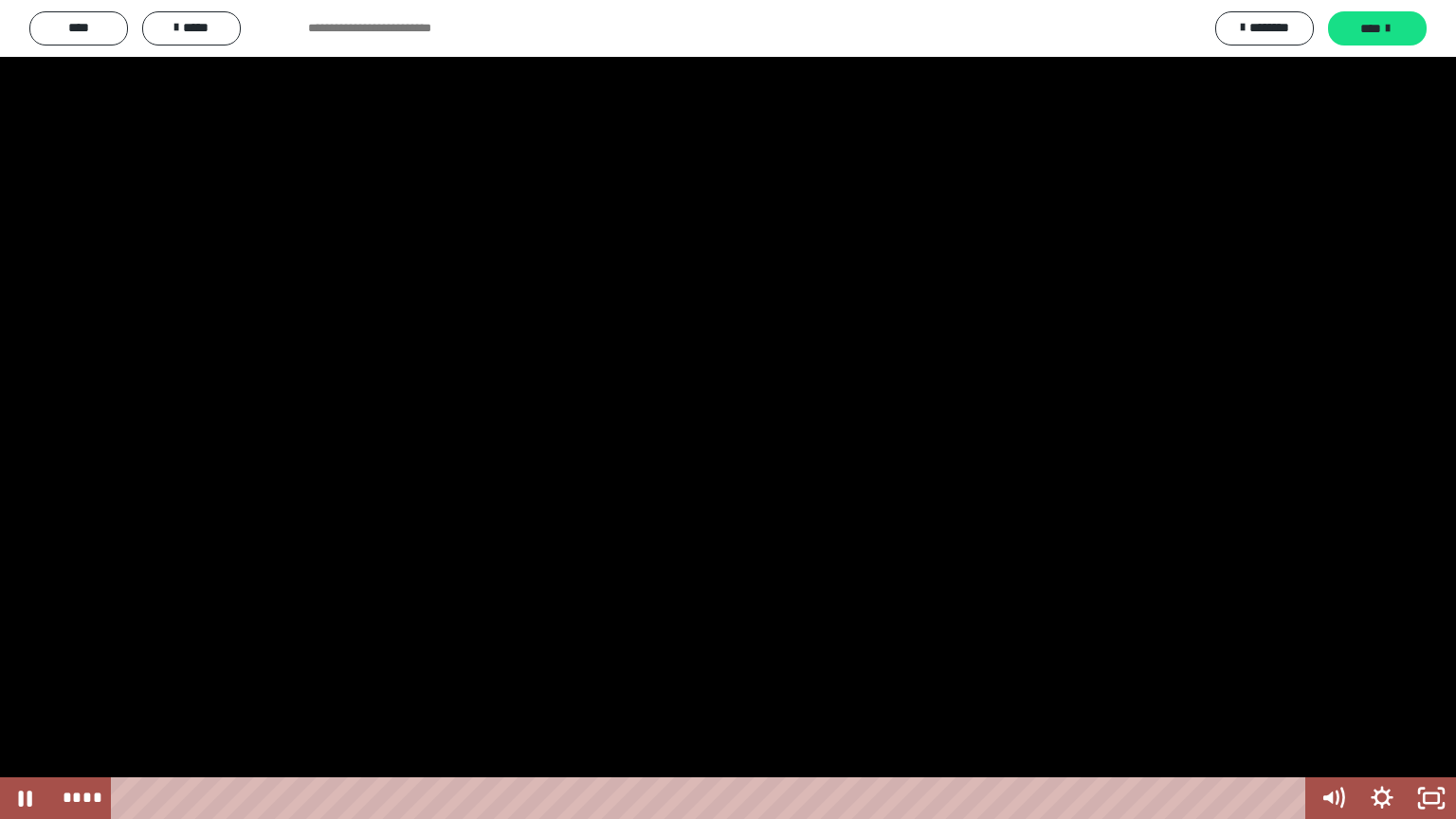 drag, startPoint x: 0, startPoint y: 496, endPoint x: 0, endPoint y: 506, distance: 10 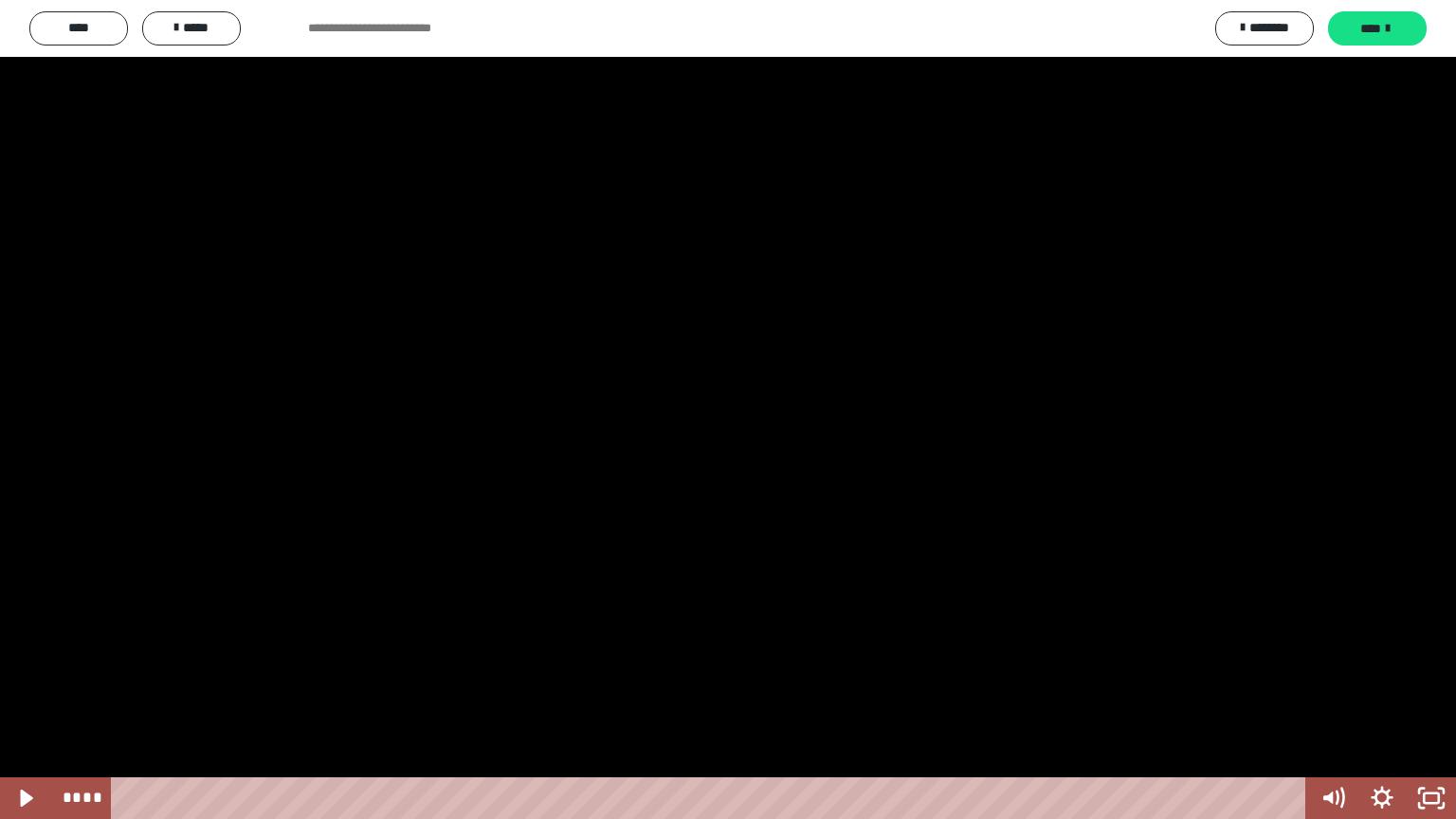 click at bounding box center [728, 410] 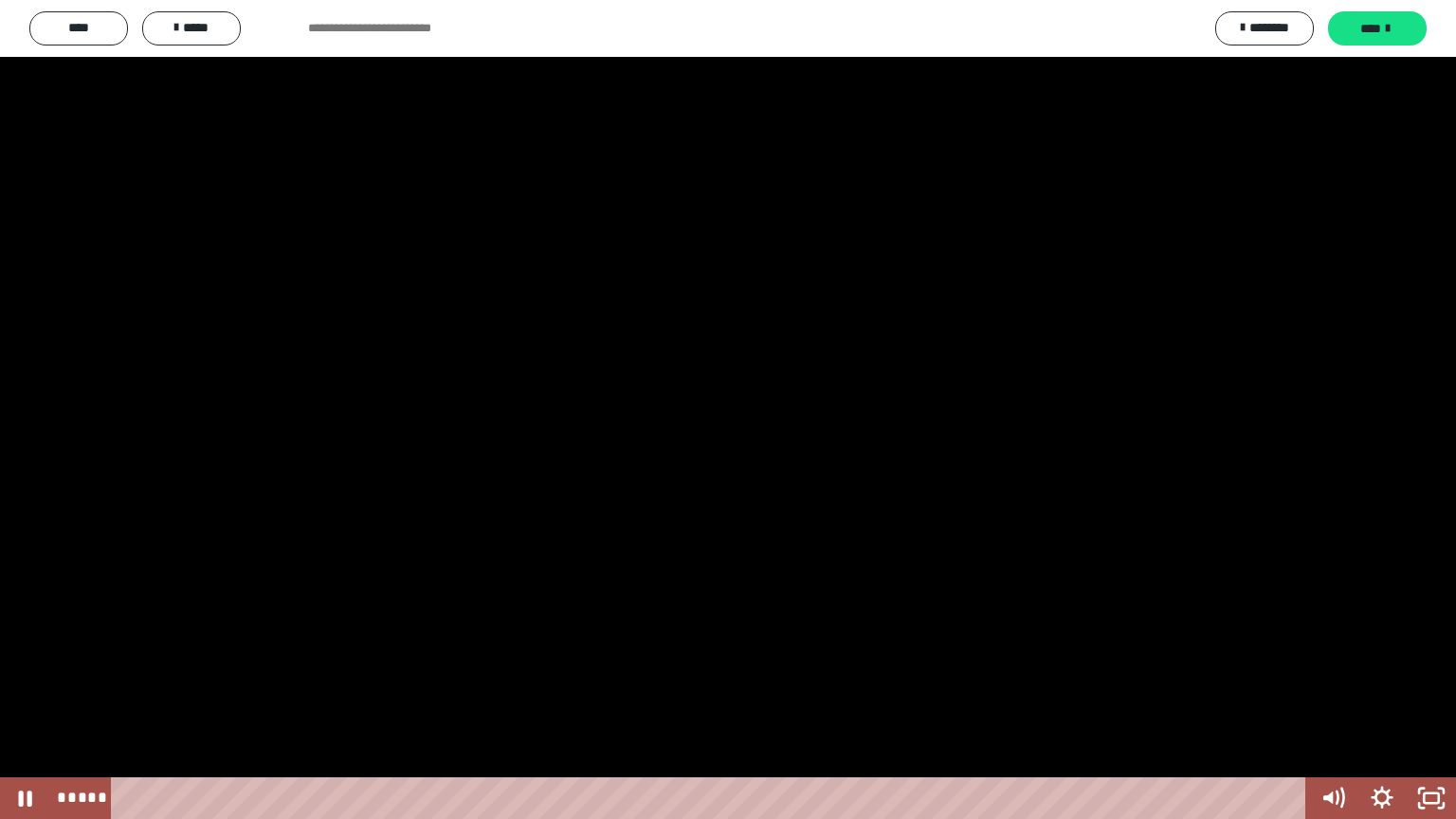 click at bounding box center (728, 410) 